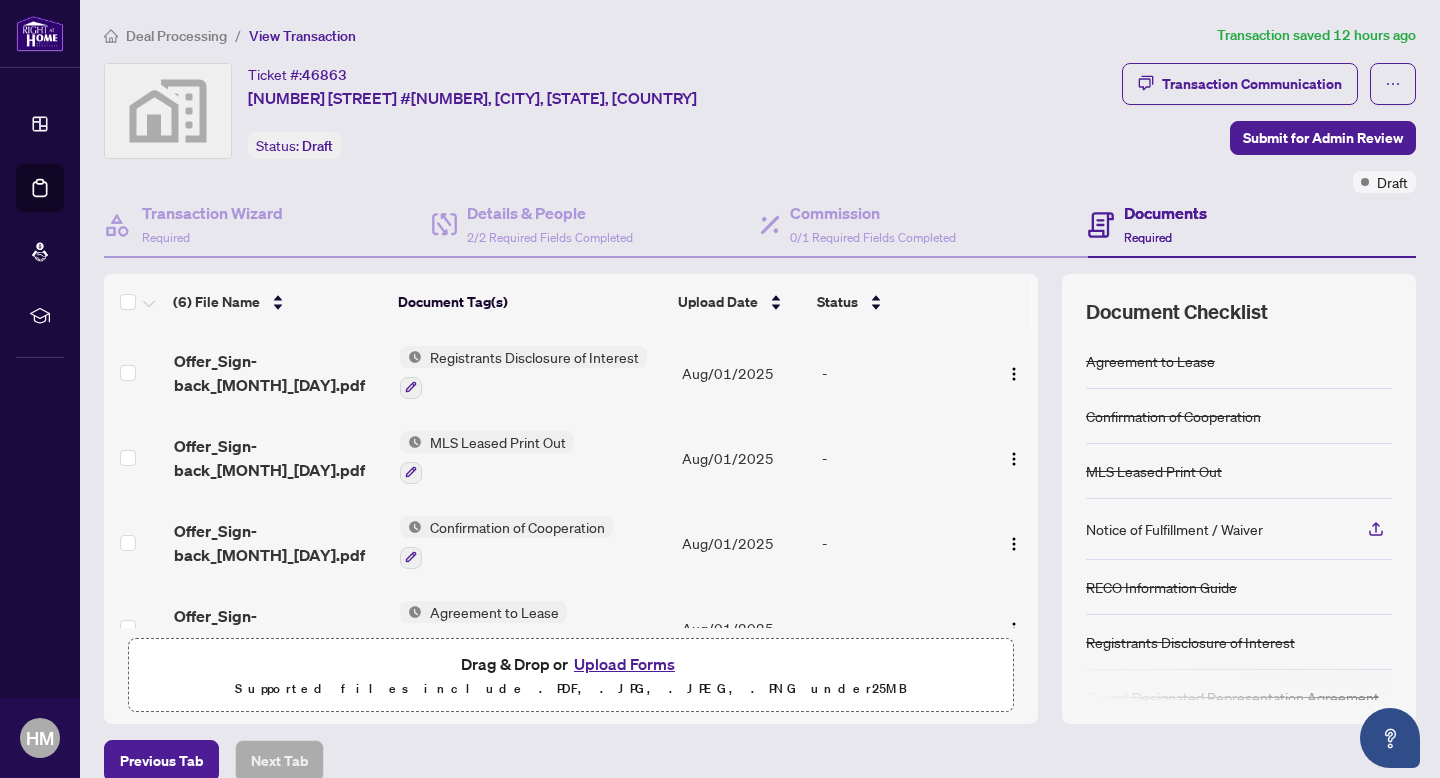scroll, scrollTop: 0, scrollLeft: 0, axis: both 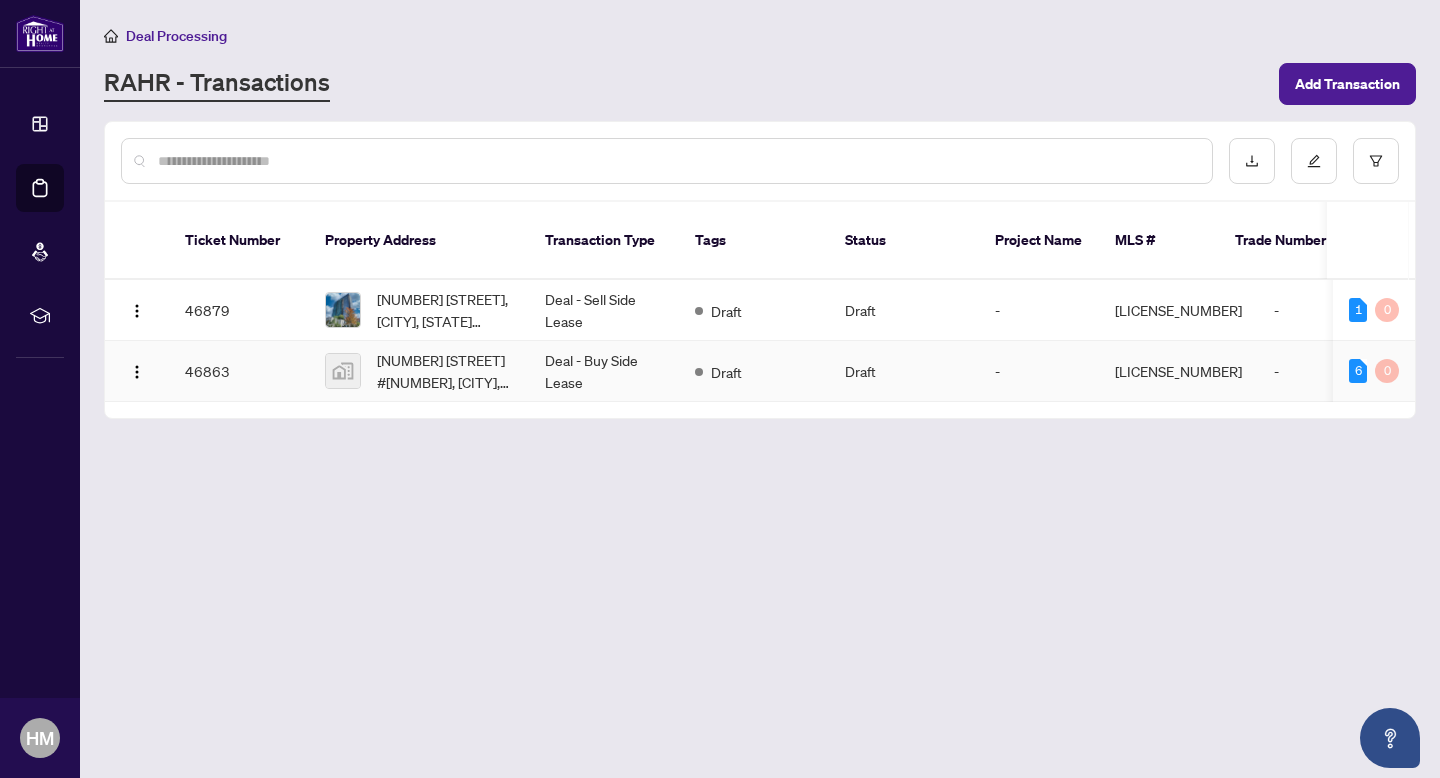 click on "46863" at bounding box center [239, 371] 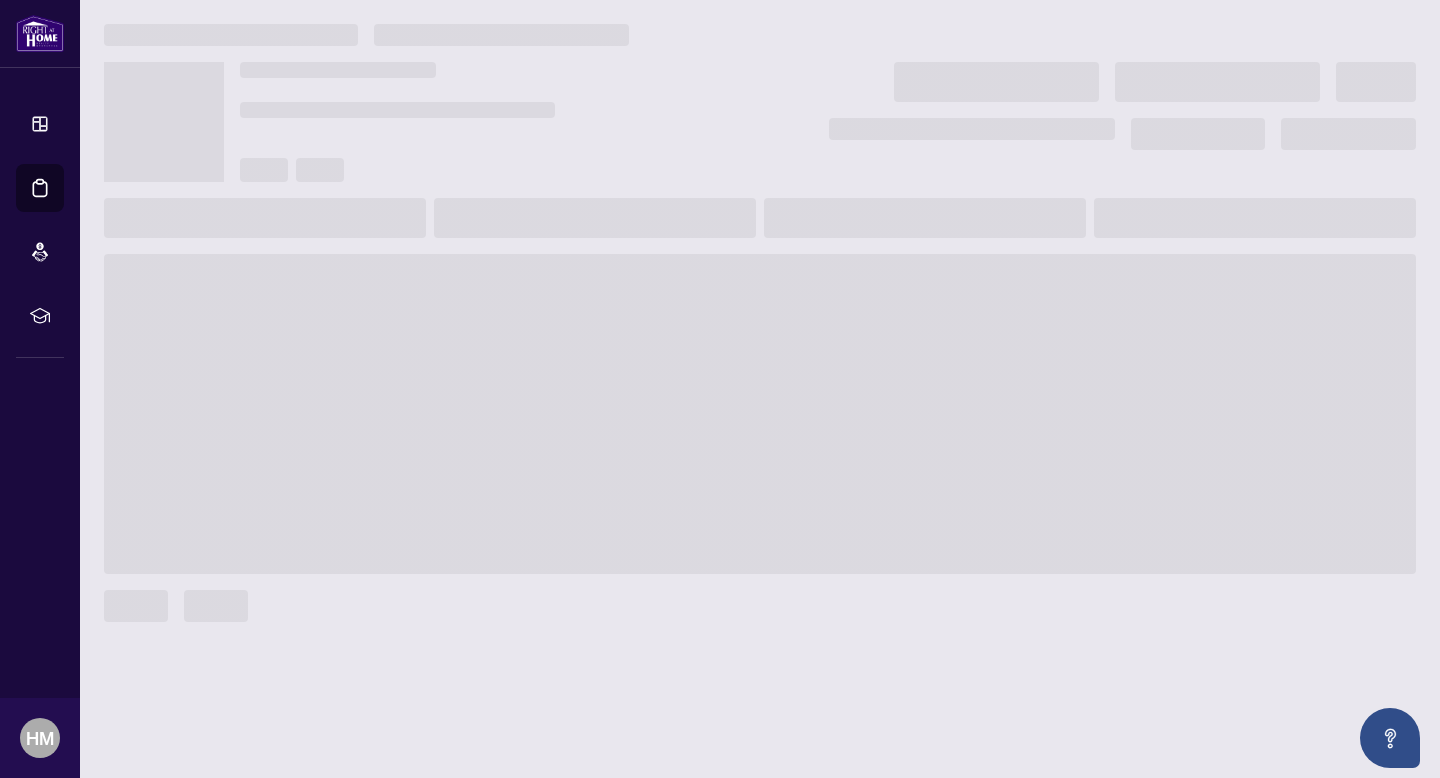 click at bounding box center (760, 414) 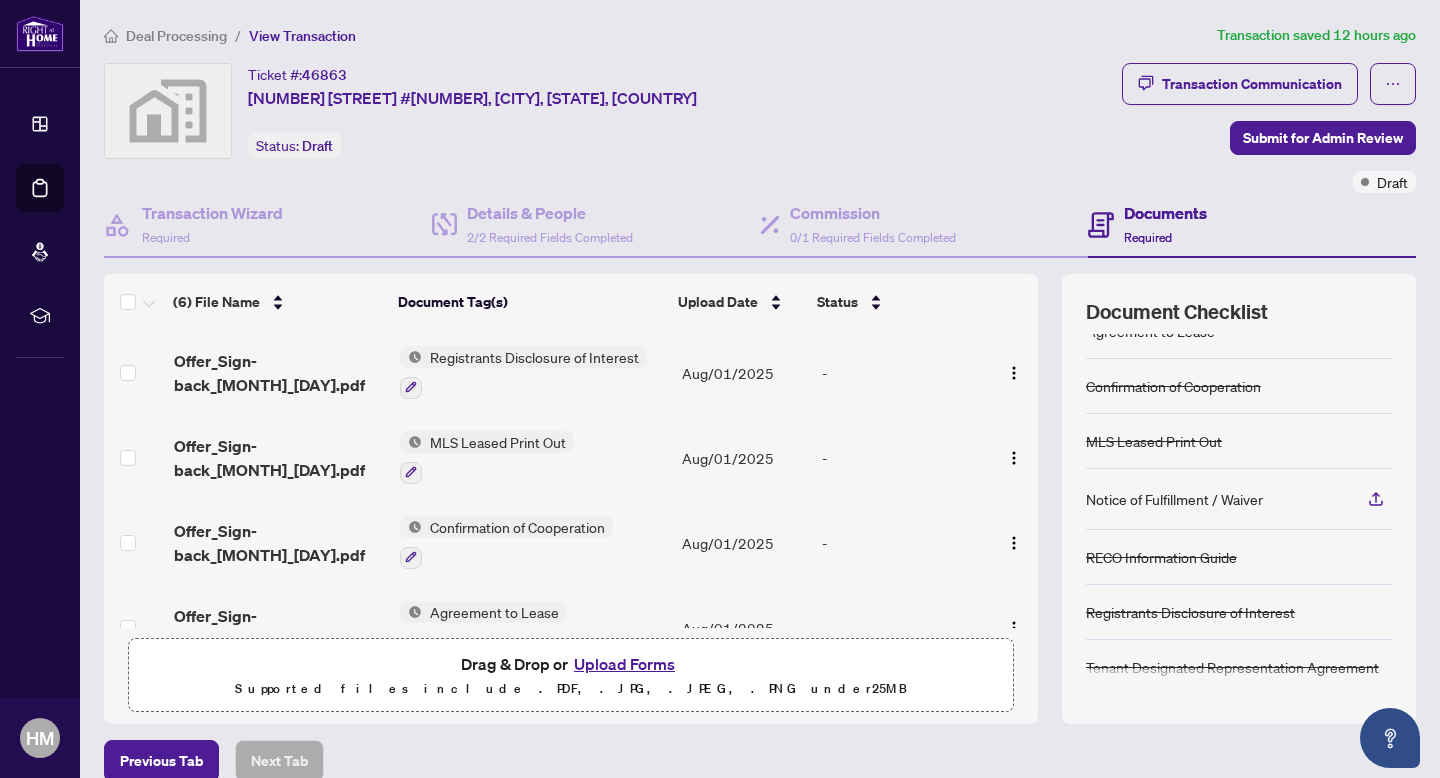 scroll, scrollTop: 32, scrollLeft: 0, axis: vertical 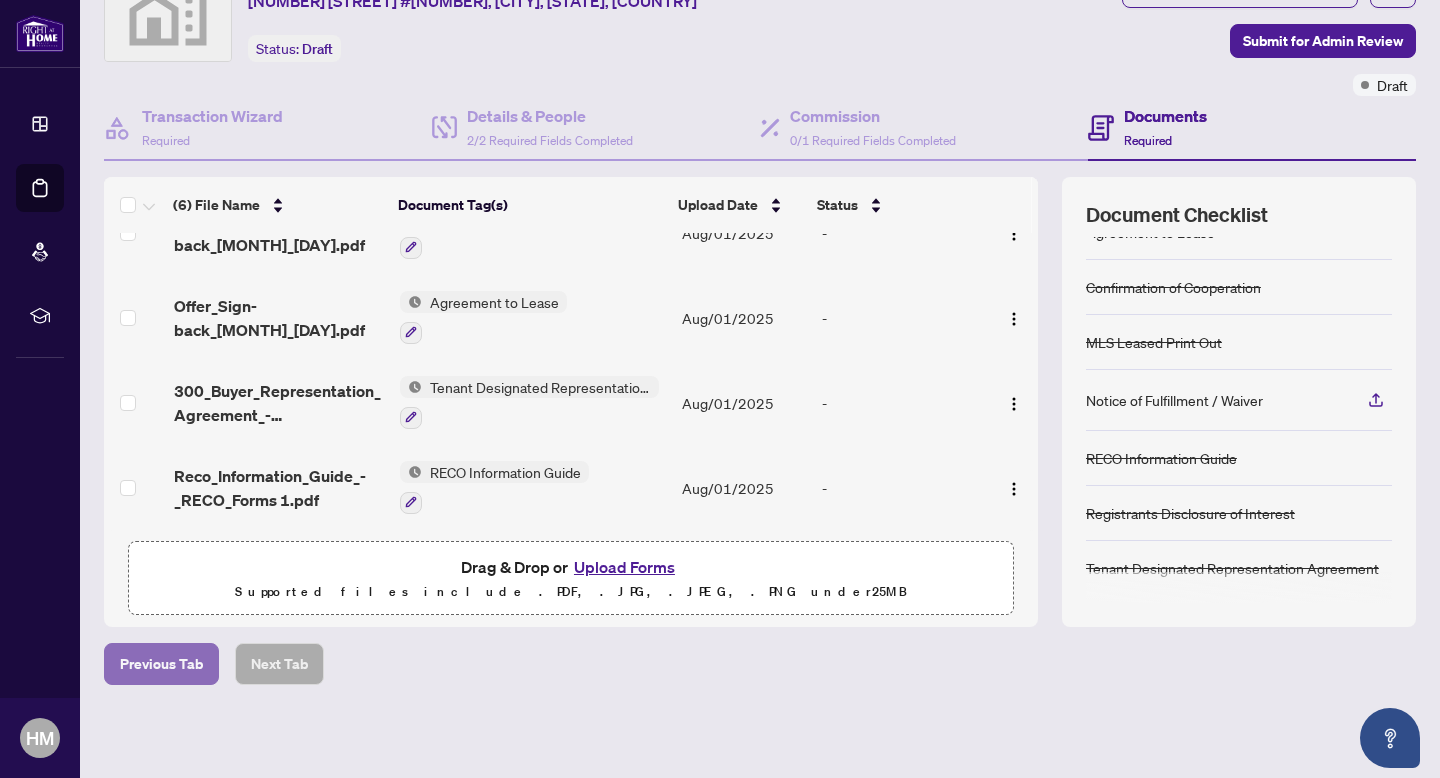 click on "Previous Tab" at bounding box center (161, 664) 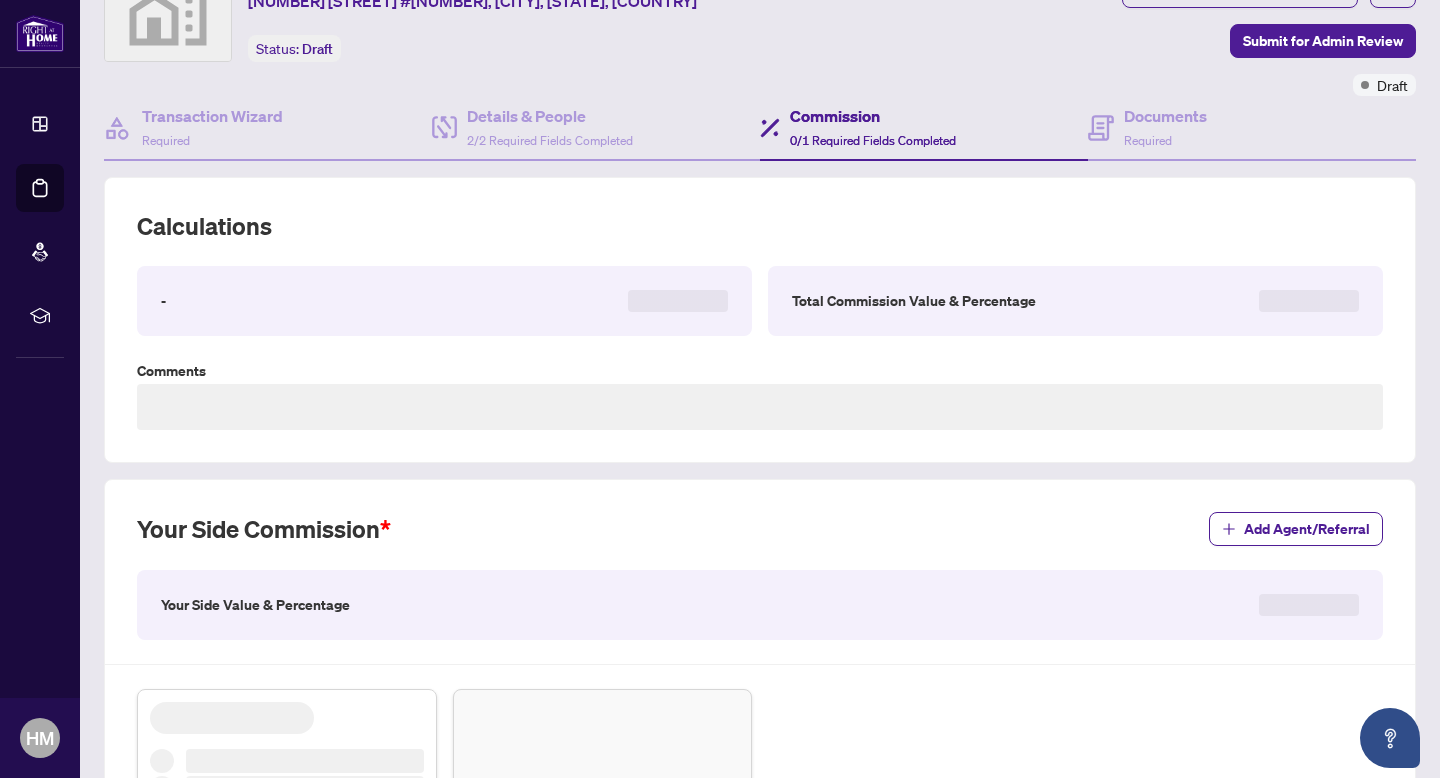 type on "**********" 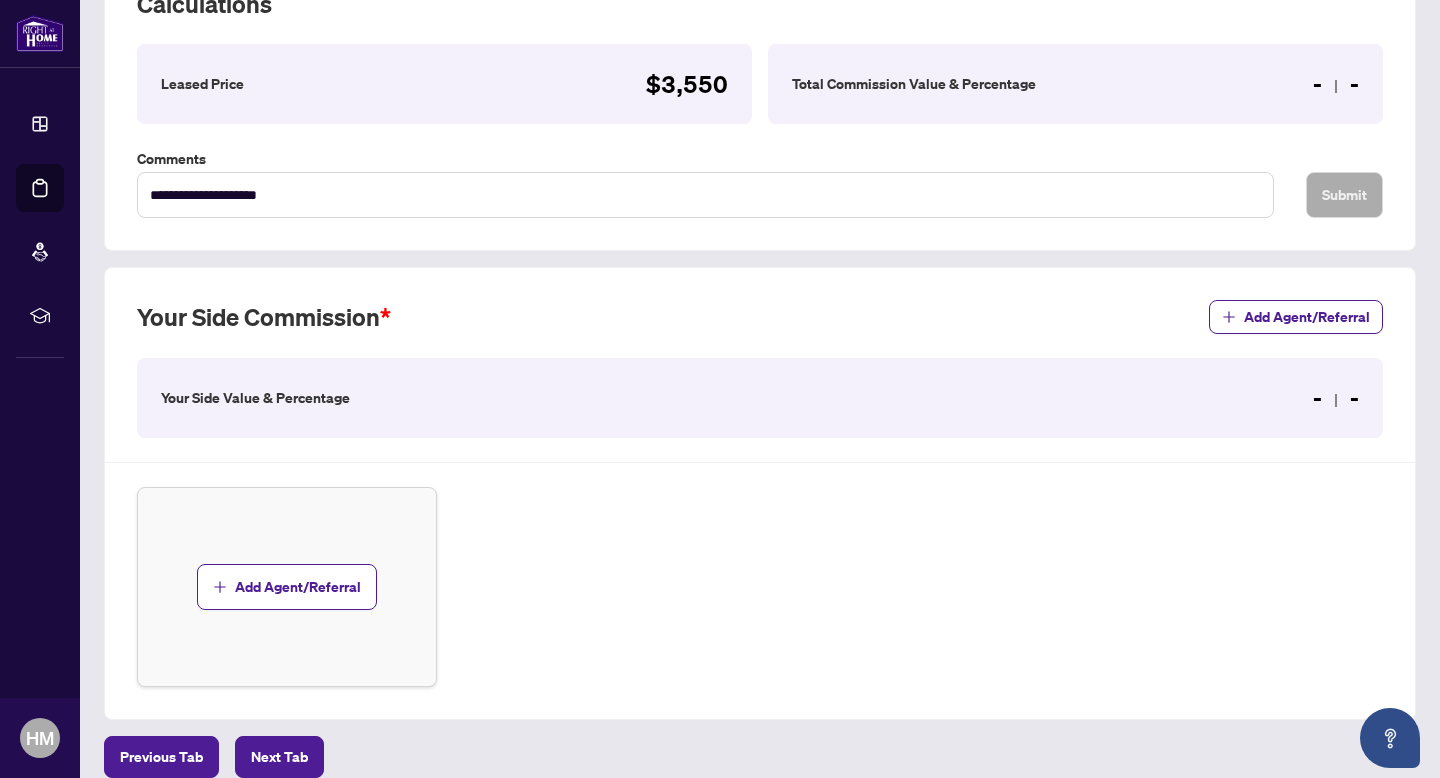 scroll, scrollTop: 412, scrollLeft: 0, axis: vertical 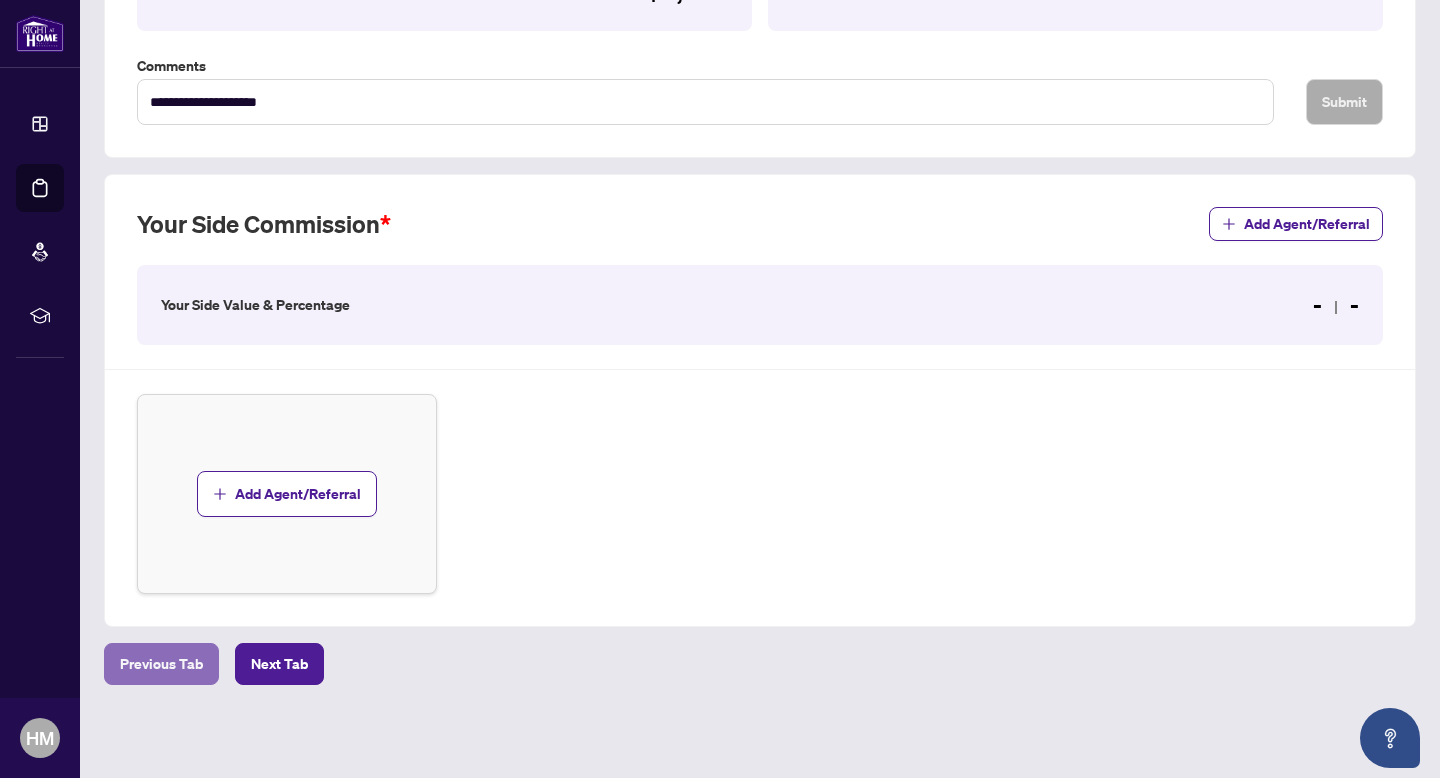 click on "Previous Tab" at bounding box center [161, 664] 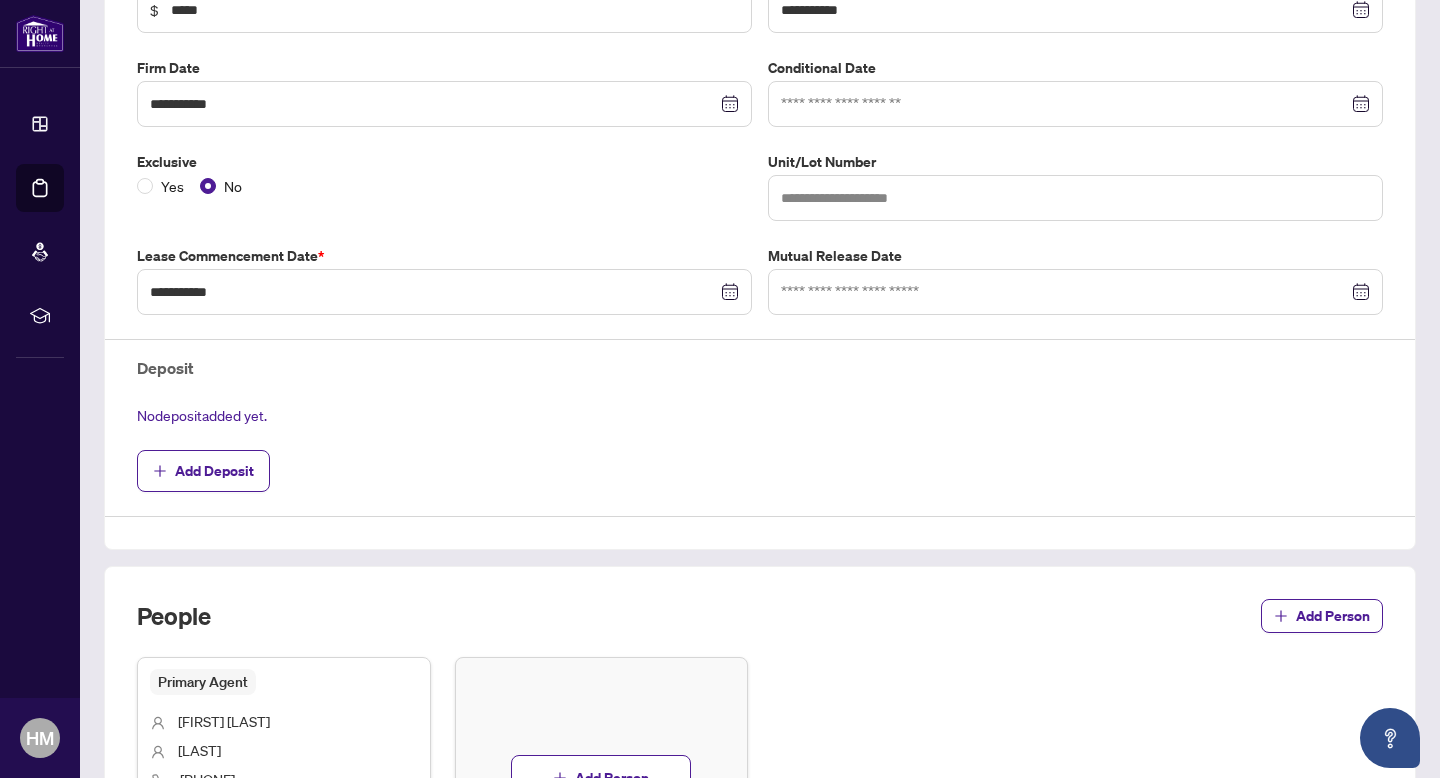 scroll, scrollTop: 514, scrollLeft: 0, axis: vertical 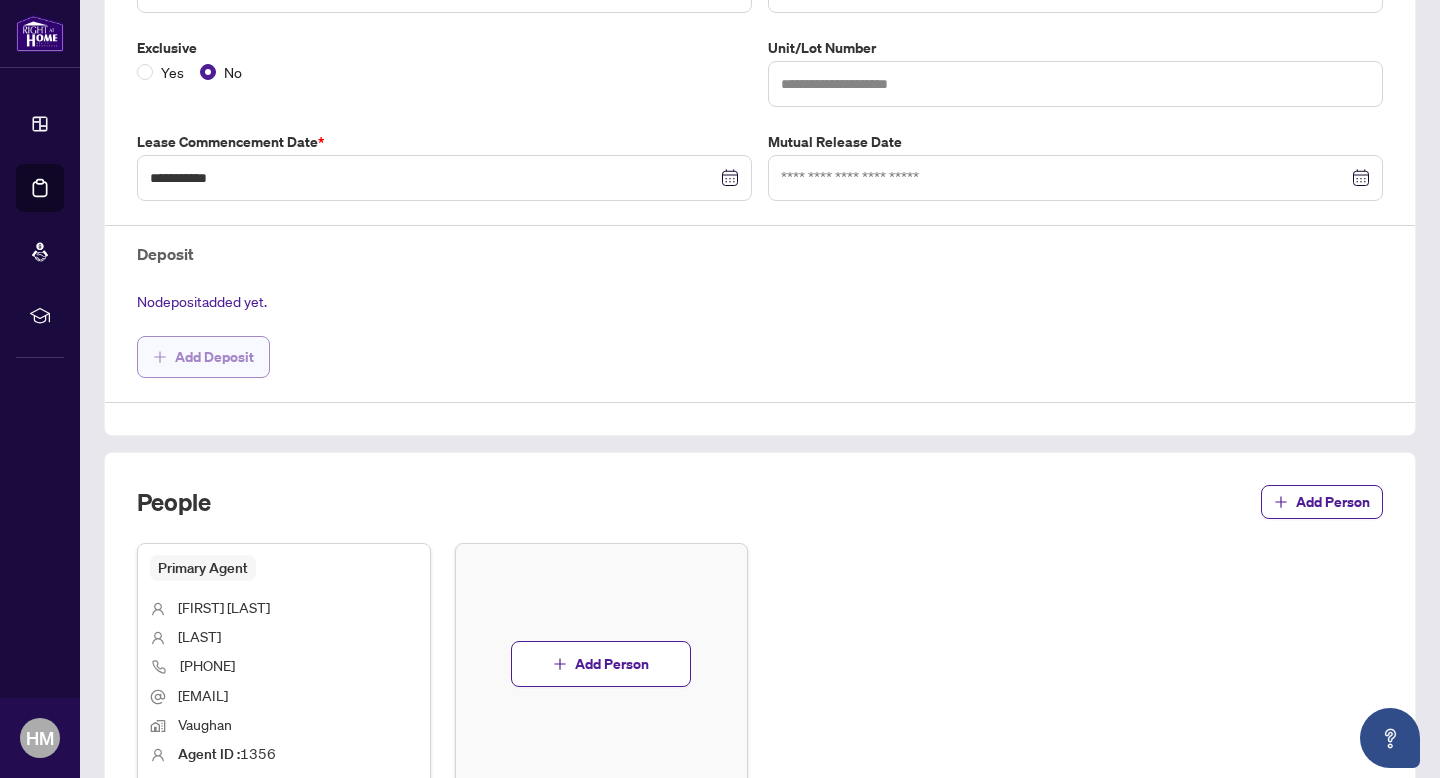 click on "Add Deposit" at bounding box center [214, 357] 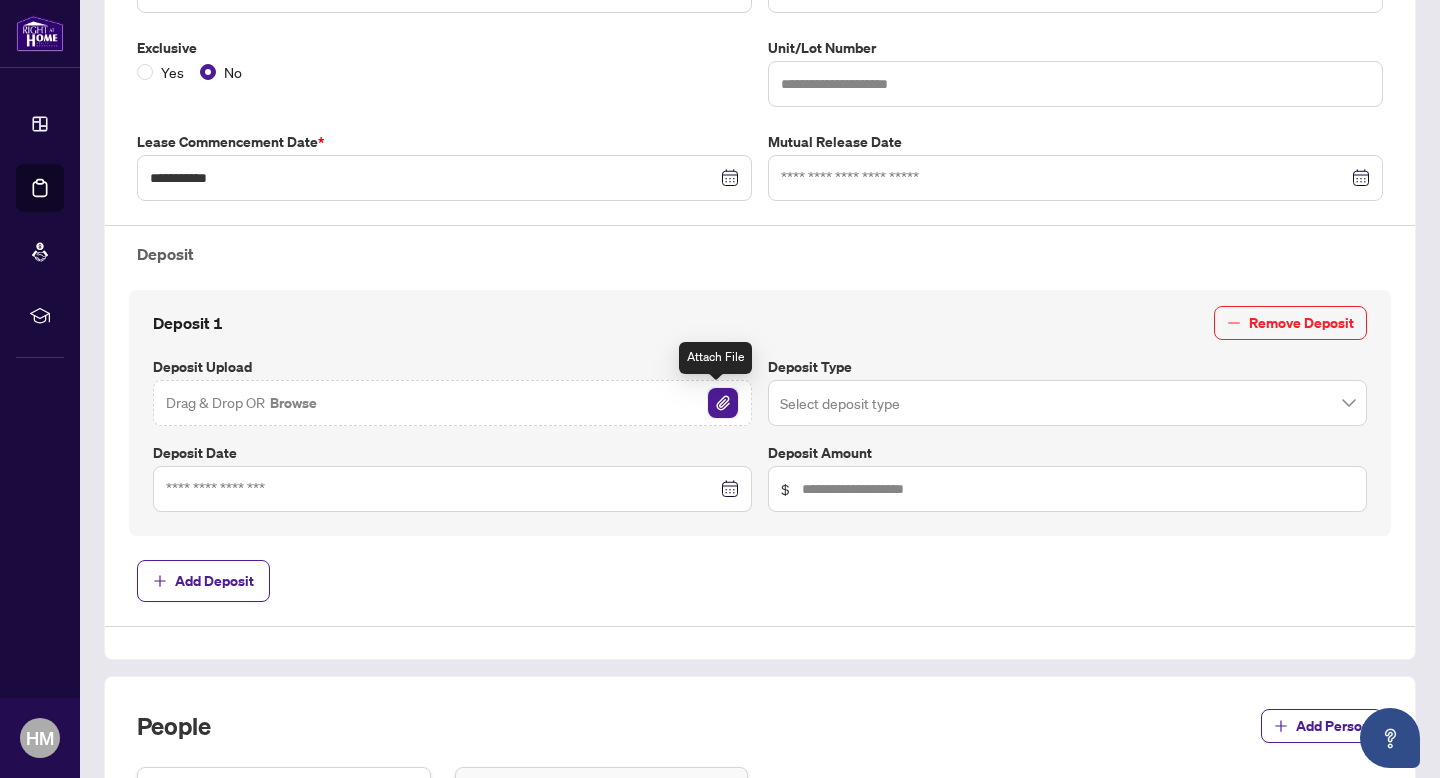 click at bounding box center [723, 403] 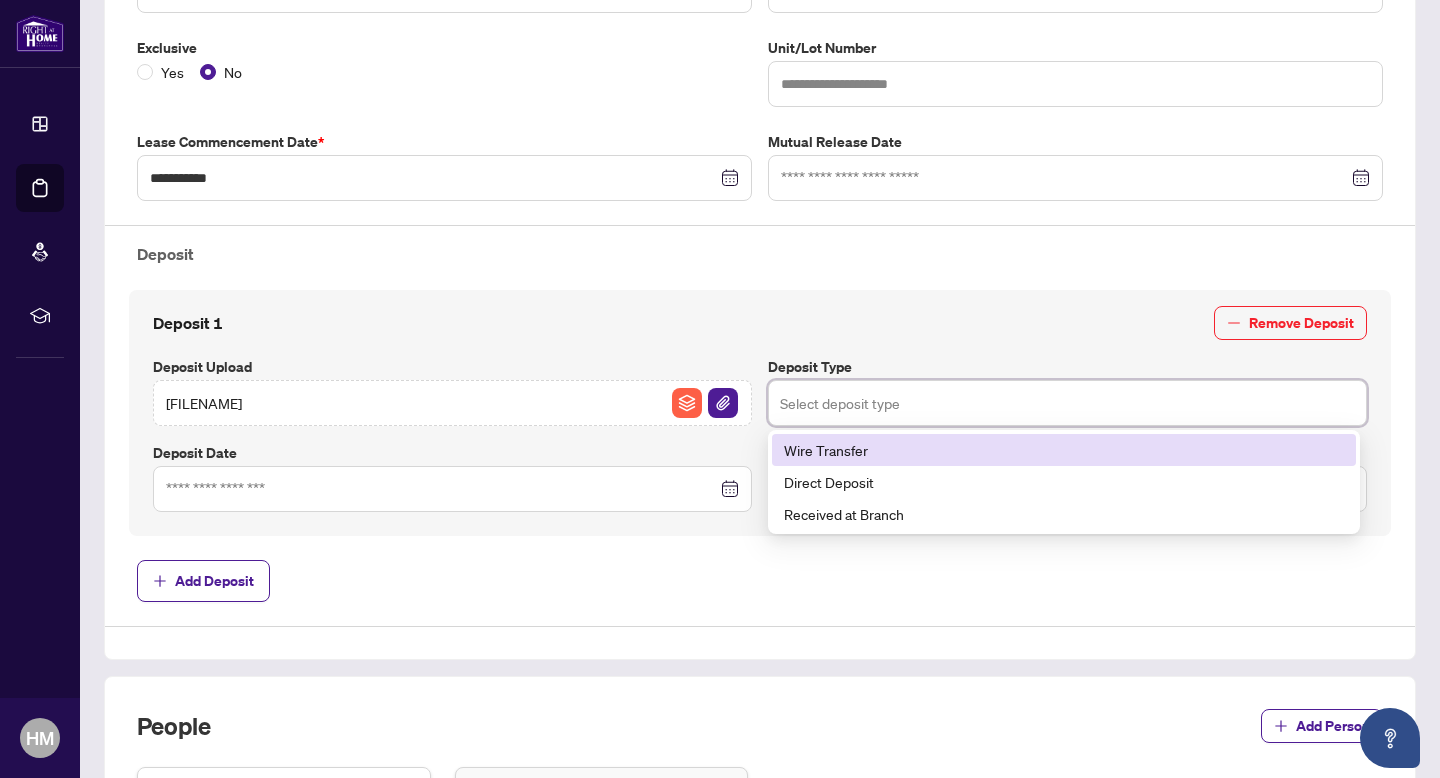click at bounding box center [1067, 403] 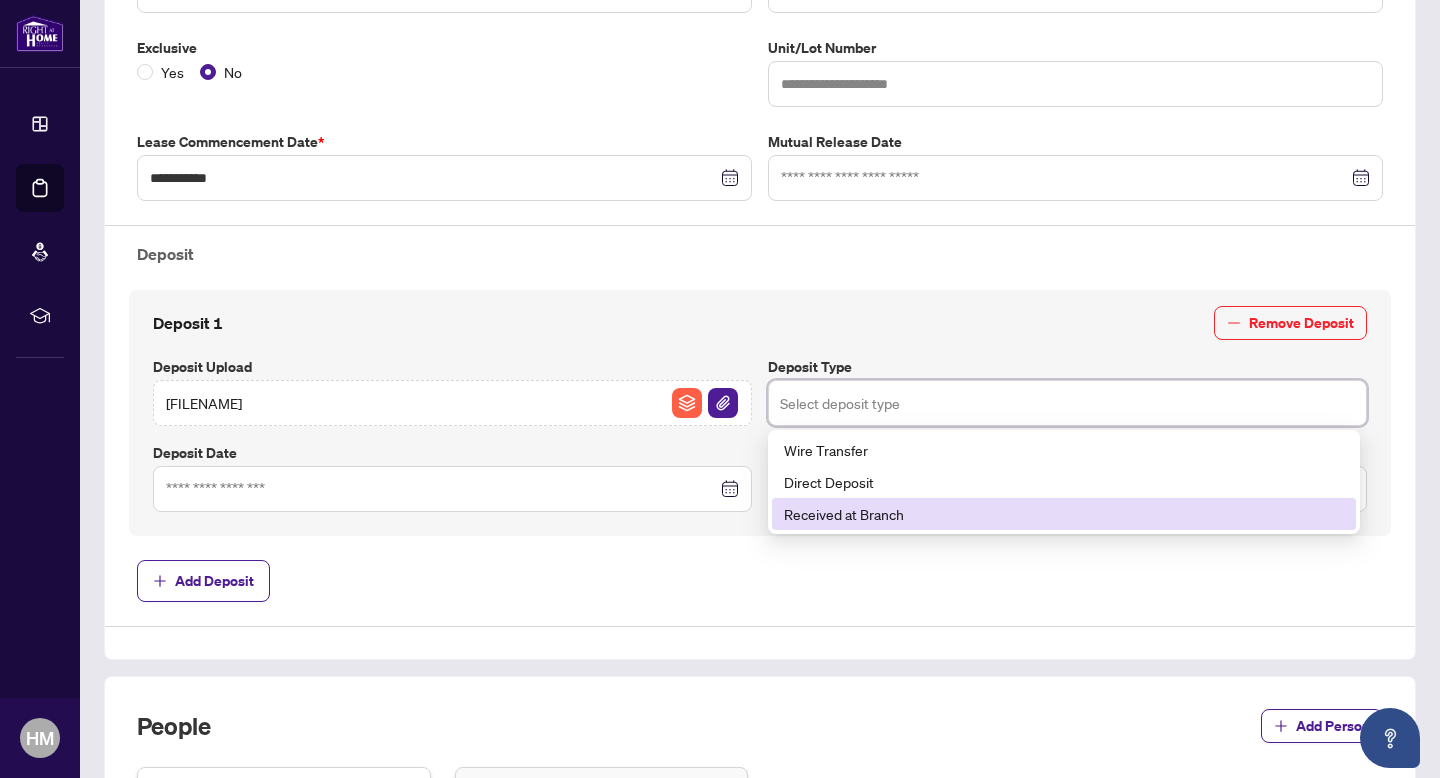 click on "Received at Branch" at bounding box center (1064, 514) 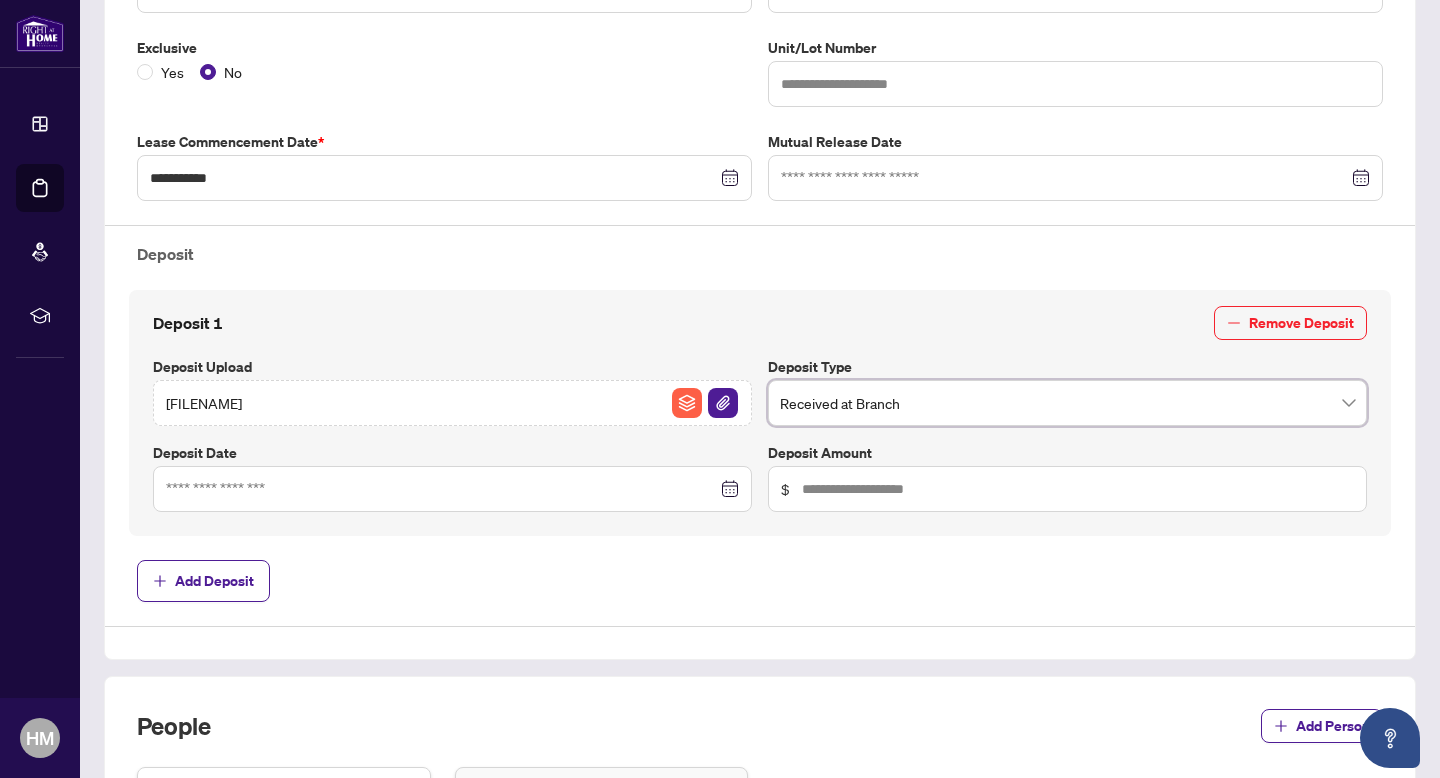 click at bounding box center [452, 489] 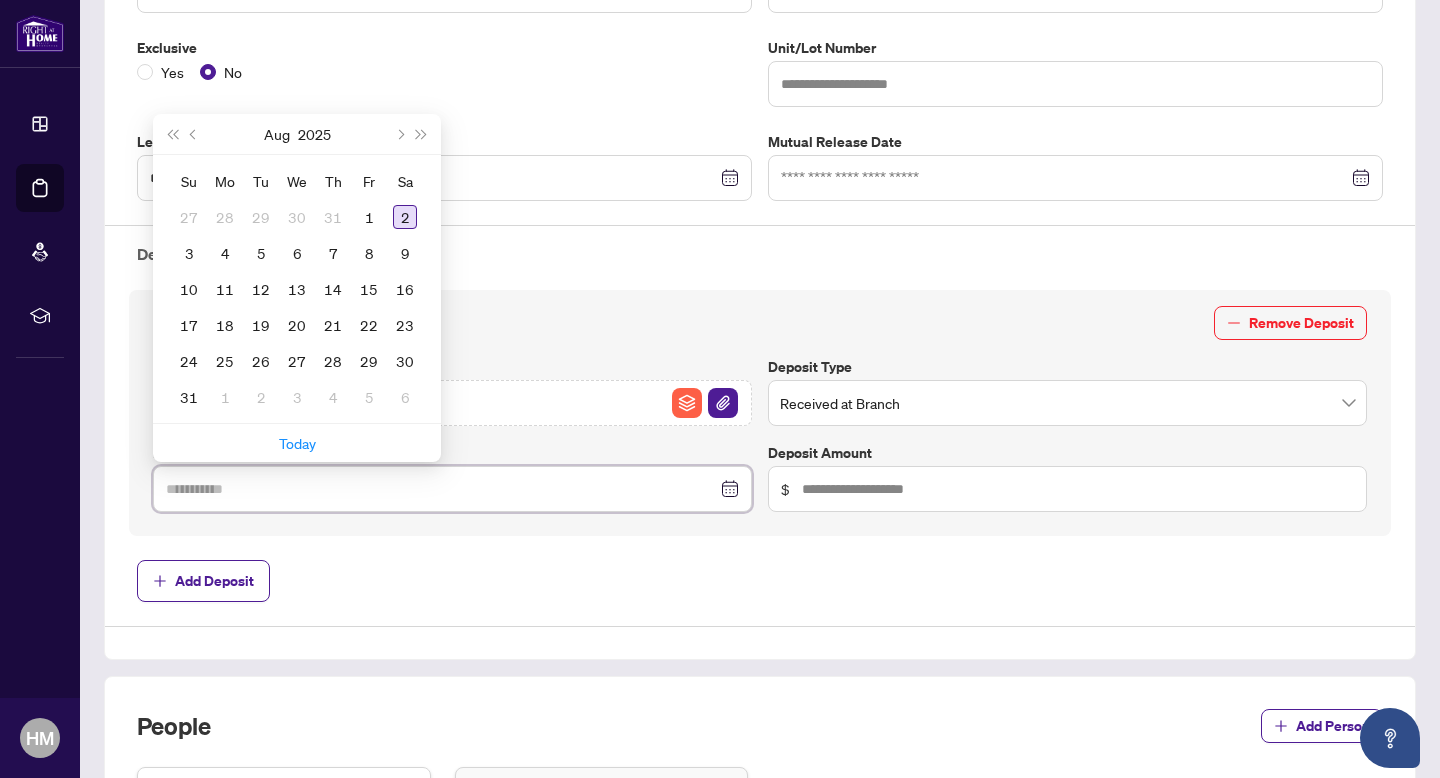 type on "**********" 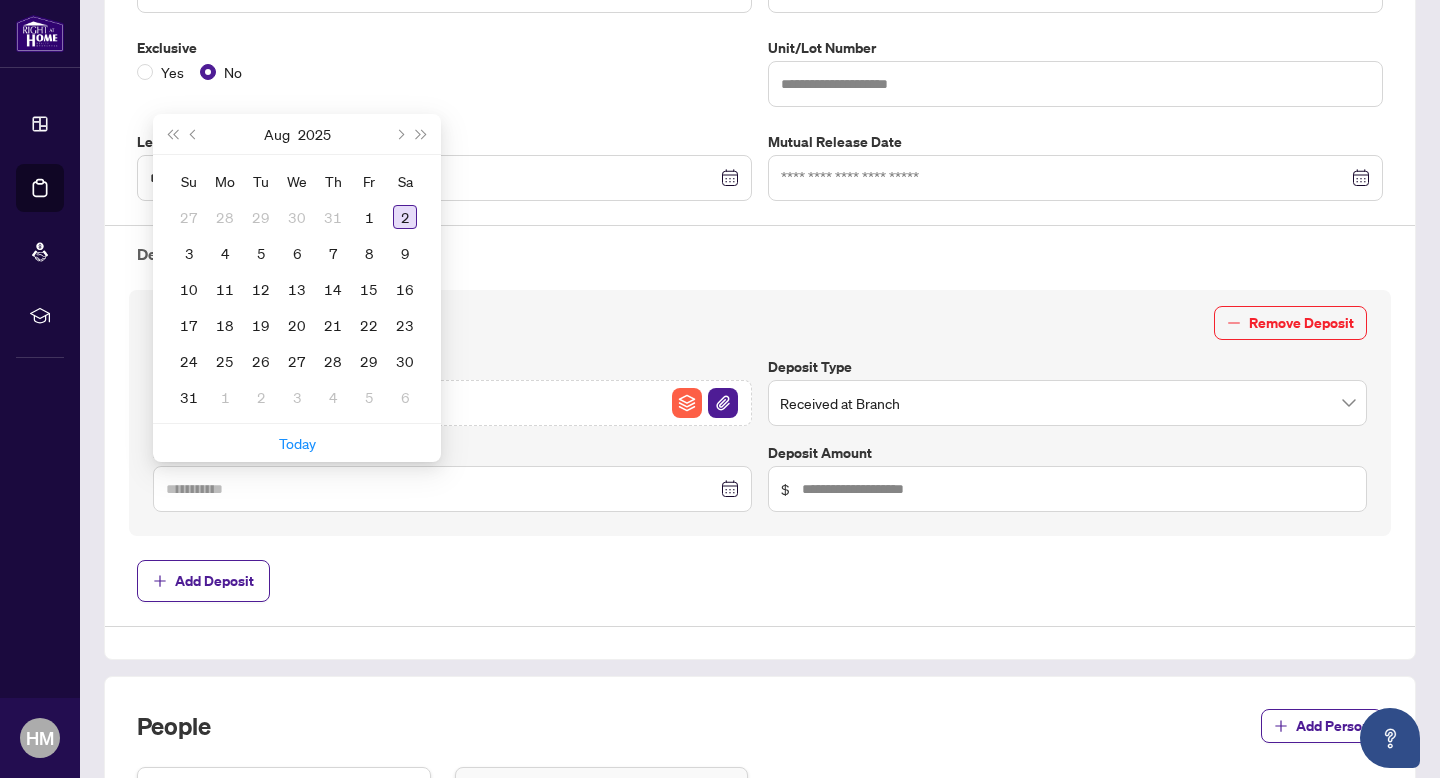 click on "2" at bounding box center [405, 217] 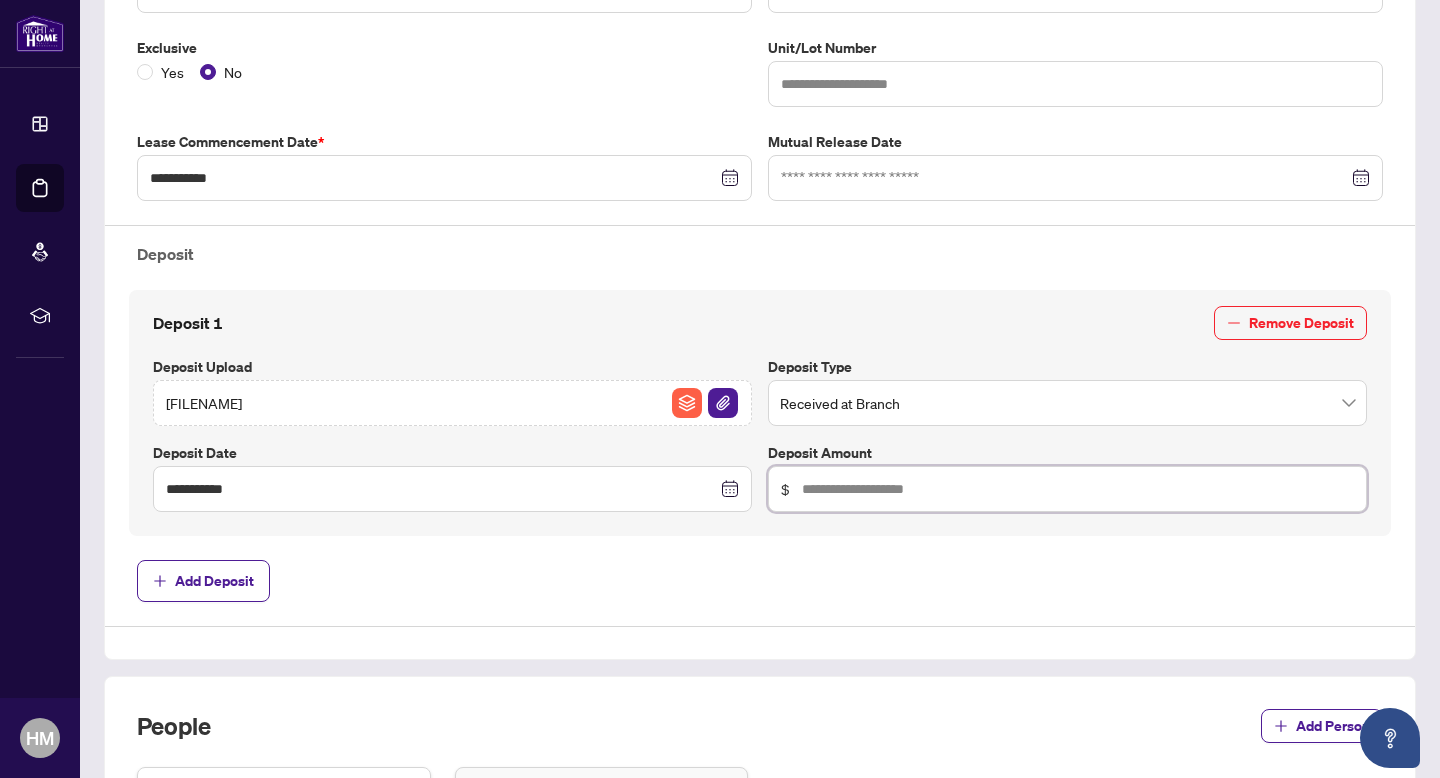 click at bounding box center [1078, 489] 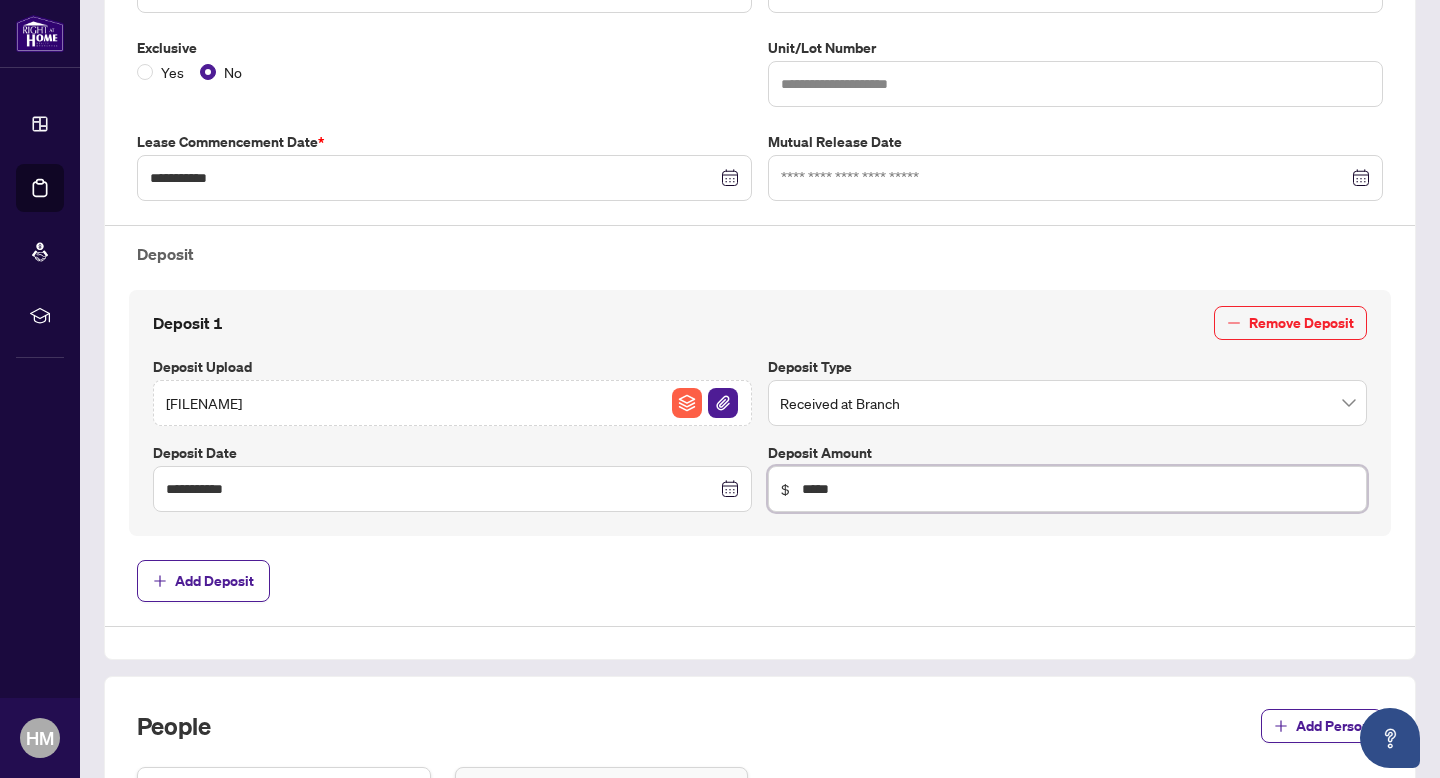 type on "*****" 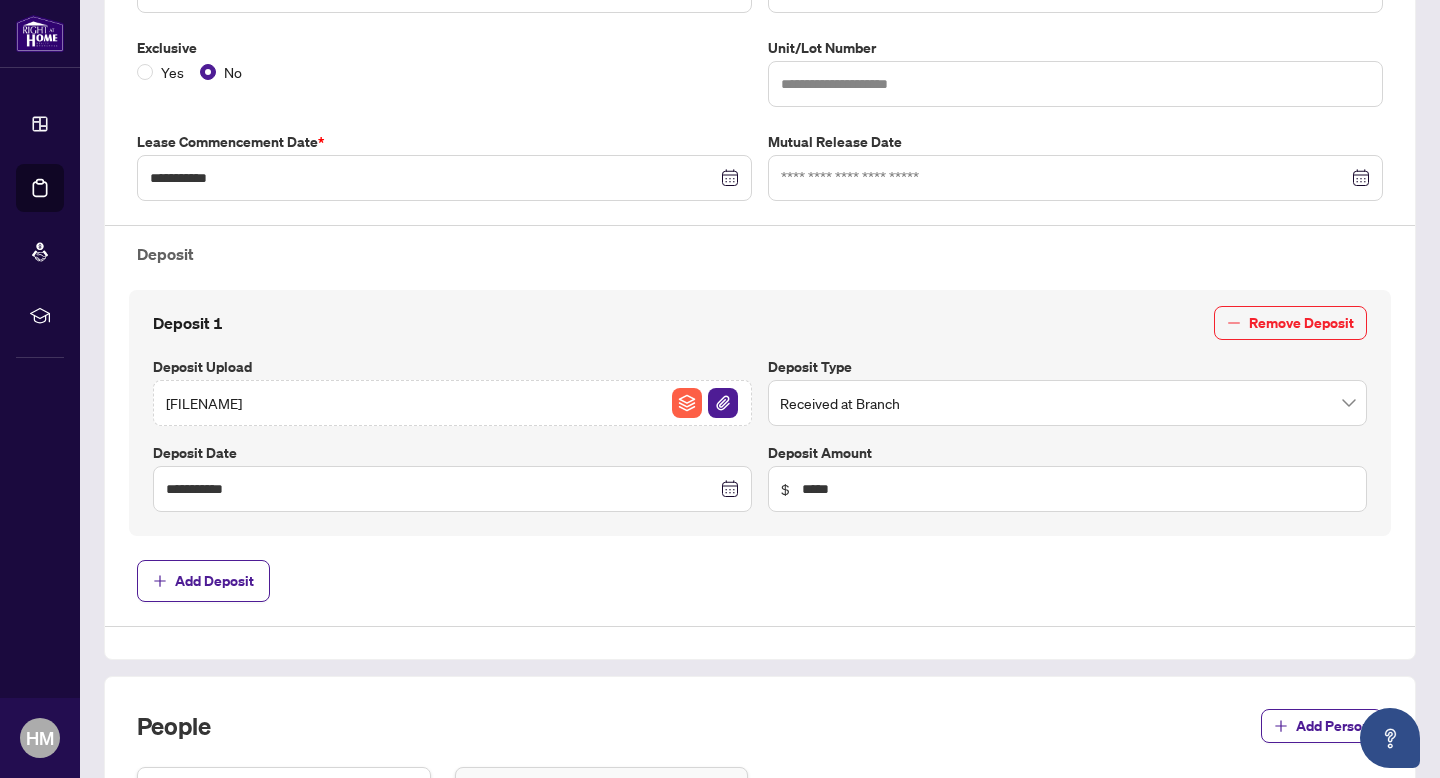 click on "**********" at bounding box center (760, 238) 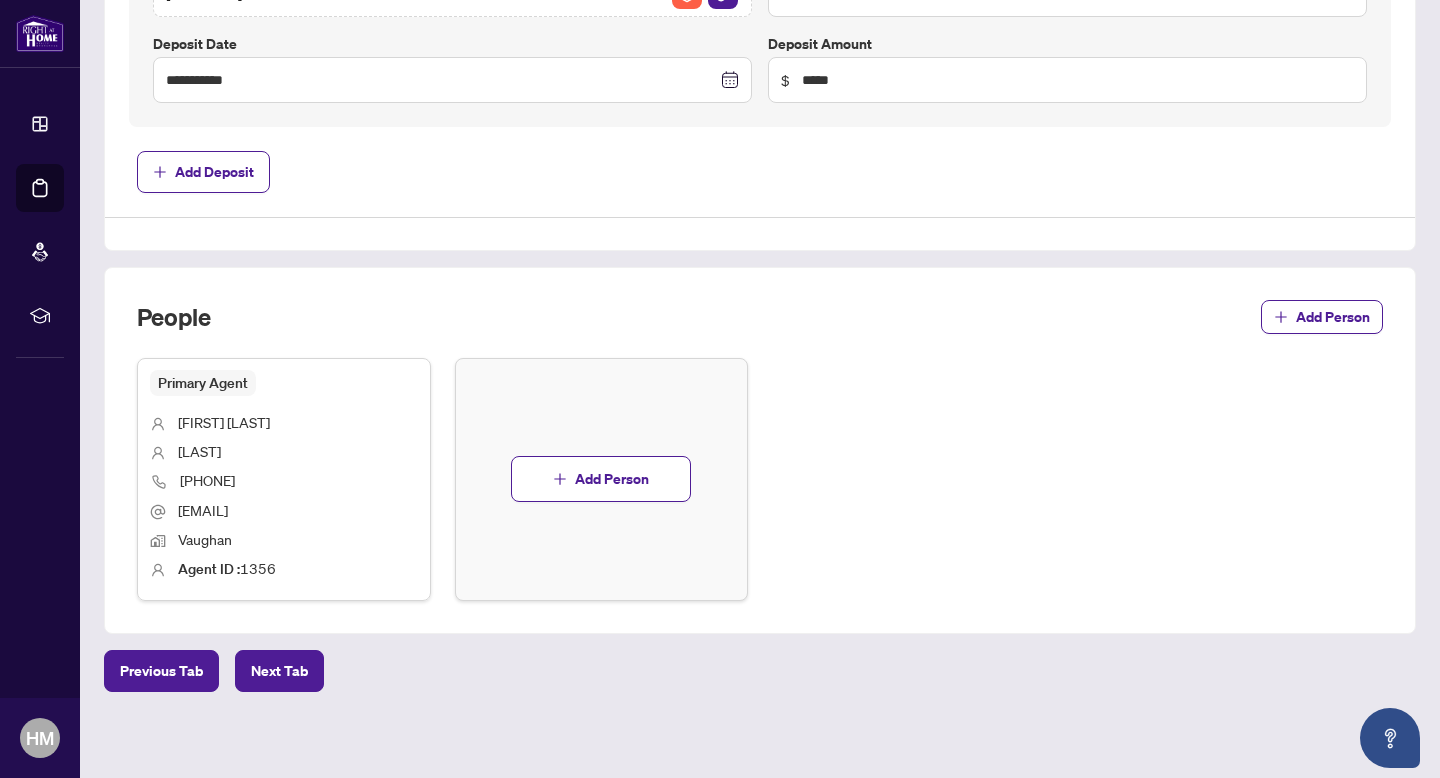 scroll, scrollTop: 929, scrollLeft: 0, axis: vertical 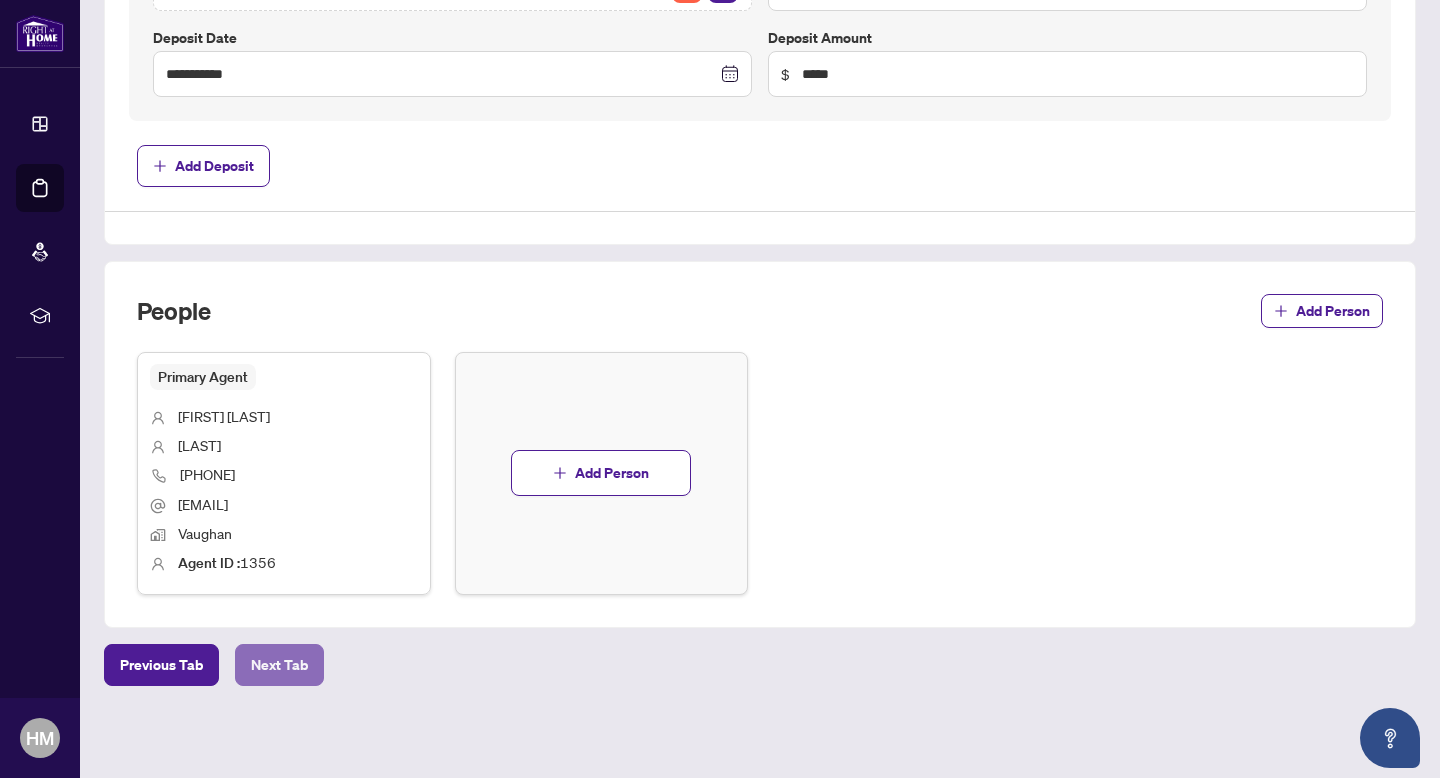 click on "Next Tab" at bounding box center (279, 665) 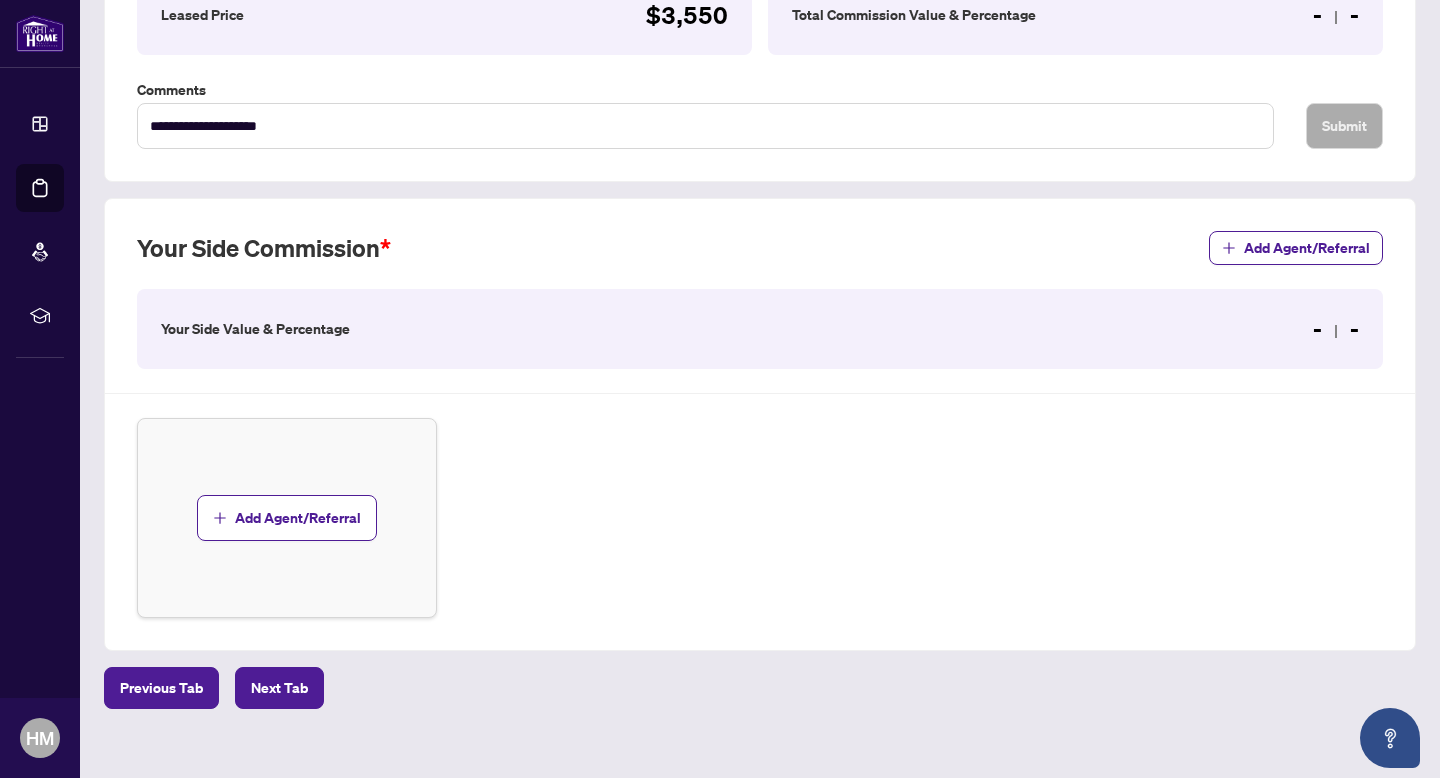 scroll, scrollTop: 392, scrollLeft: 0, axis: vertical 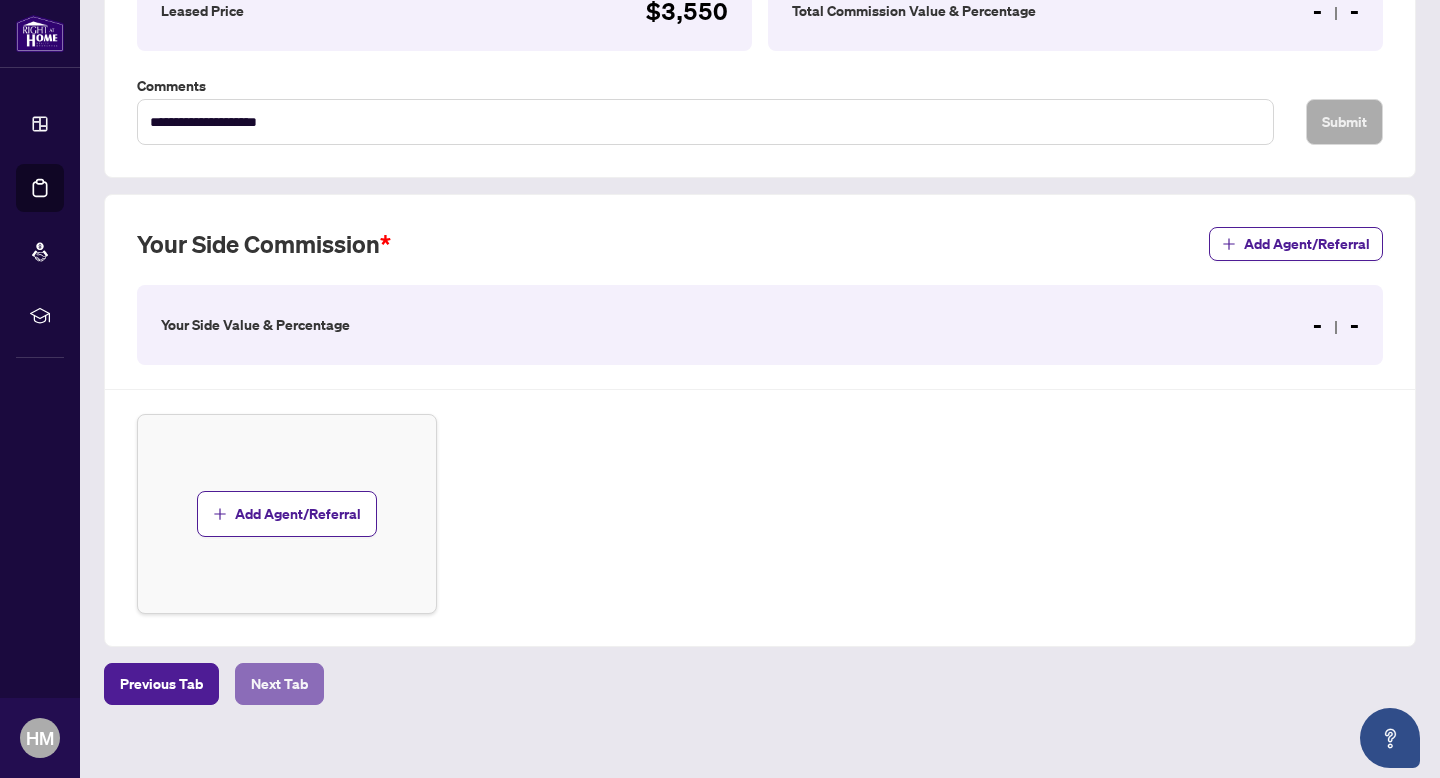 click on "Next Tab" at bounding box center [279, 684] 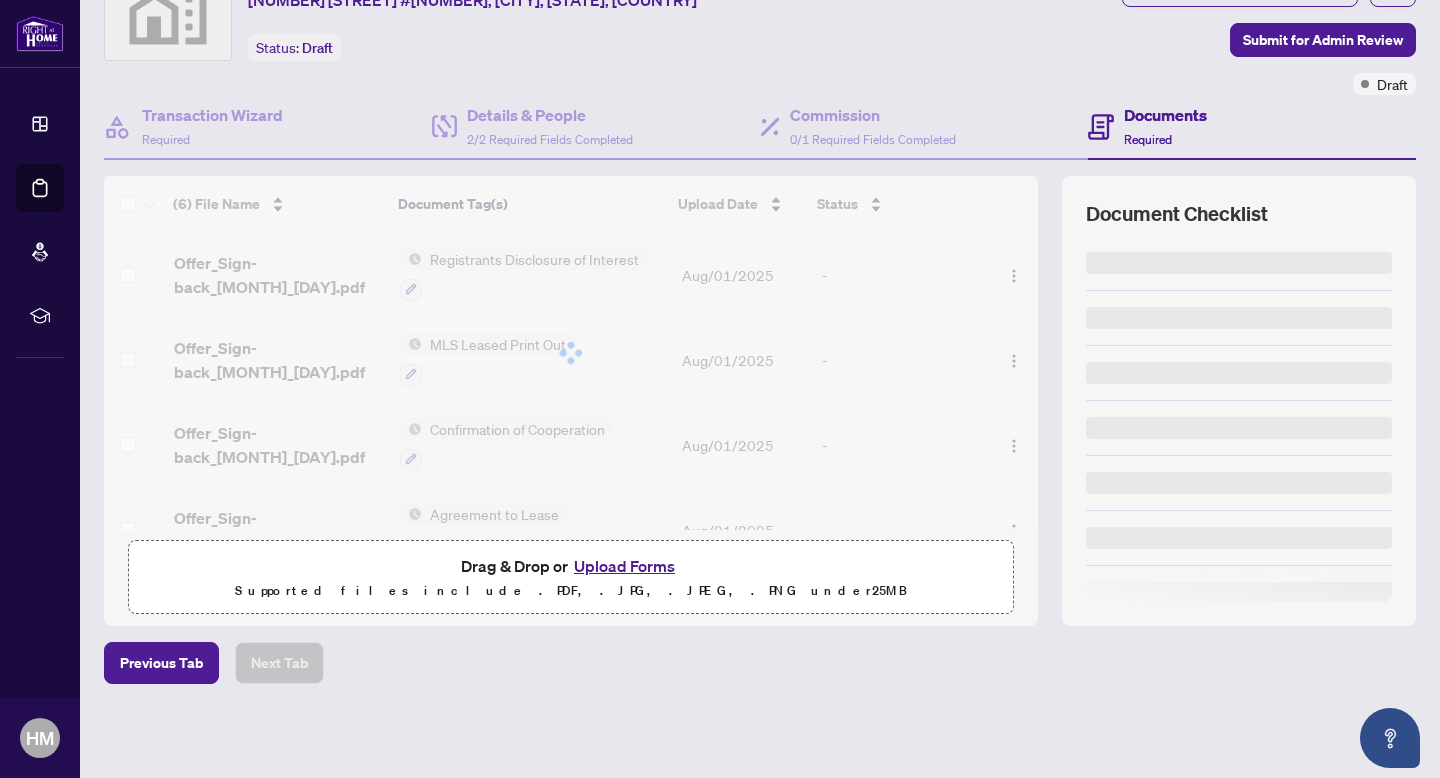 scroll, scrollTop: 0, scrollLeft: 0, axis: both 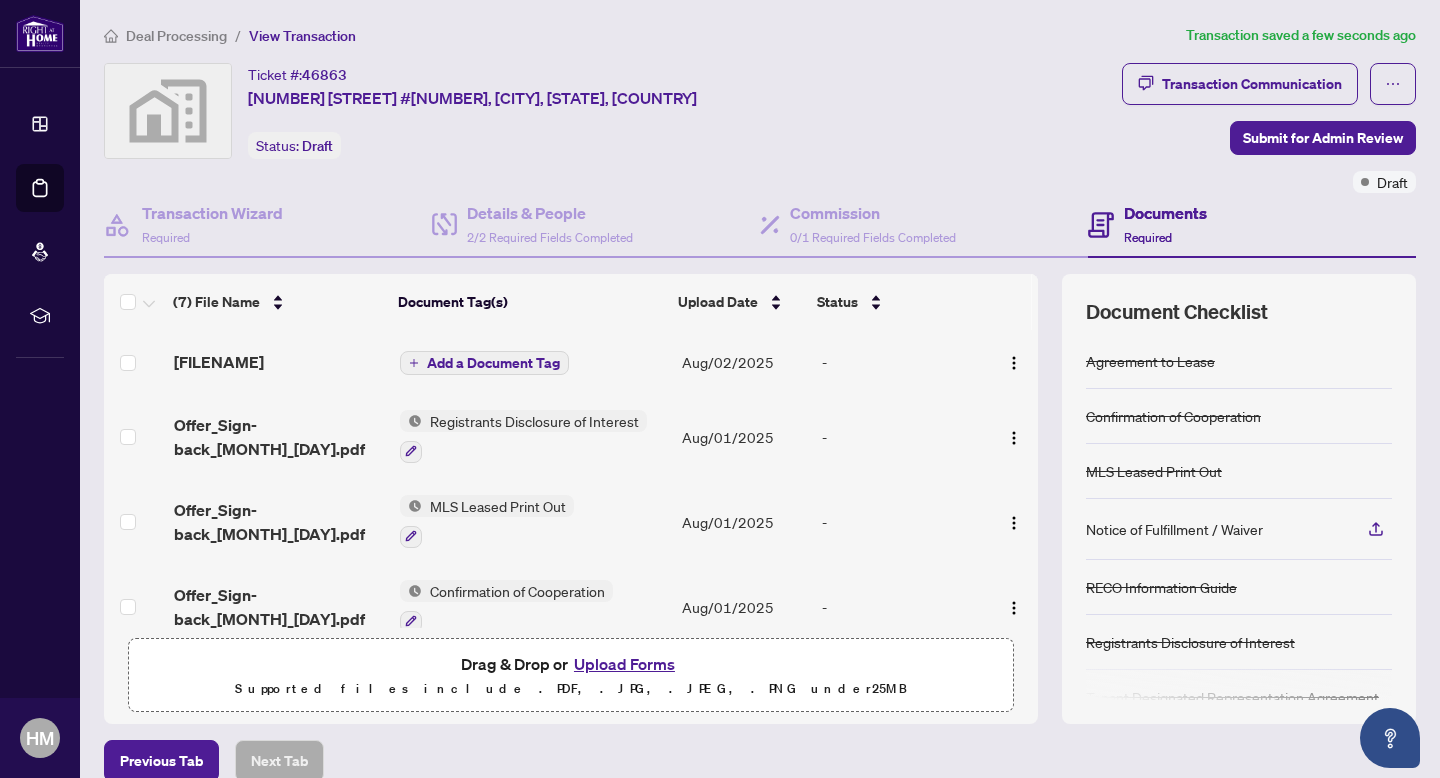 click on "Add a Document Tag" at bounding box center [493, 363] 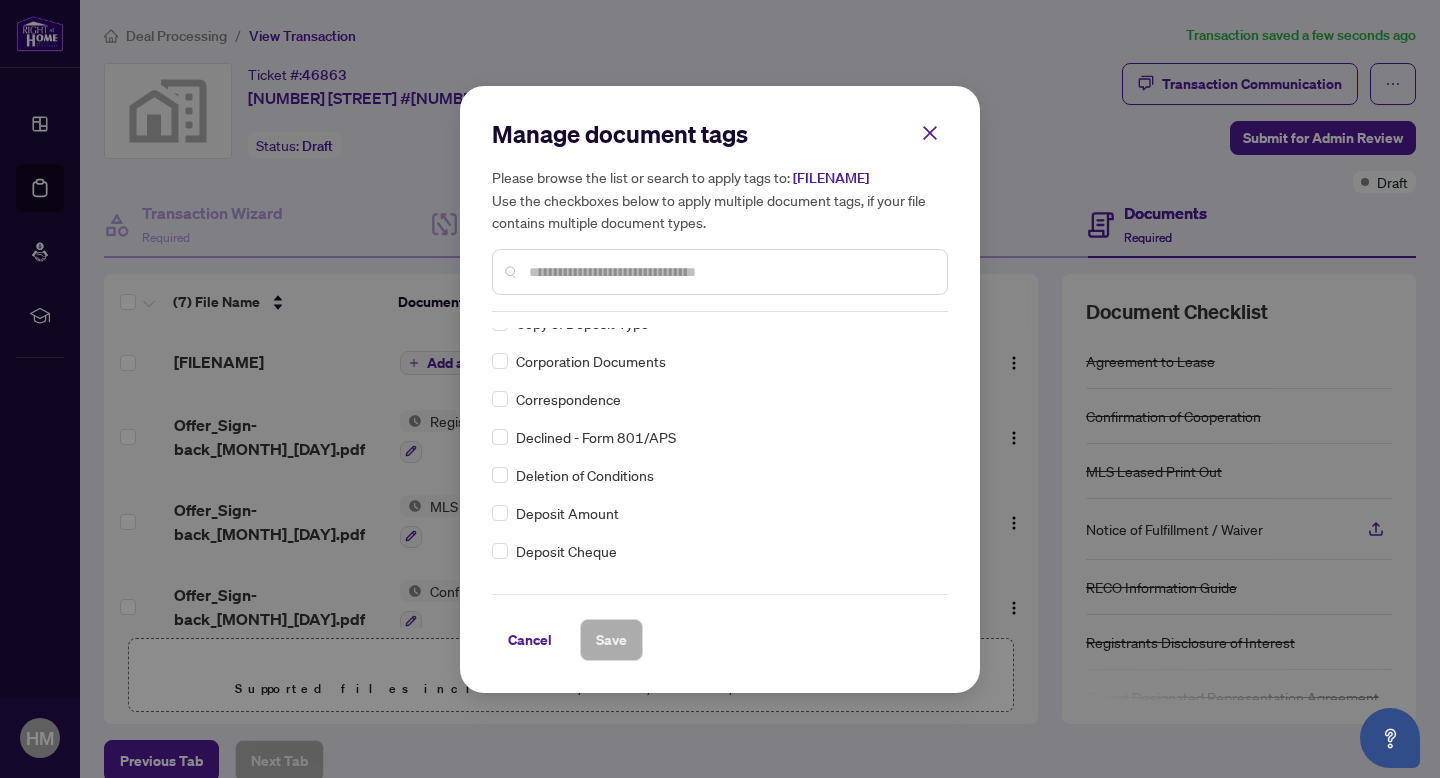 scroll, scrollTop: 1550, scrollLeft: 0, axis: vertical 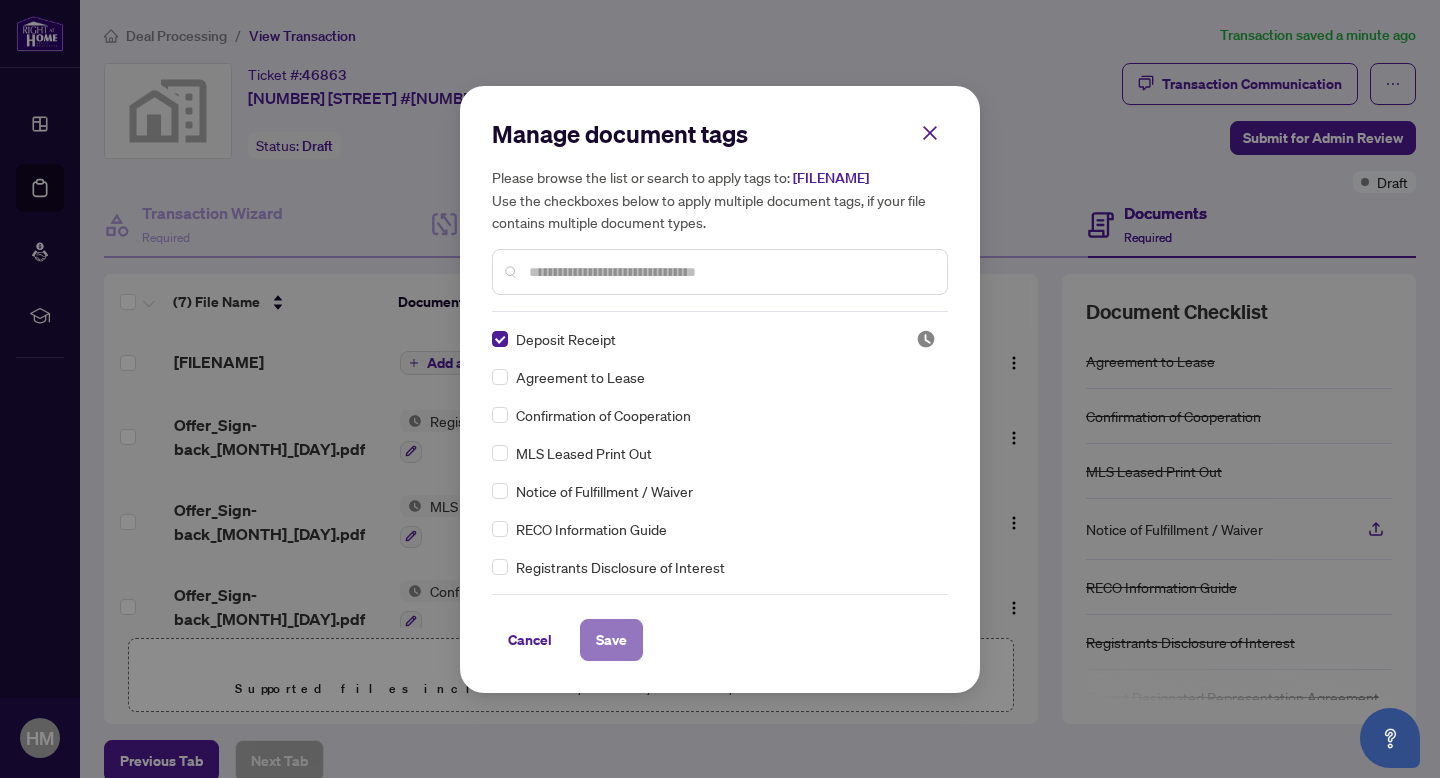 click on "Save" at bounding box center (611, 640) 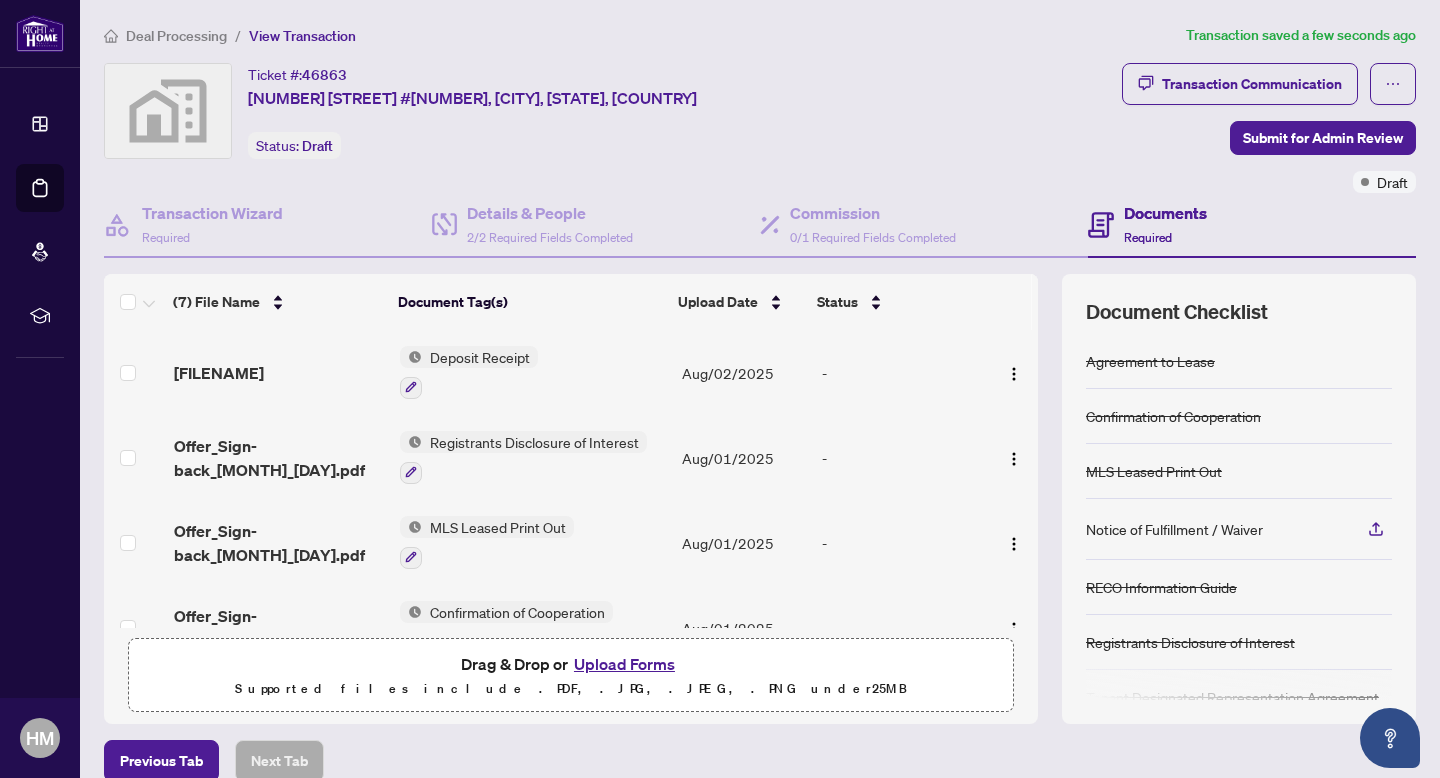 scroll, scrollTop: 301, scrollLeft: 0, axis: vertical 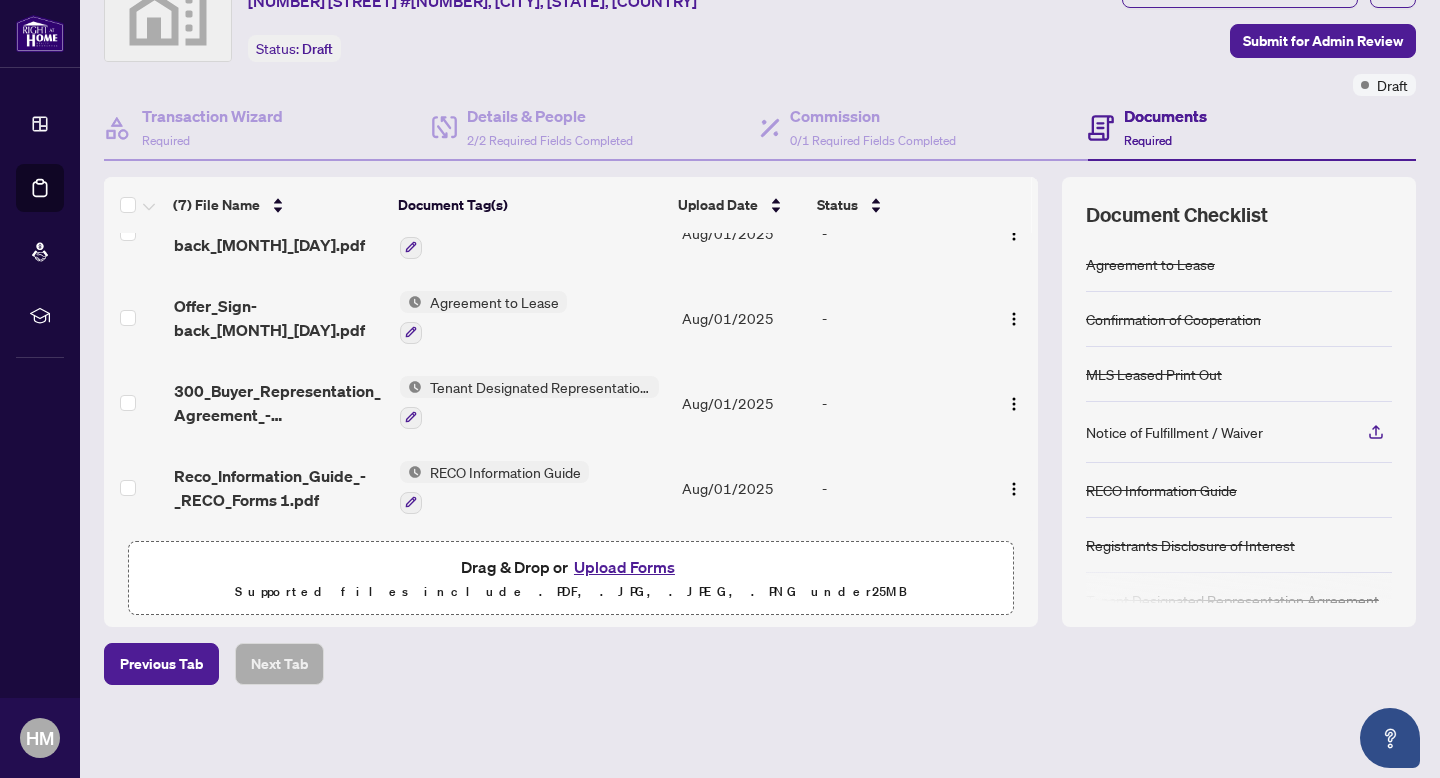 click on "Required" at bounding box center (1148, 140) 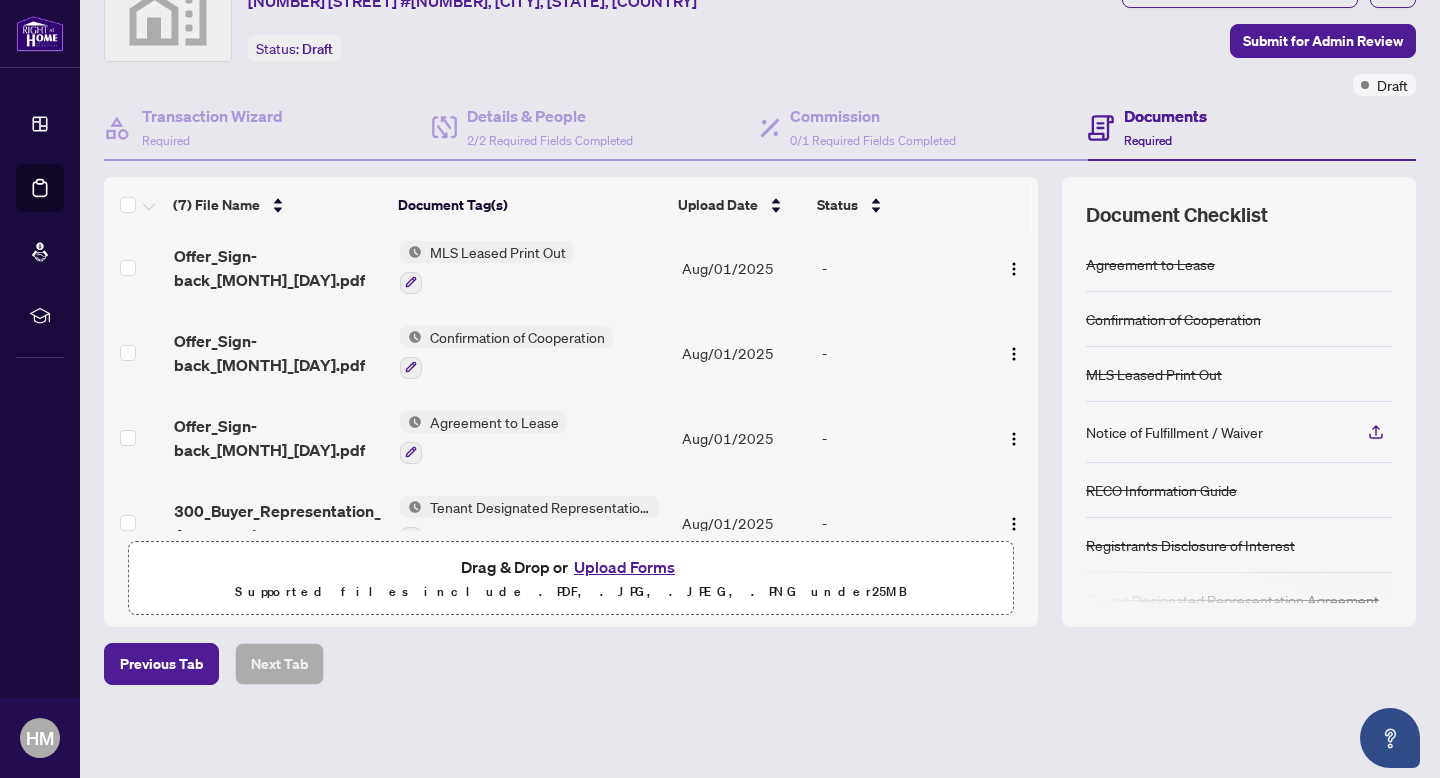 scroll, scrollTop: 0, scrollLeft: 0, axis: both 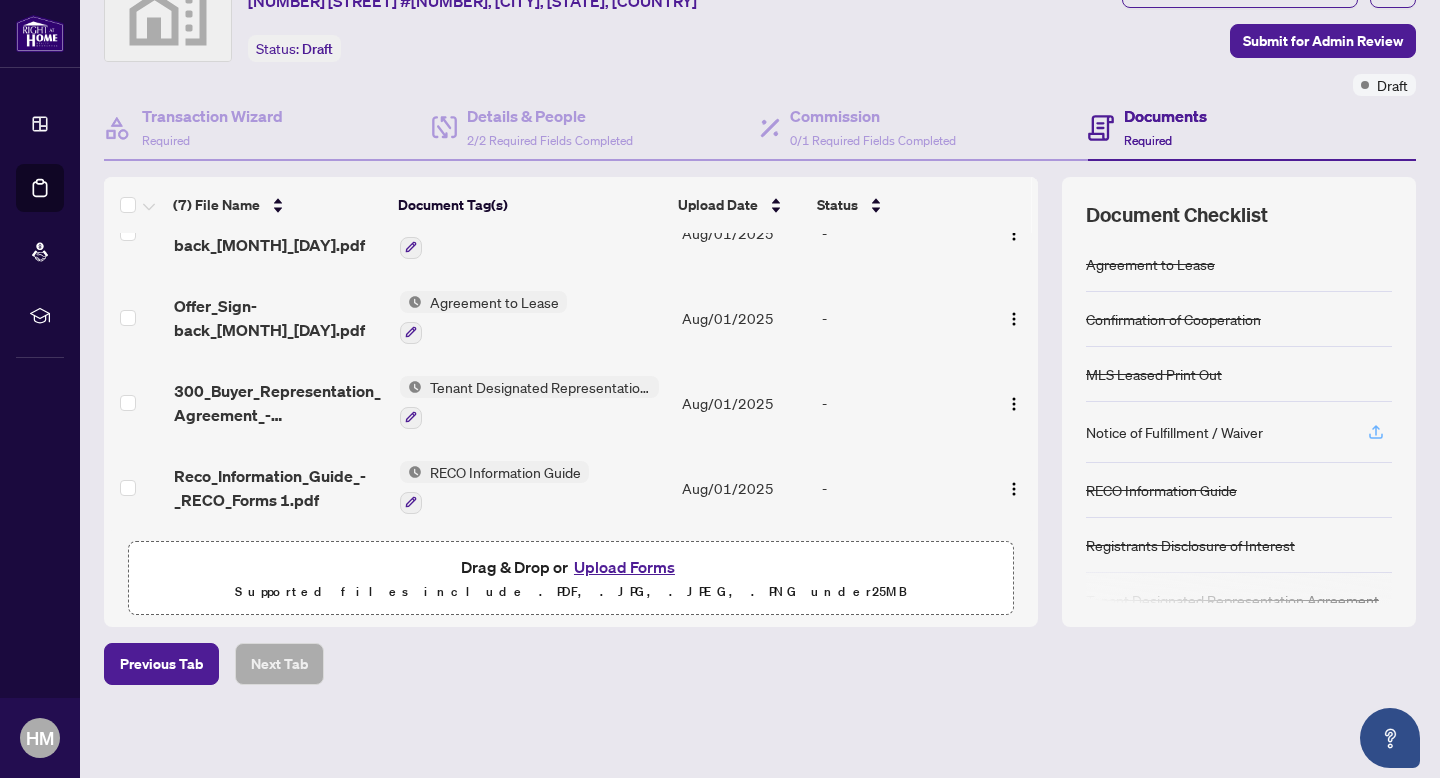 click 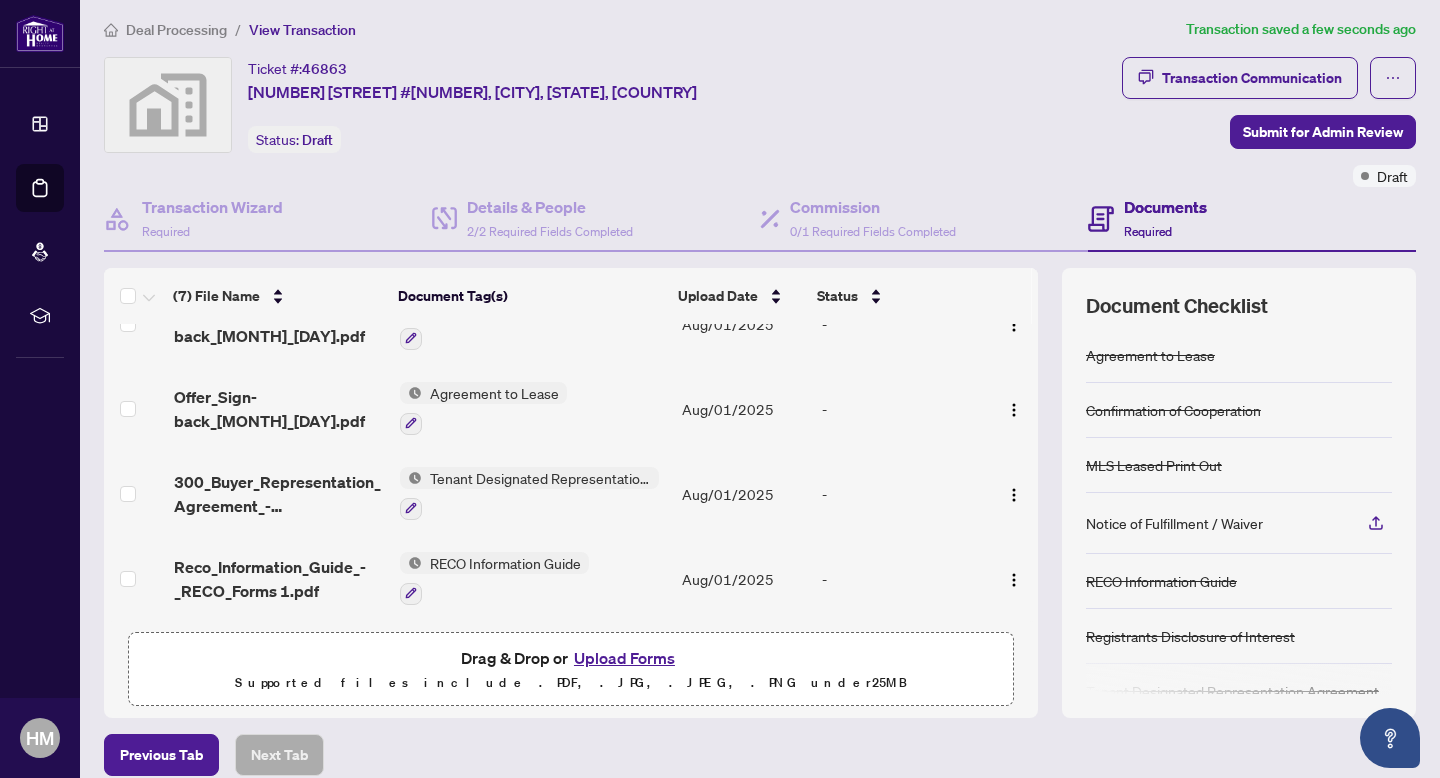 scroll, scrollTop: 0, scrollLeft: 0, axis: both 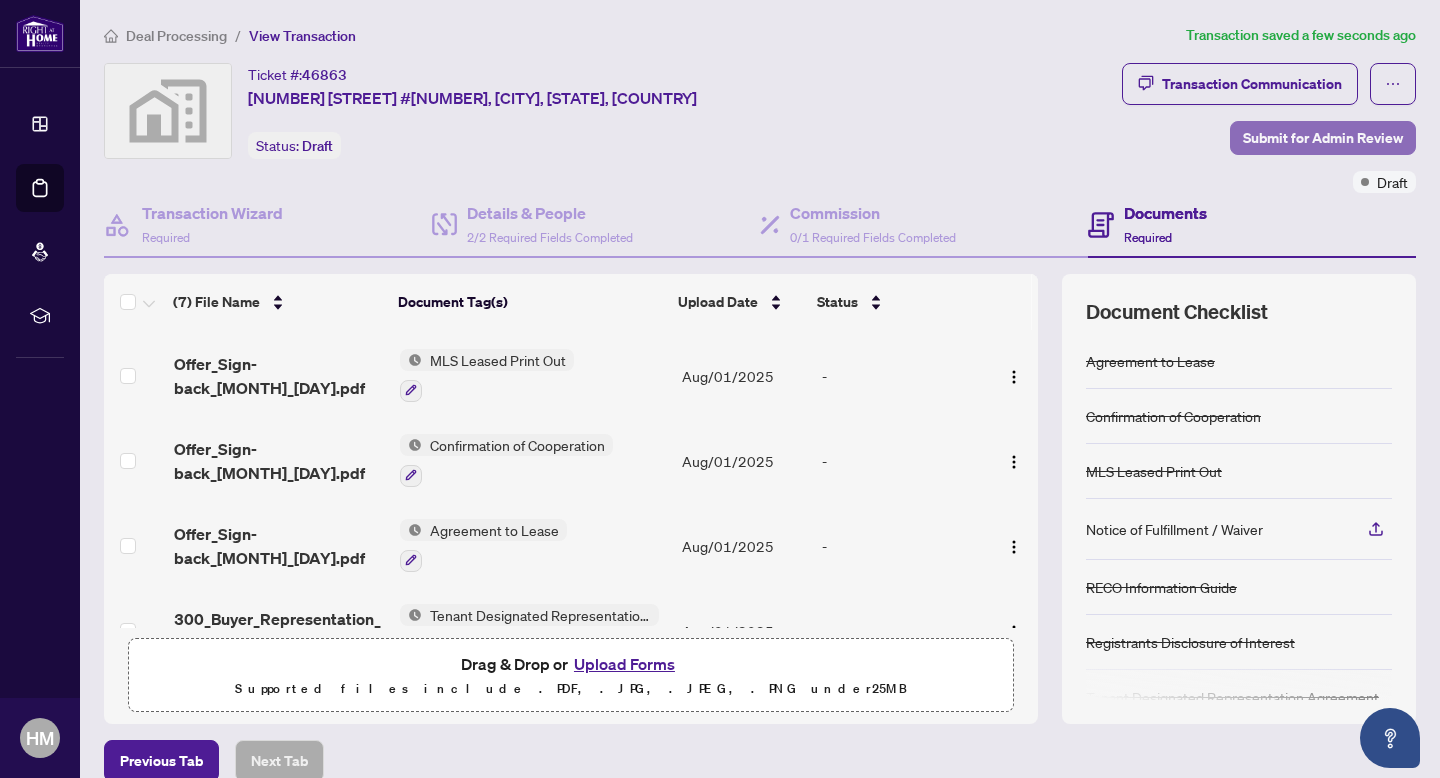 click on "Submit for Admin Review" at bounding box center [1323, 138] 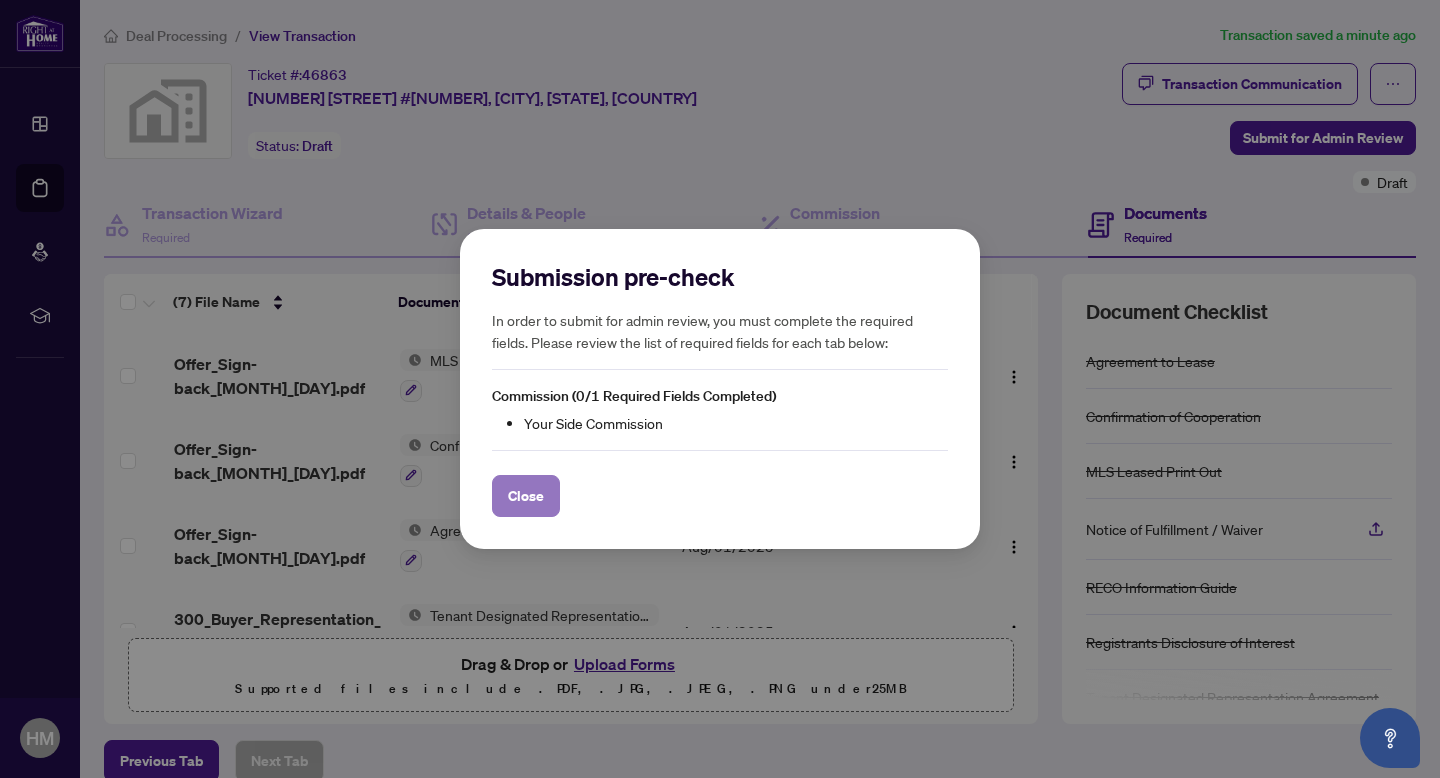 click on "Close" at bounding box center (526, 496) 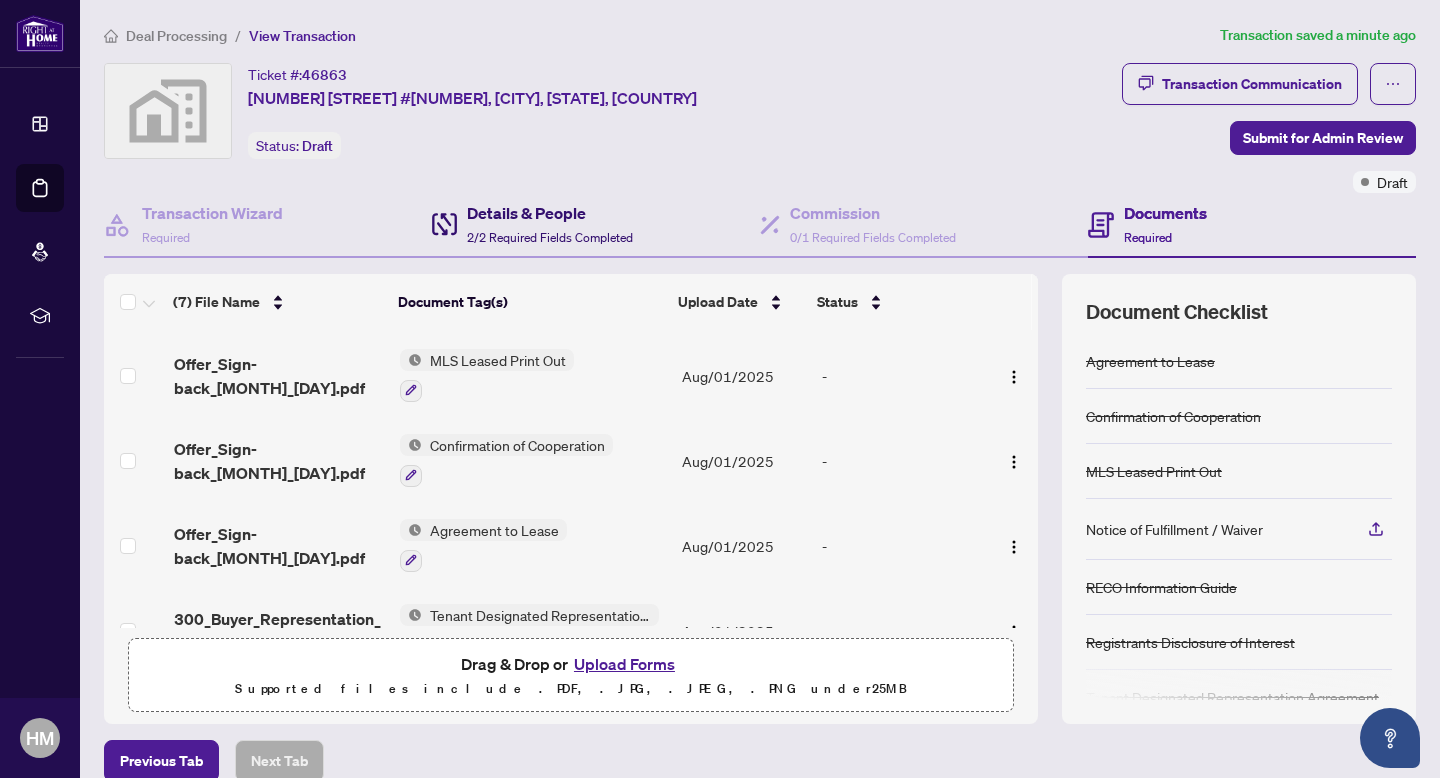 click on "2/2 Required Fields Completed" at bounding box center (550, 237) 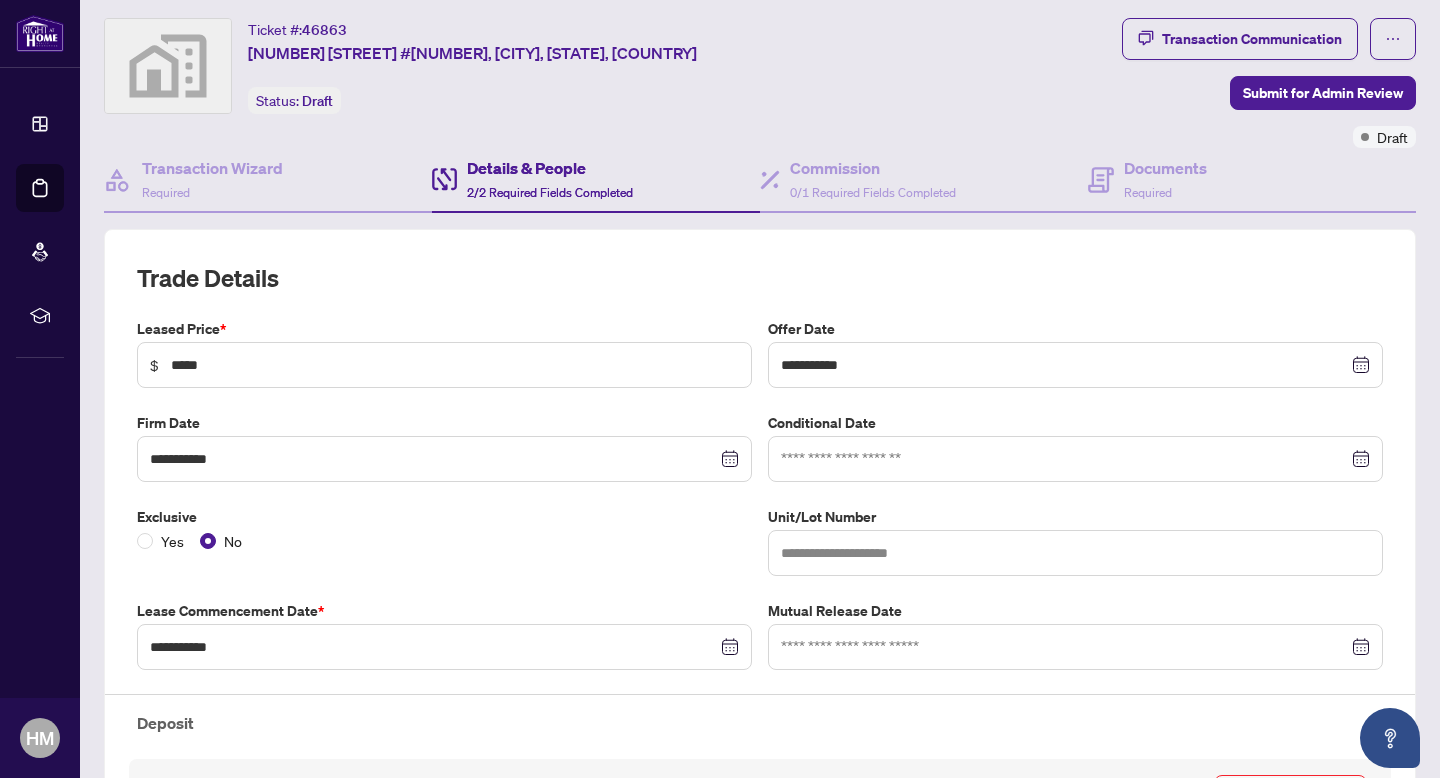 scroll, scrollTop: 0, scrollLeft: 0, axis: both 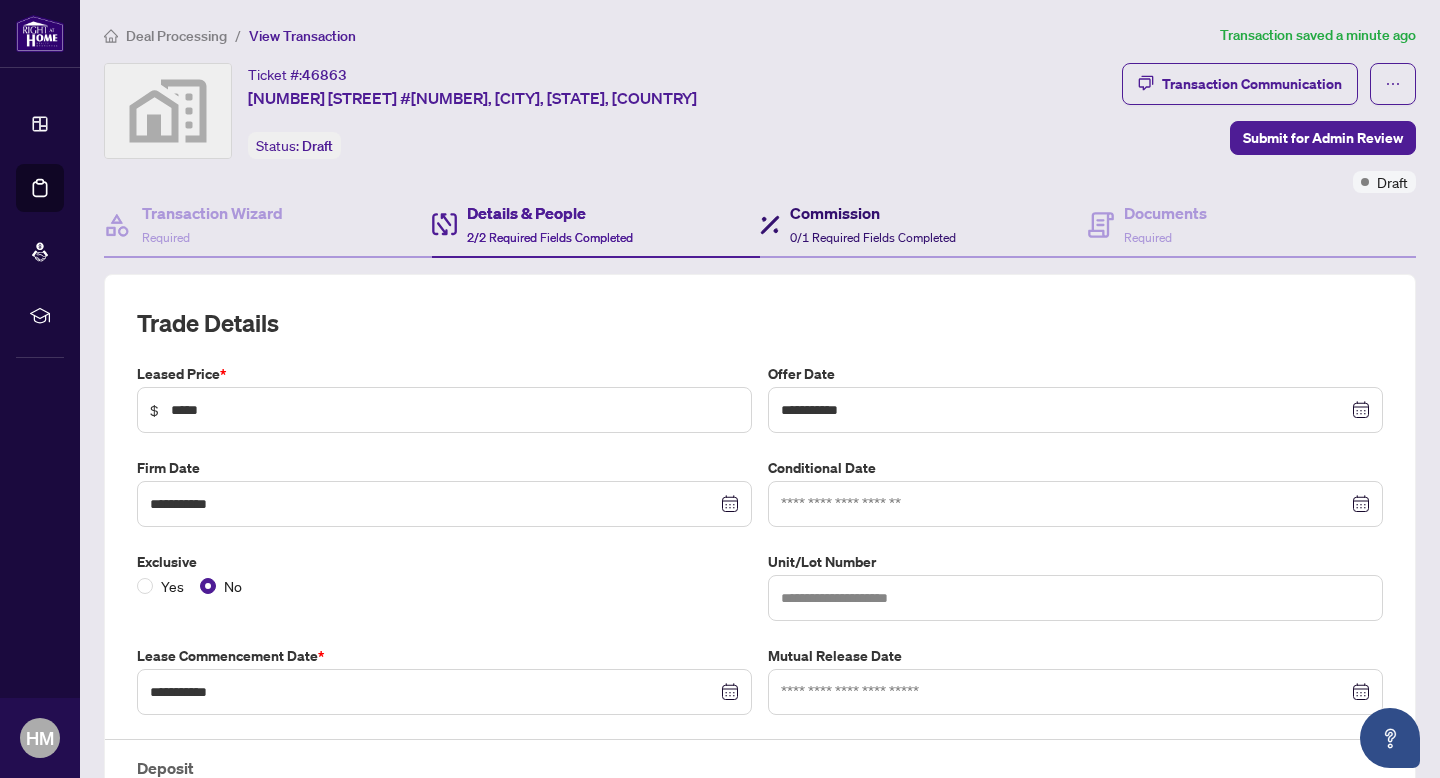 click on "0/1 Required Fields Completed" at bounding box center [873, 237] 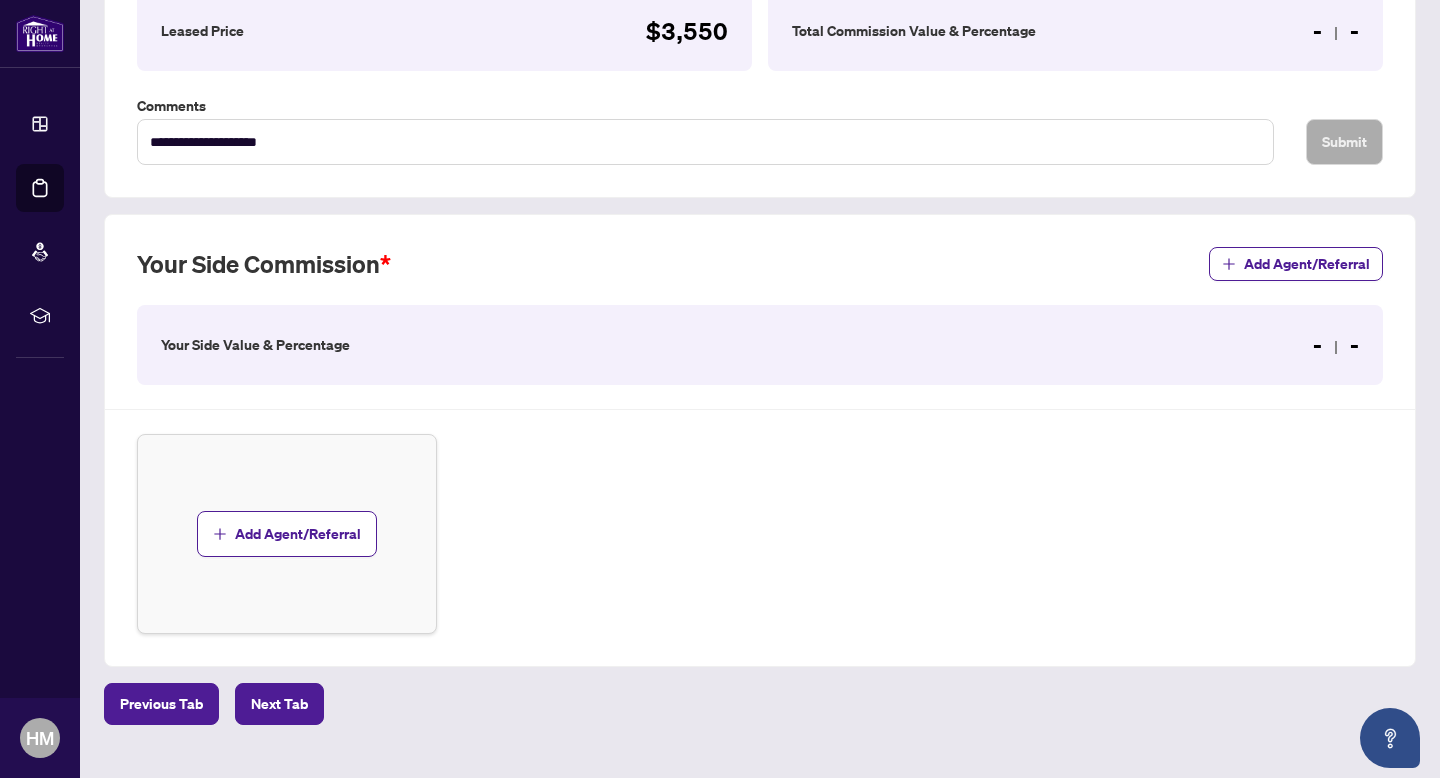 scroll, scrollTop: 376, scrollLeft: 0, axis: vertical 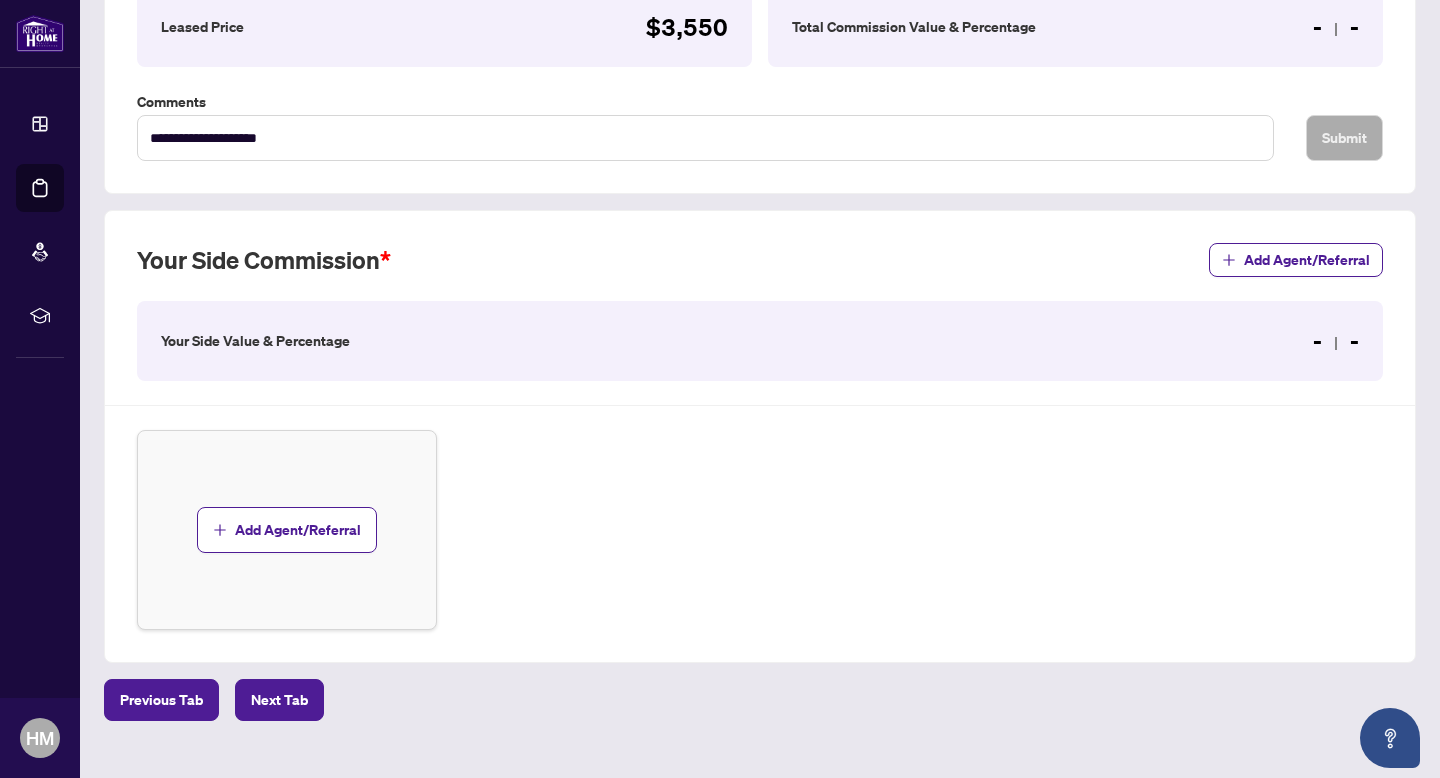 click on "Your Side Value & Percentage" at bounding box center (255, 341) 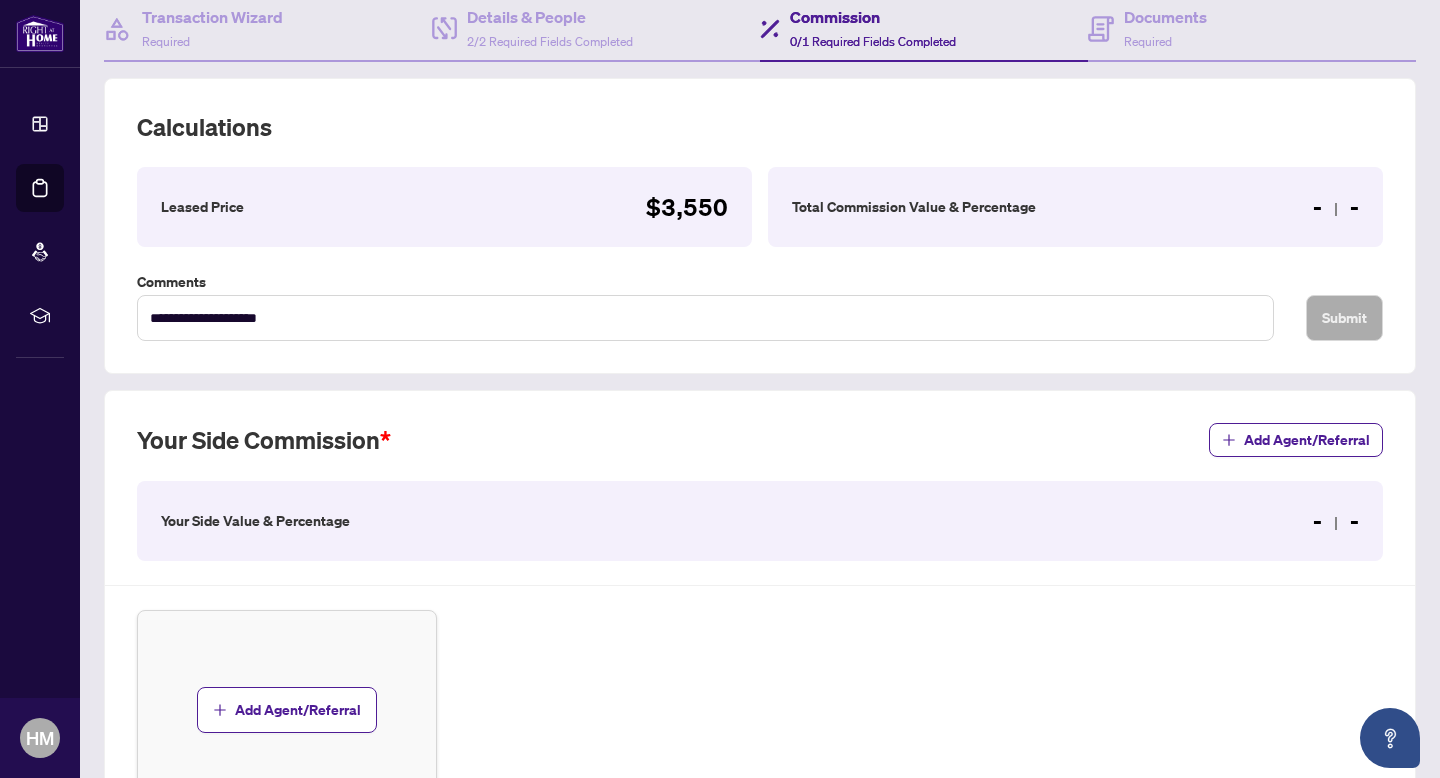 scroll, scrollTop: 200, scrollLeft: 0, axis: vertical 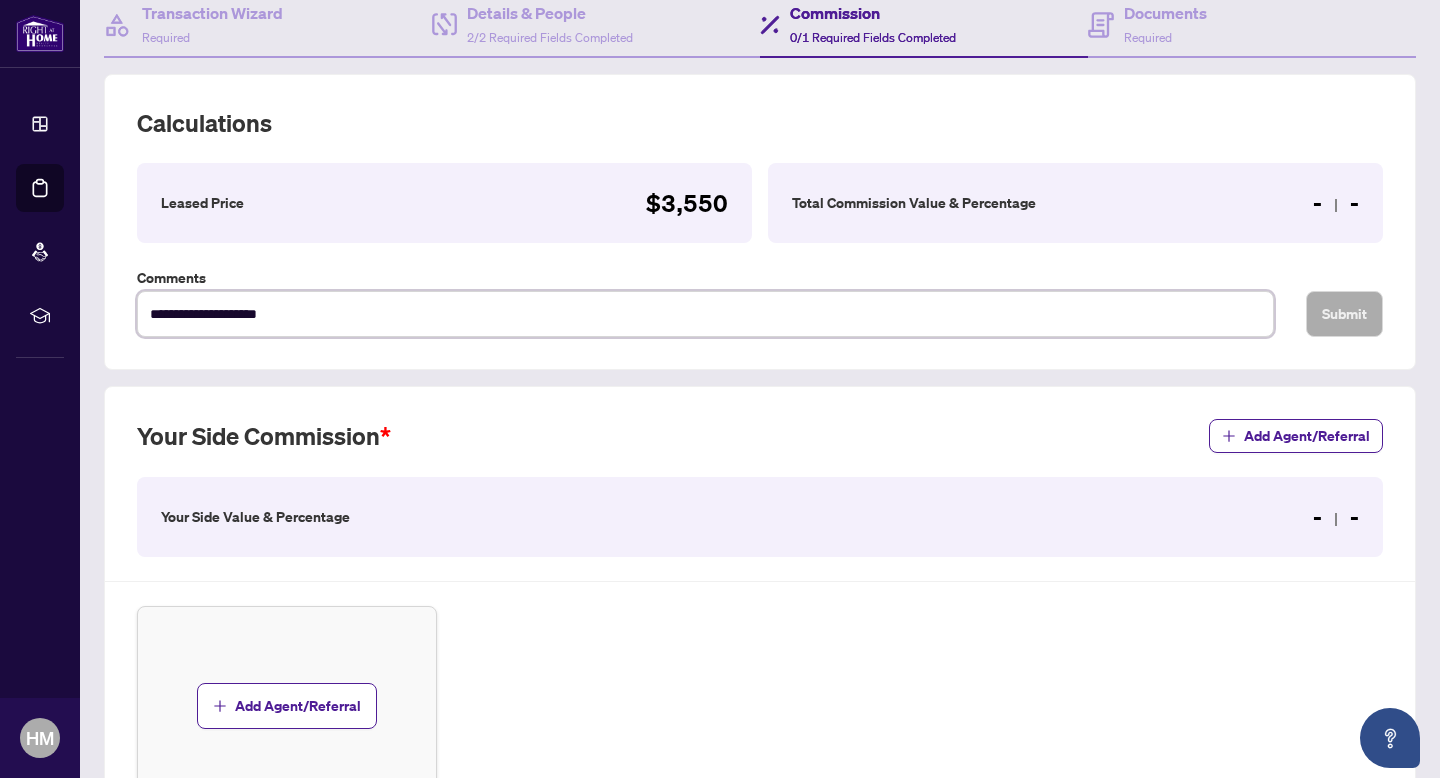 click on "**********" at bounding box center (705, 314) 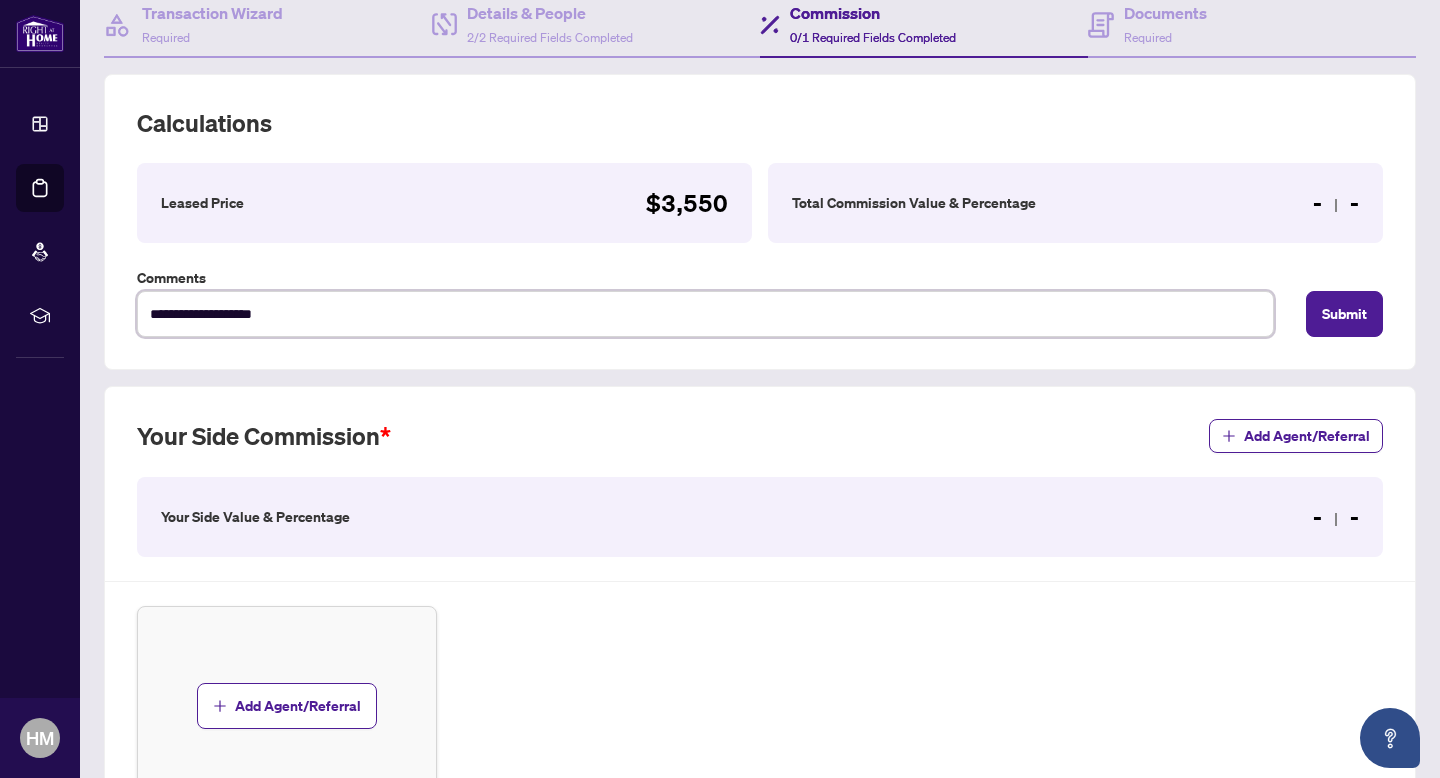 type on "**********" 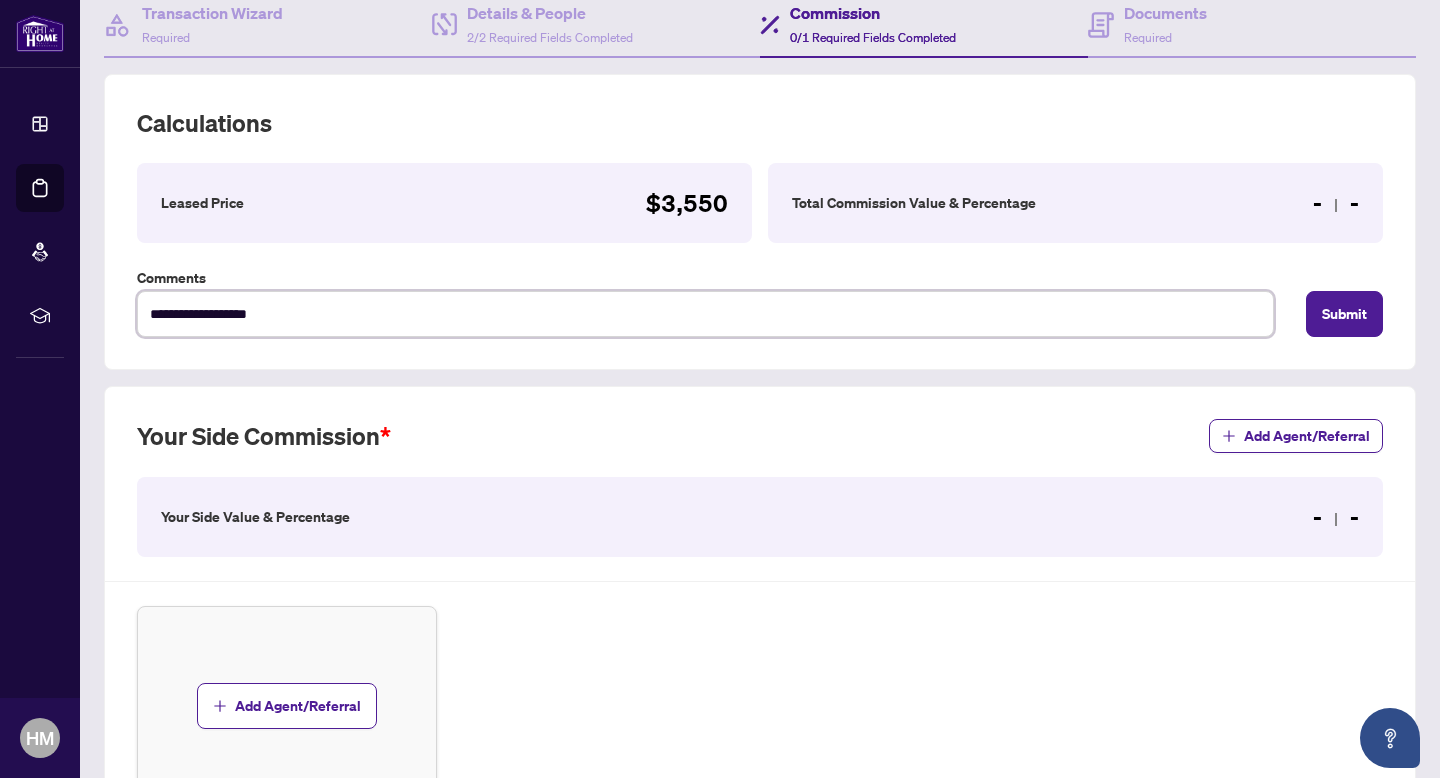 type on "**********" 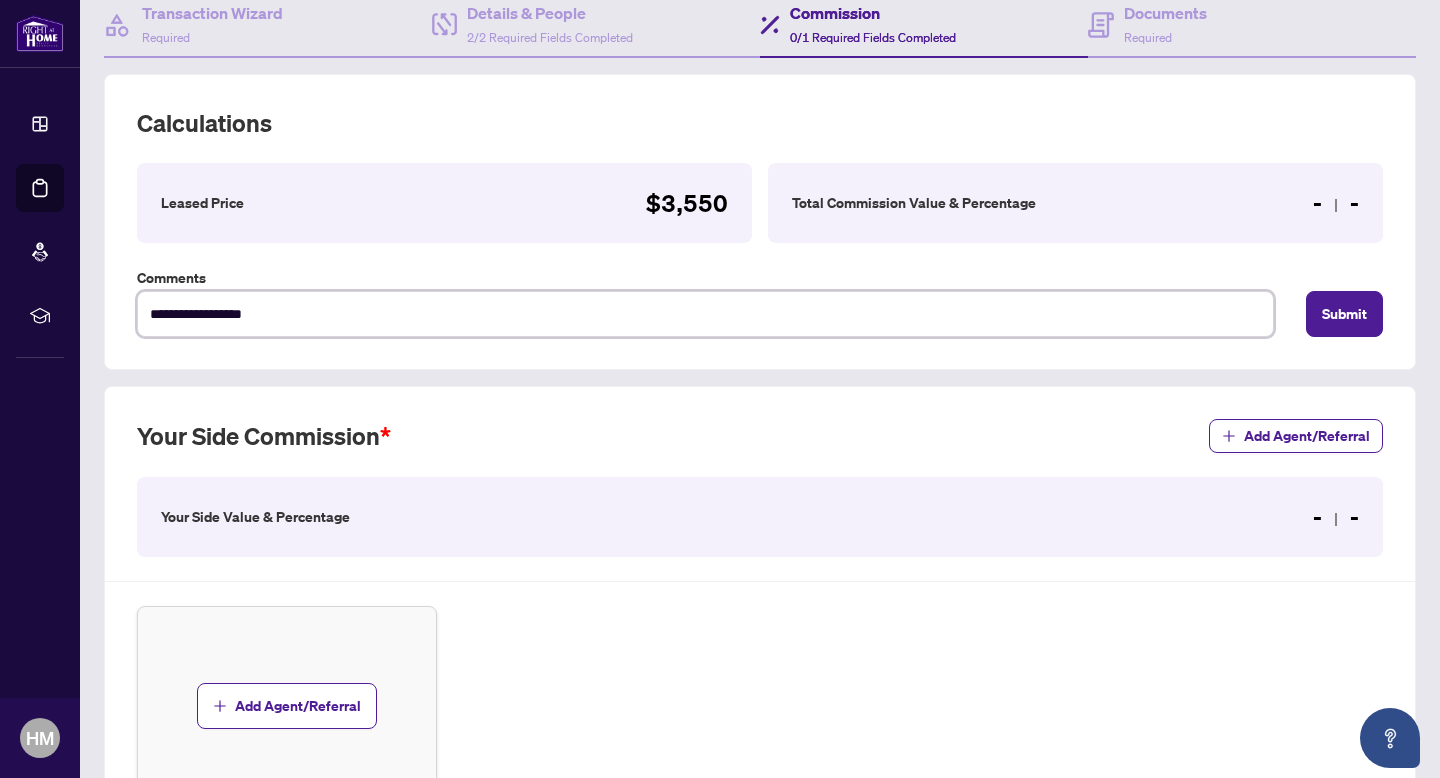 type on "**********" 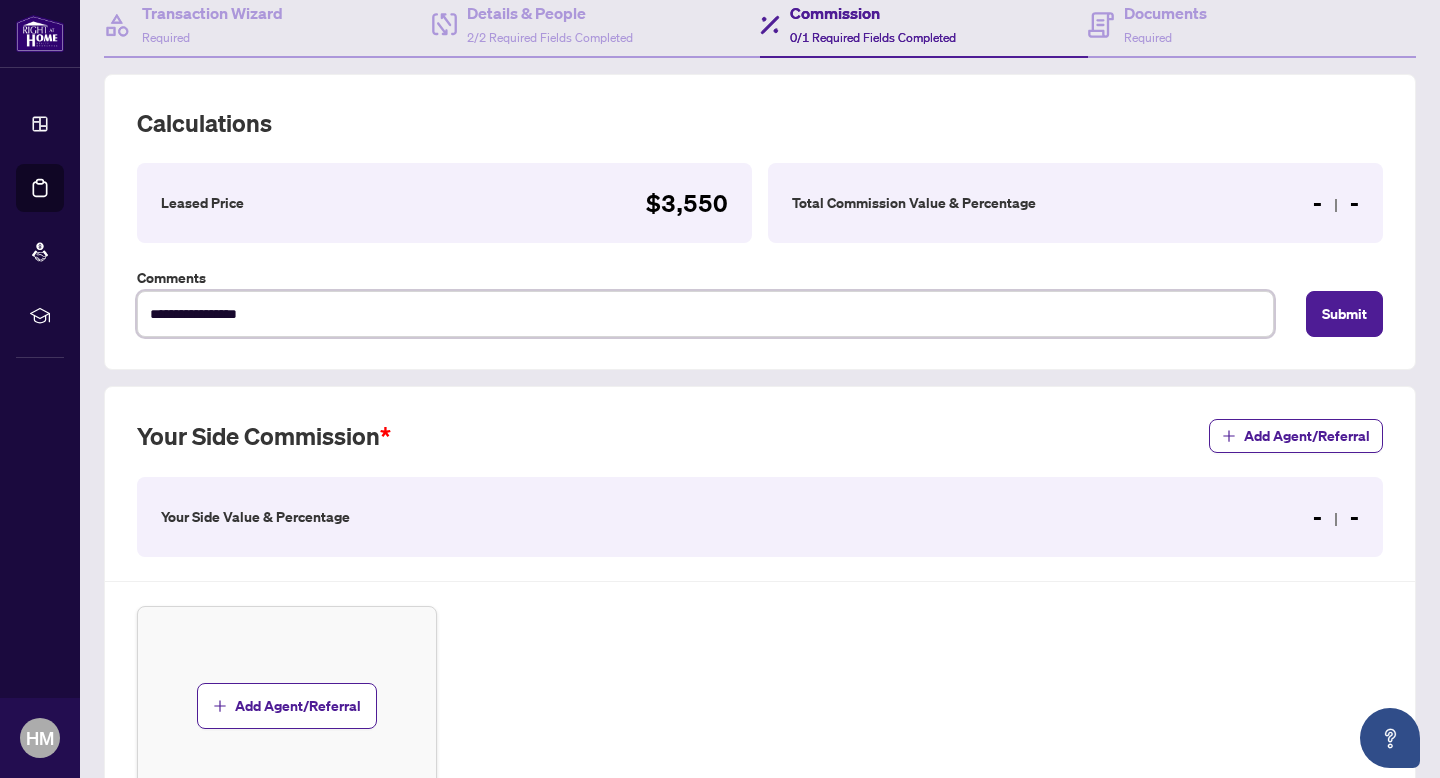 type on "**********" 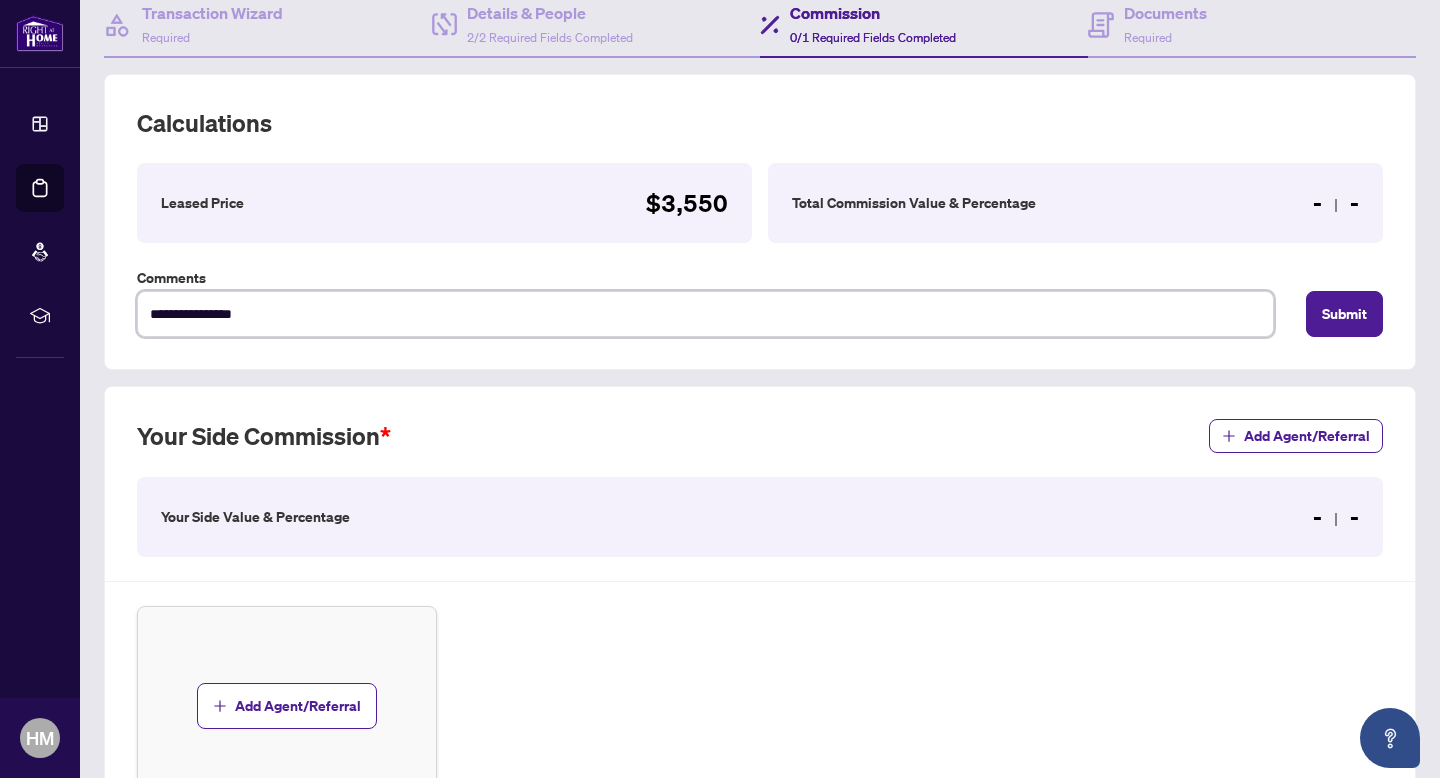 type on "**********" 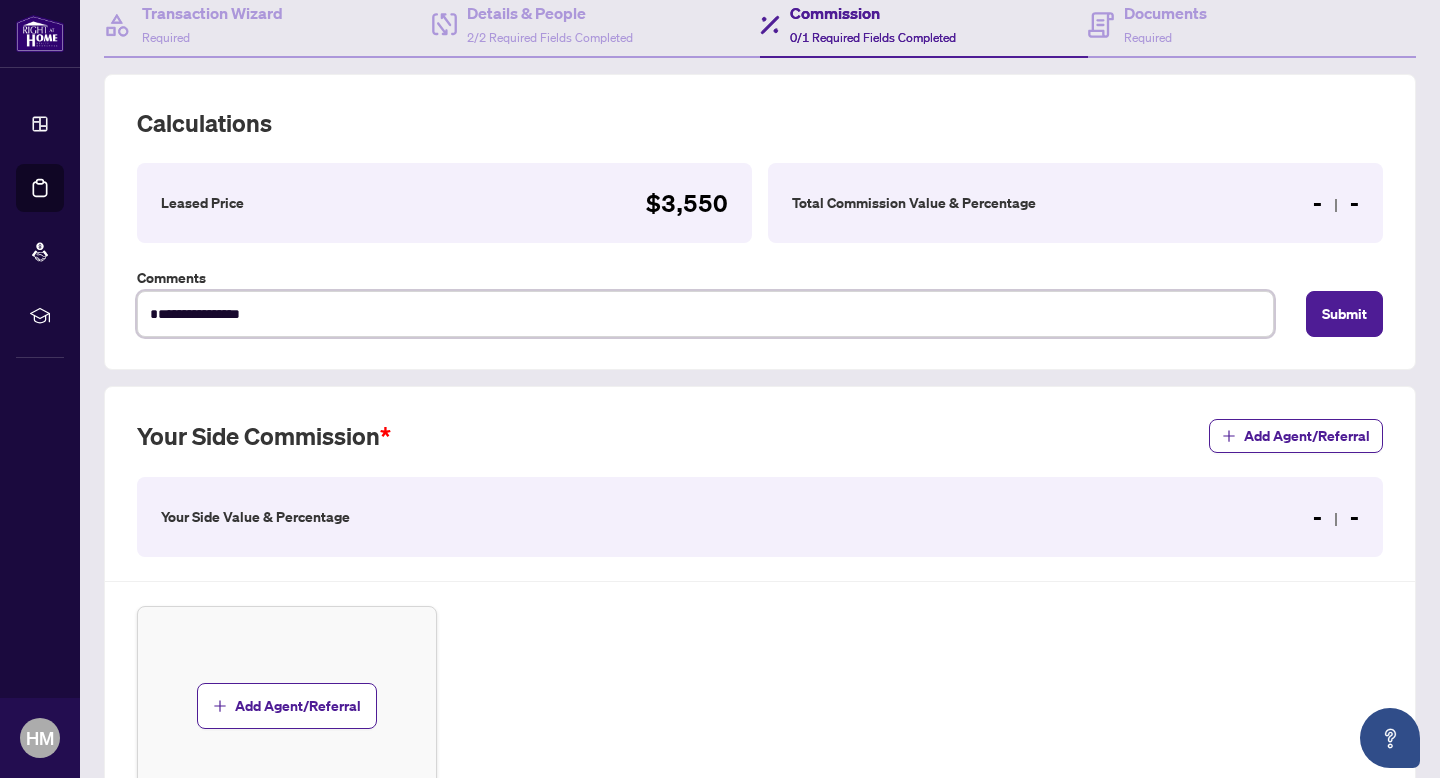 type on "**********" 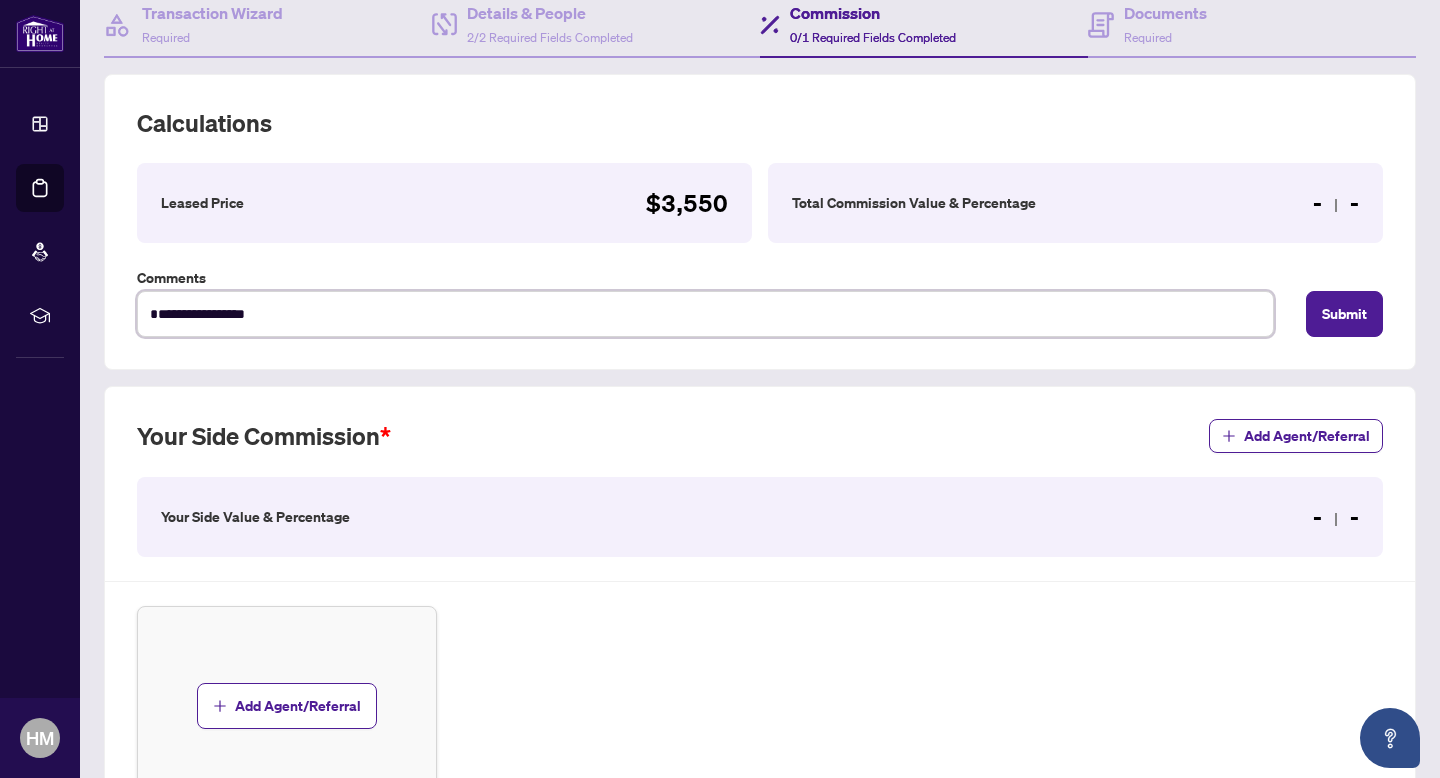 type on "**********" 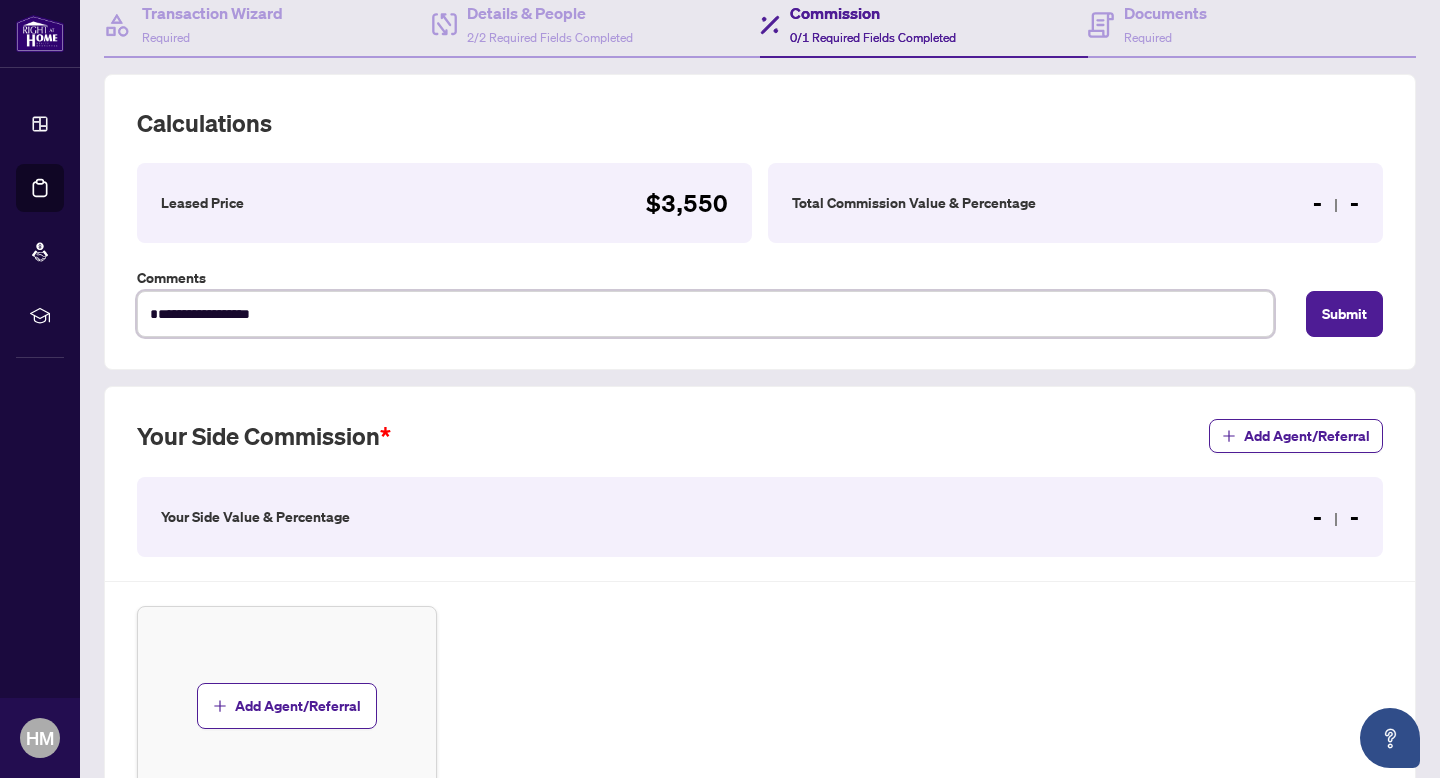 type on "**********" 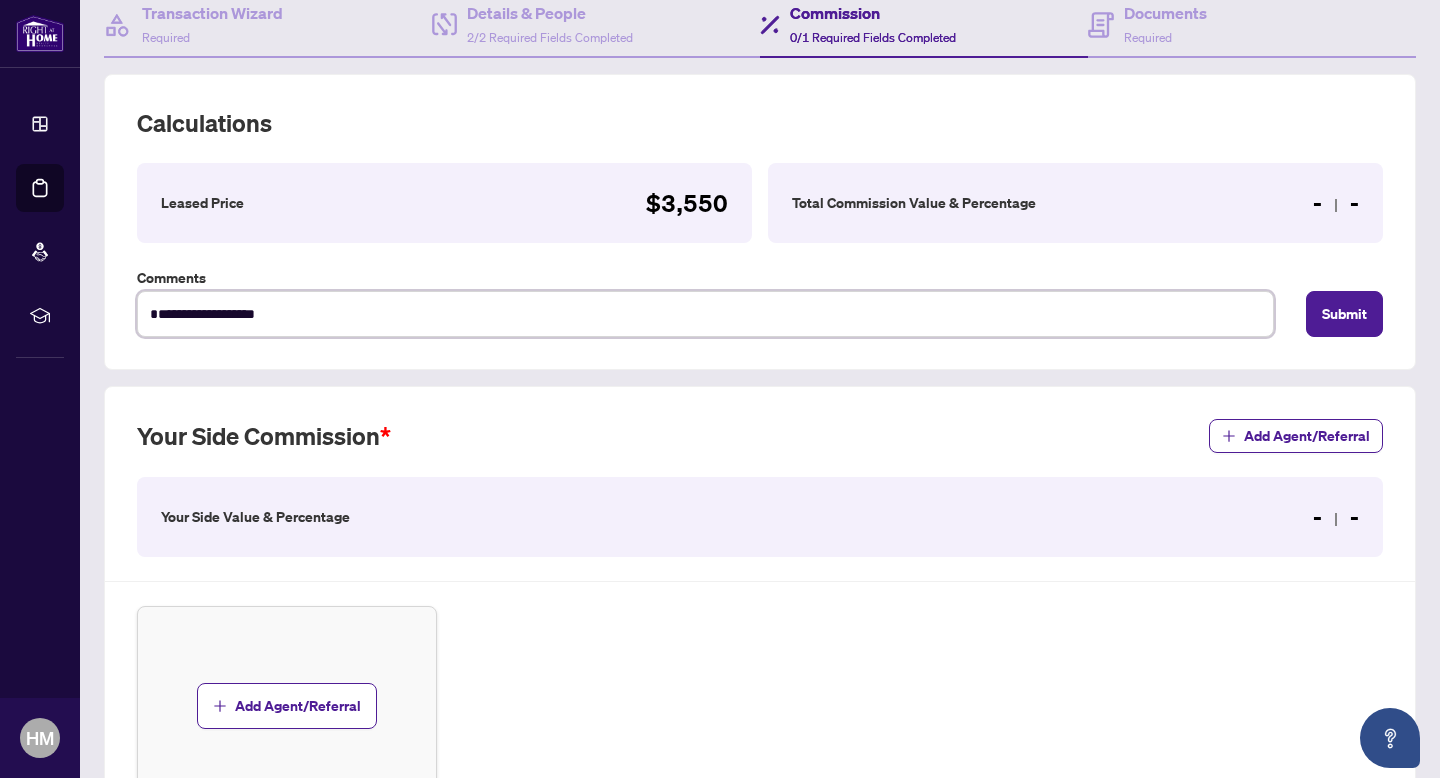 type on "**********" 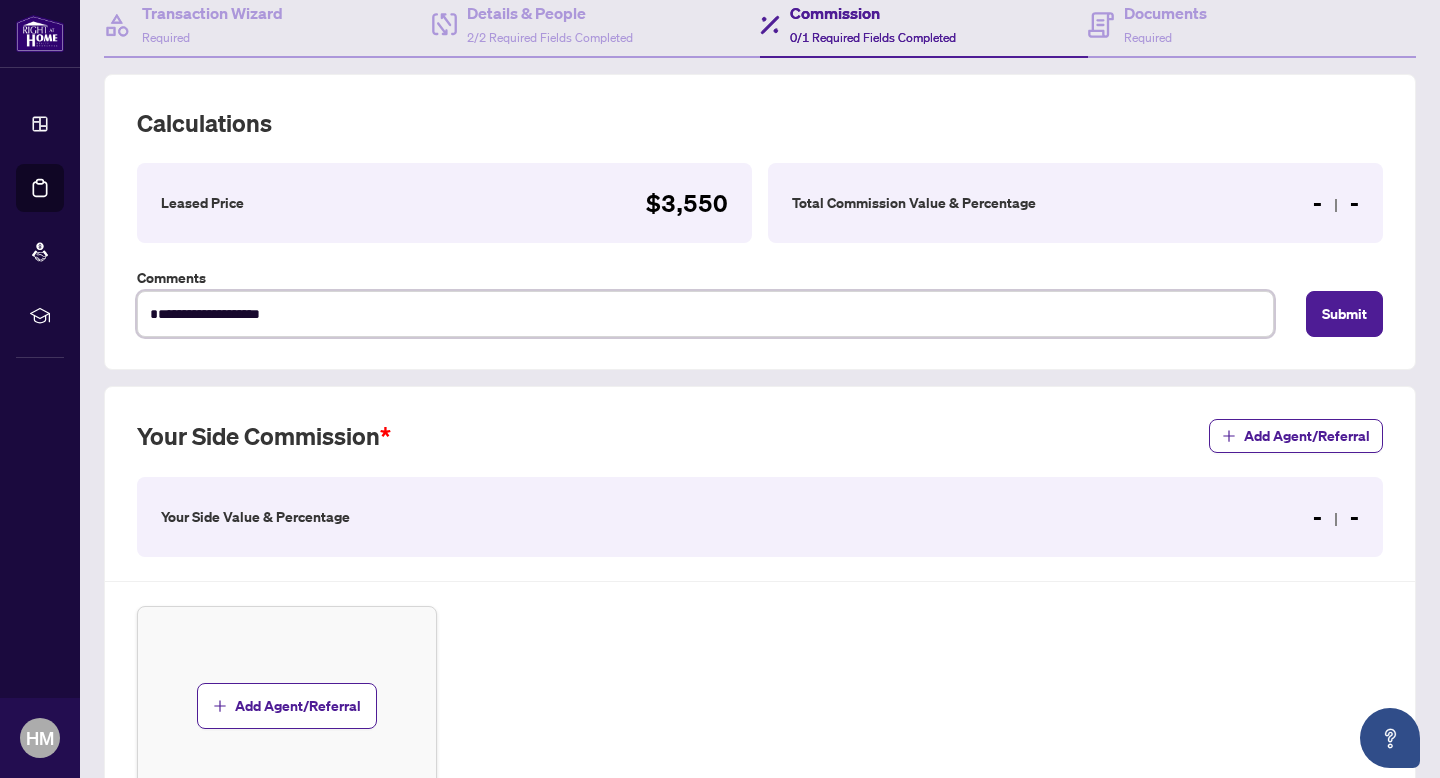 scroll, scrollTop: 204, scrollLeft: 0, axis: vertical 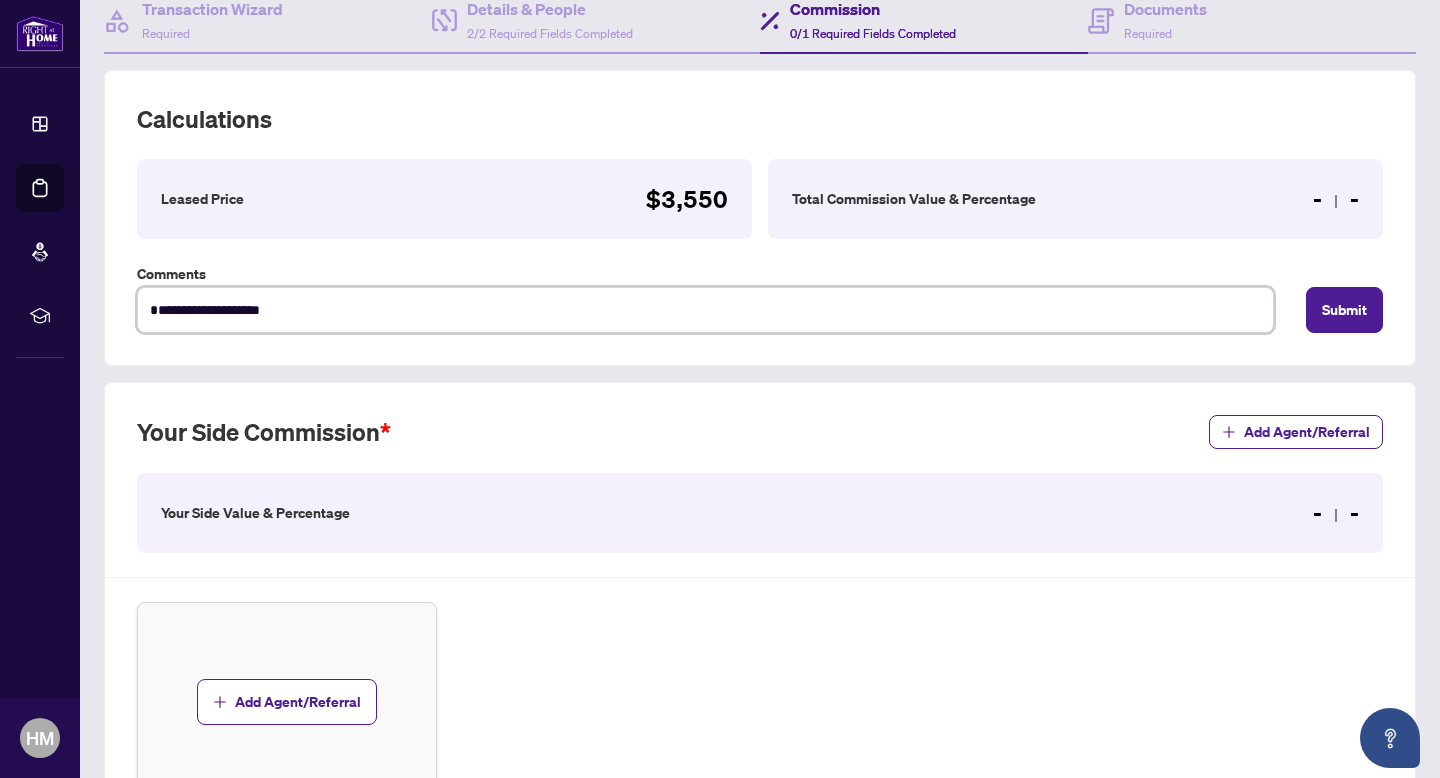 type on "**********" 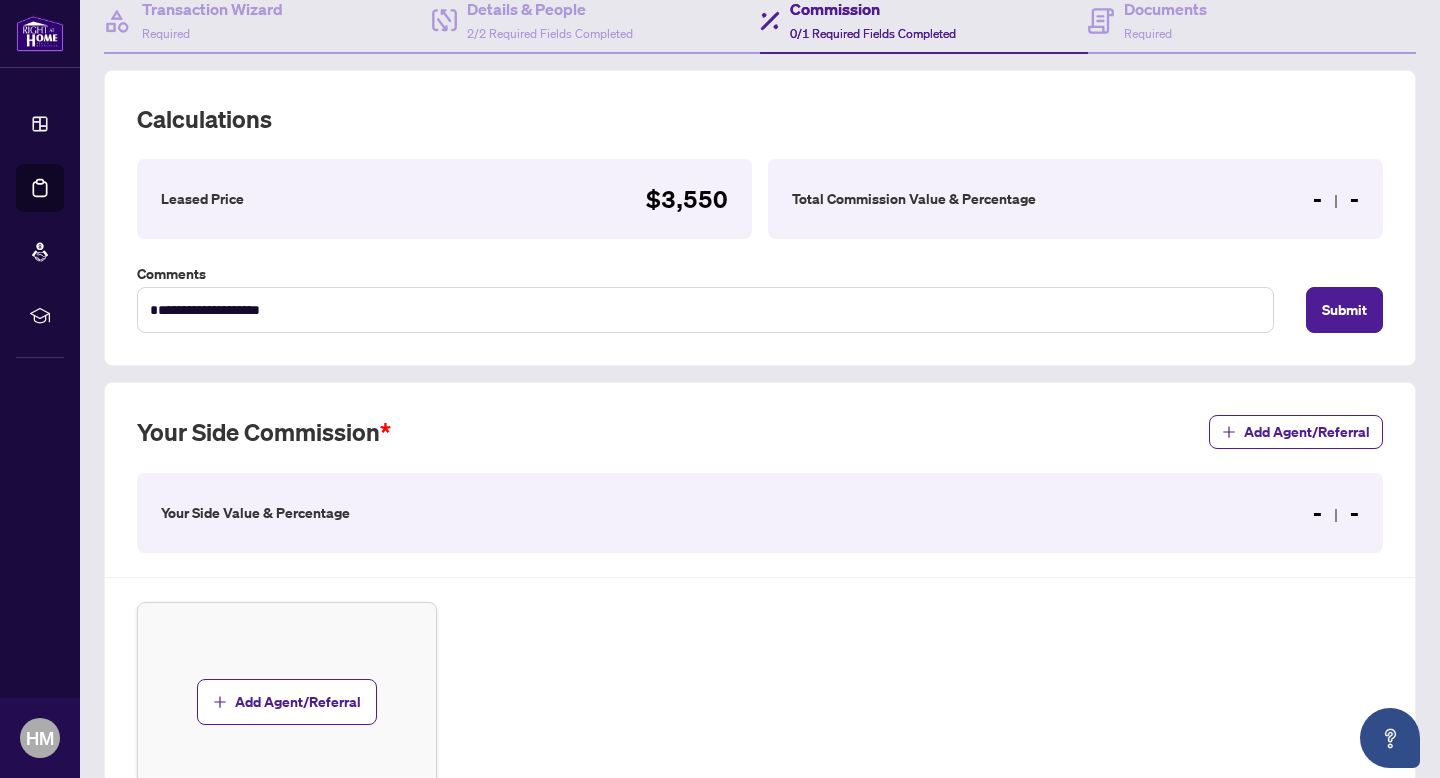 click on "Your Side Value & Percentage -     -" at bounding box center [760, 513] 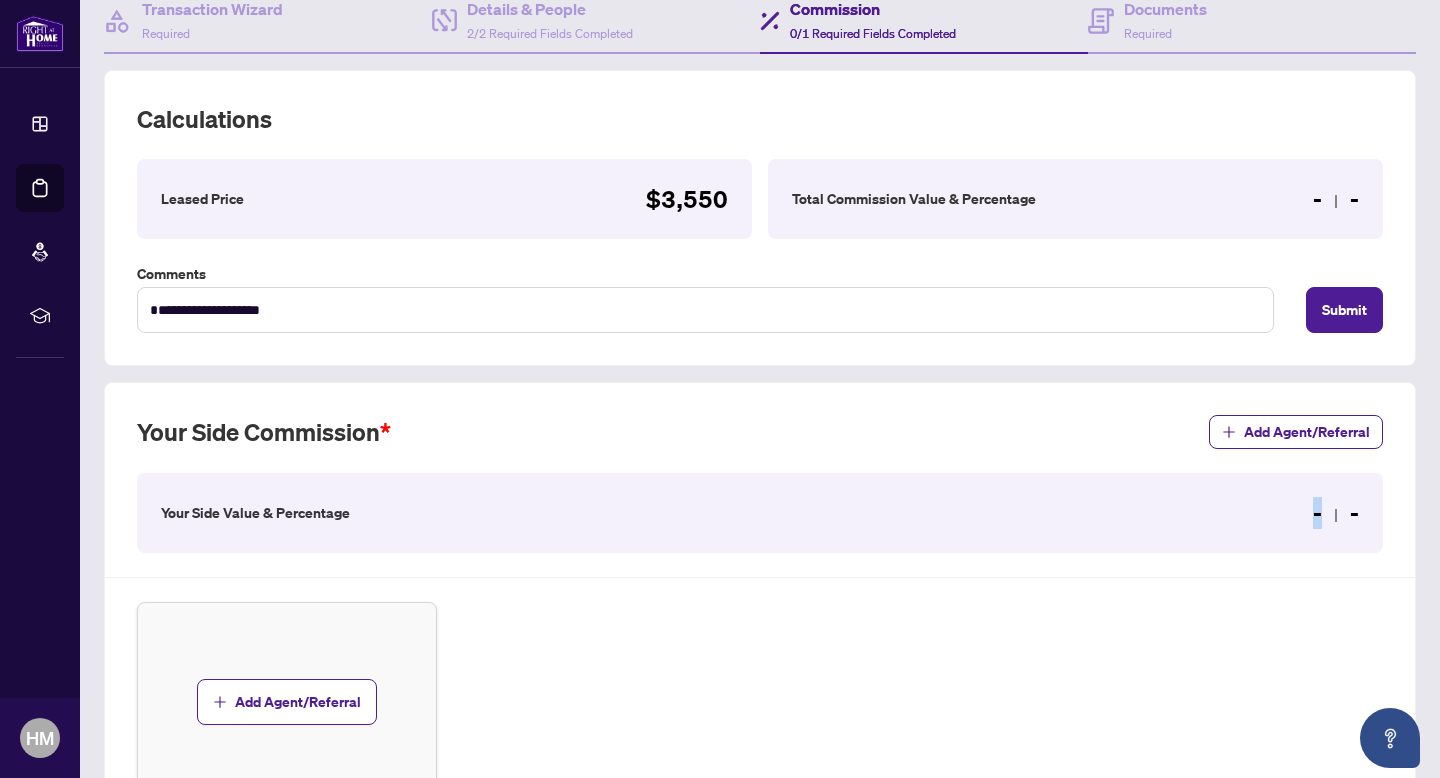 click on "Your Side Value & Percentage -     -" at bounding box center (760, 513) 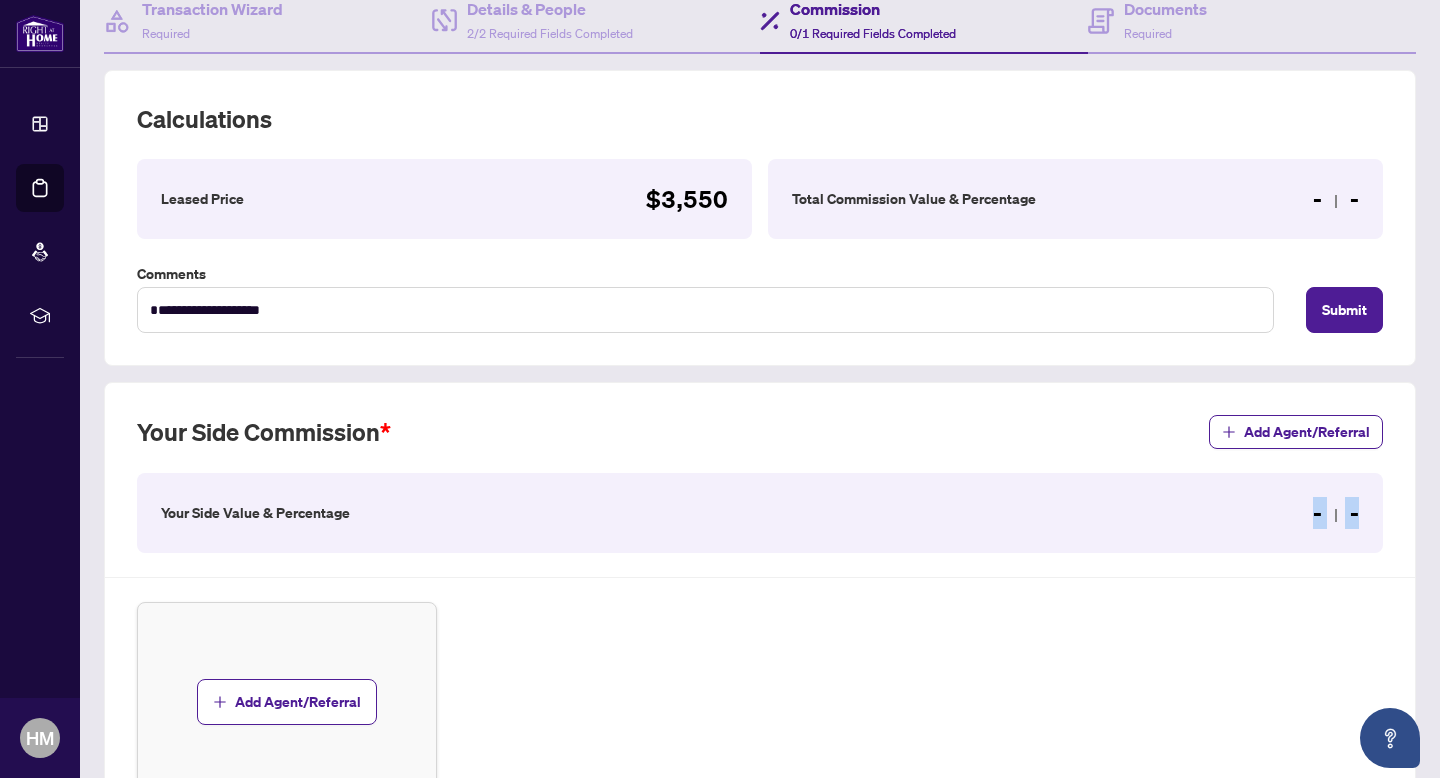 click on "Your Side Value & Percentage -     -" at bounding box center [760, 513] 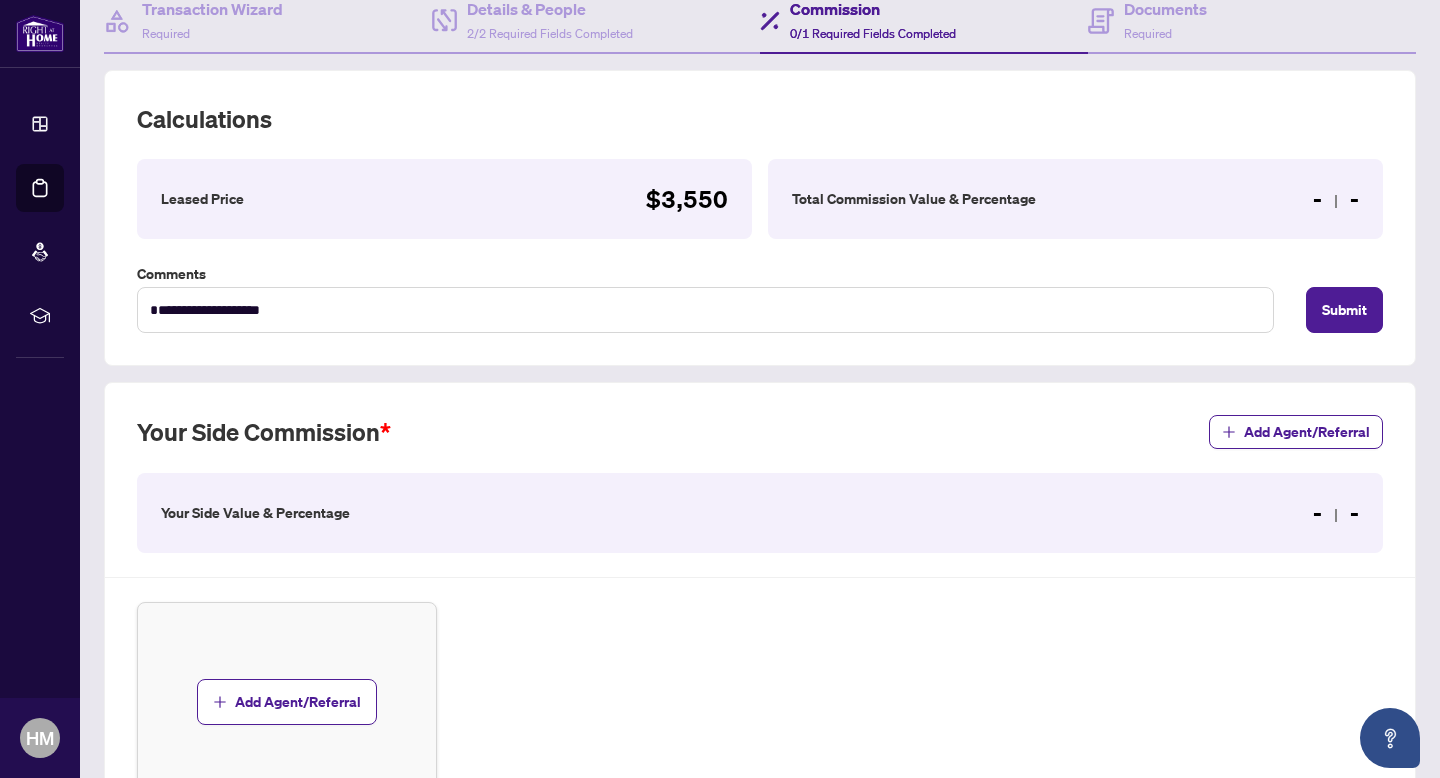 click on "-     -" at bounding box center [1336, 199] 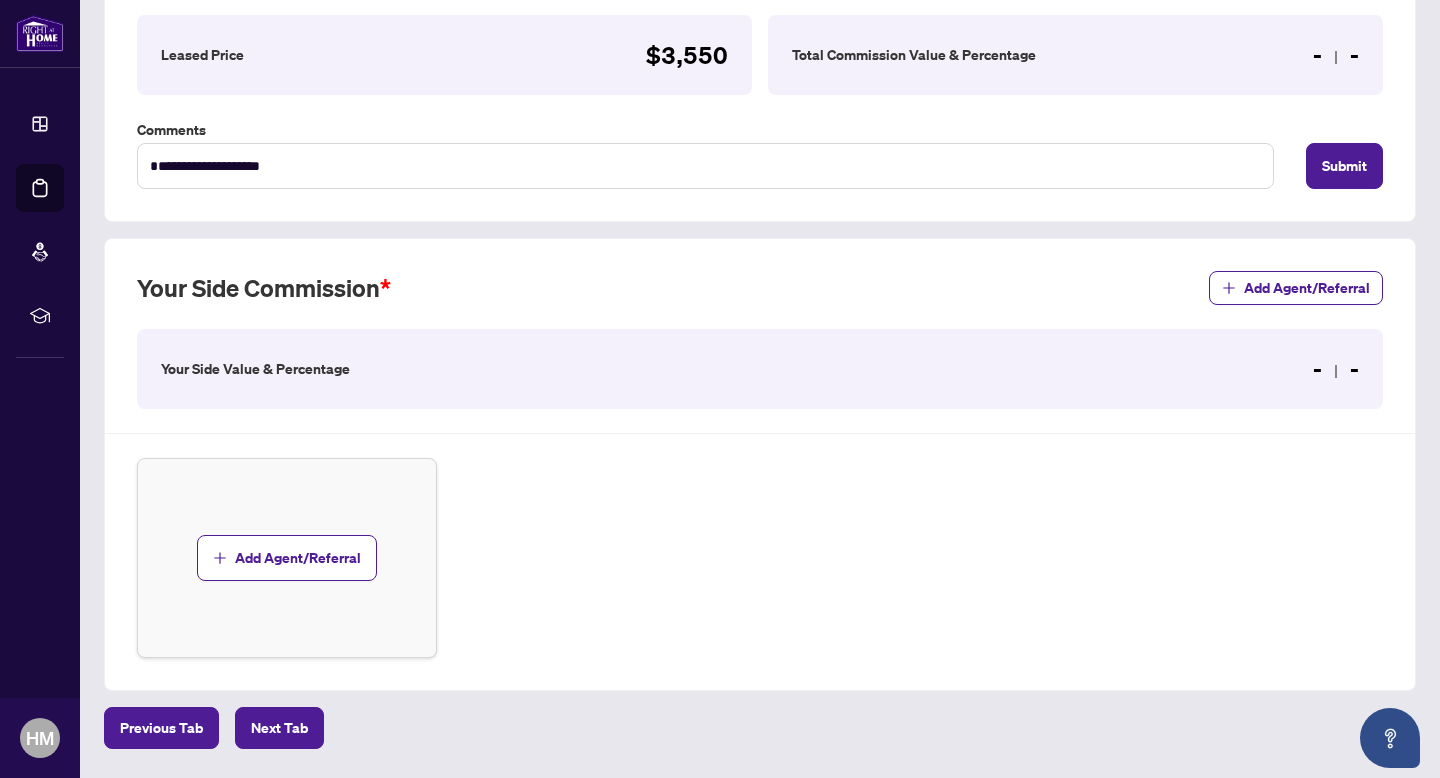 scroll, scrollTop: 350, scrollLeft: 0, axis: vertical 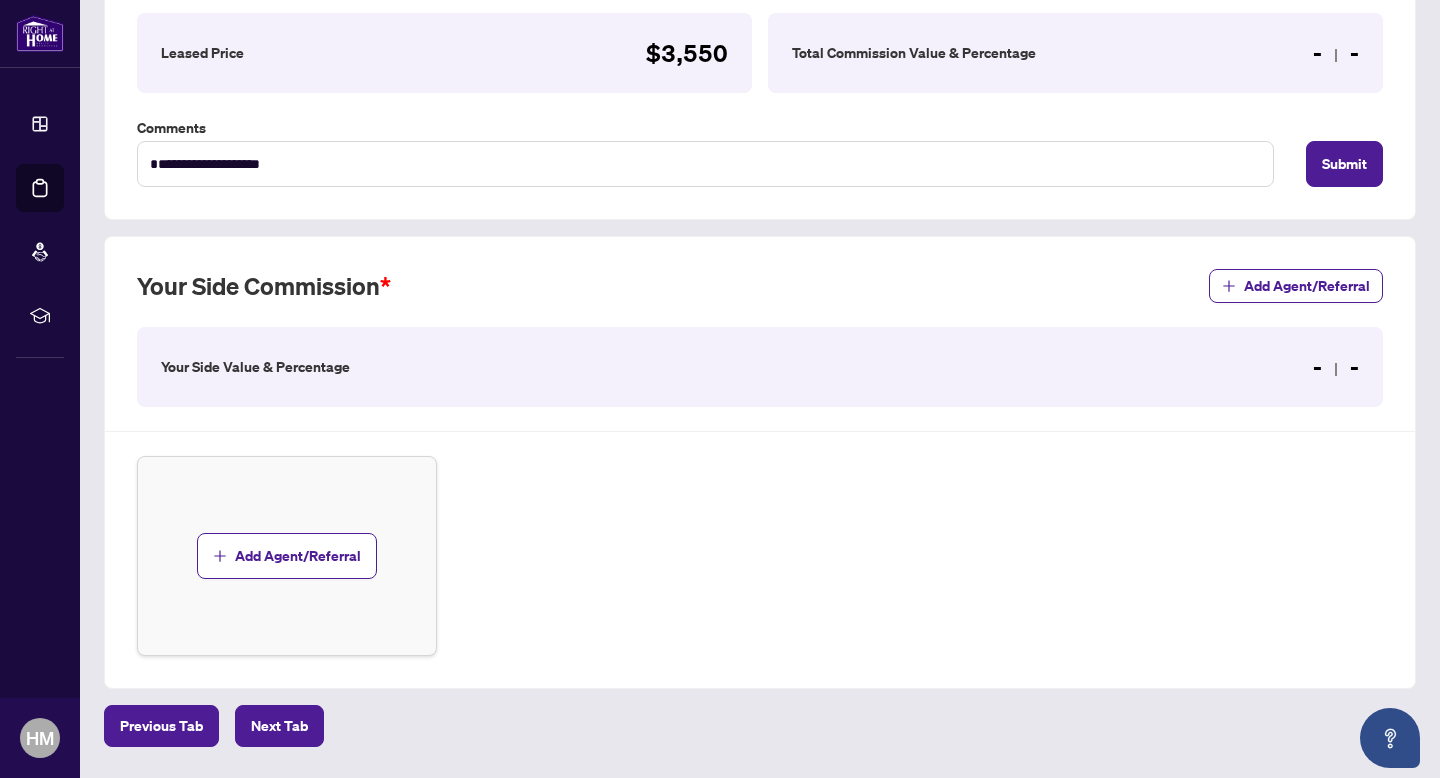 click on "Your Side Value & Percentage" at bounding box center [255, 367] 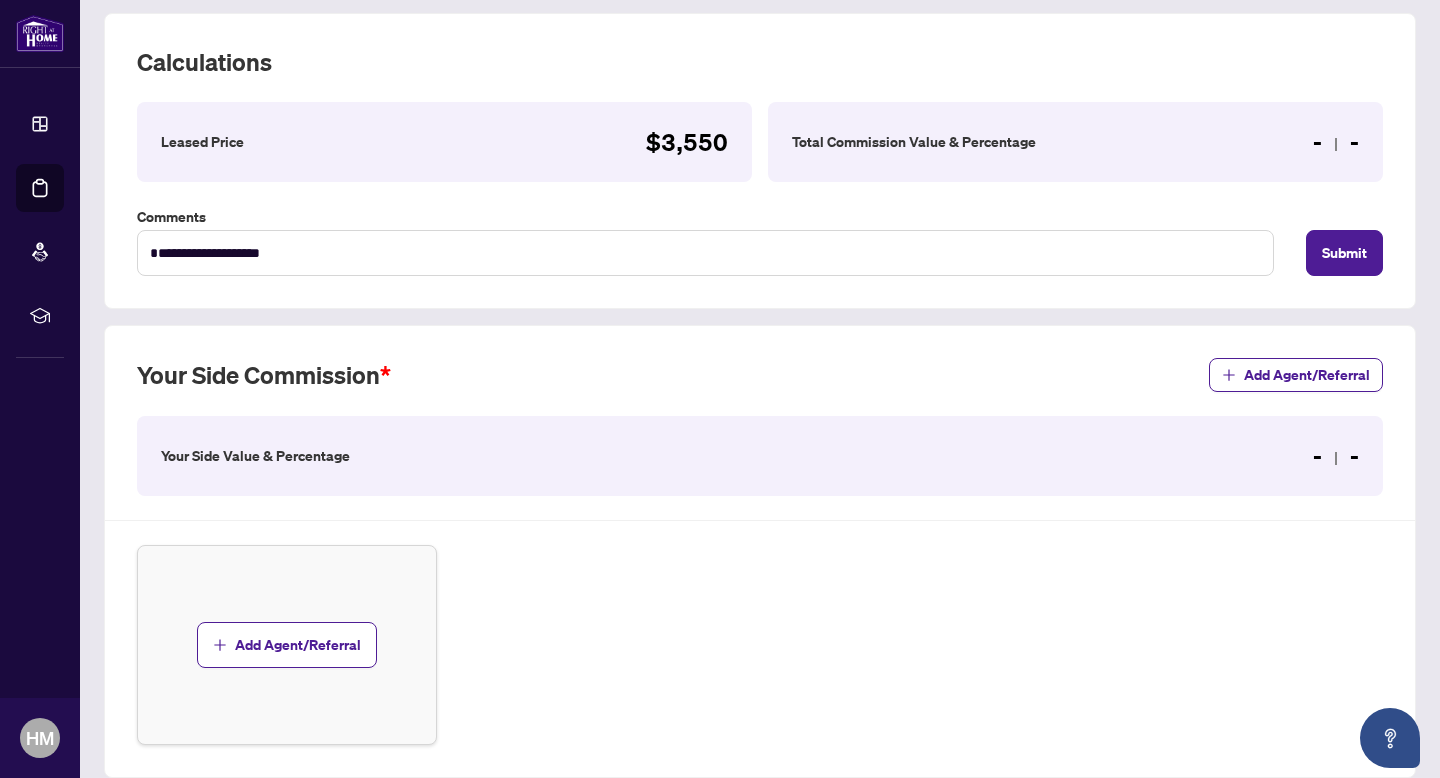 scroll, scrollTop: 0, scrollLeft: 0, axis: both 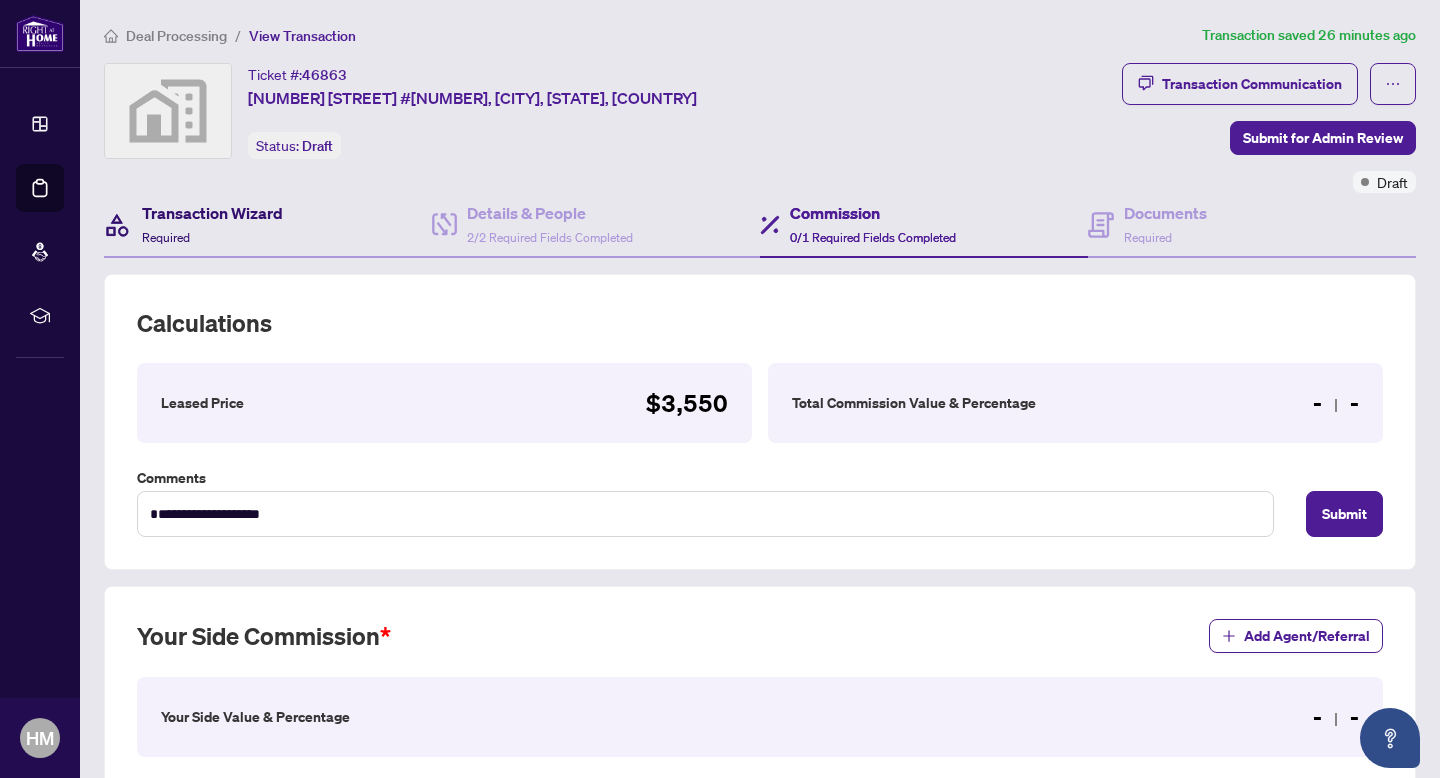 click on "Transaction Wizard Required" at bounding box center (212, 224) 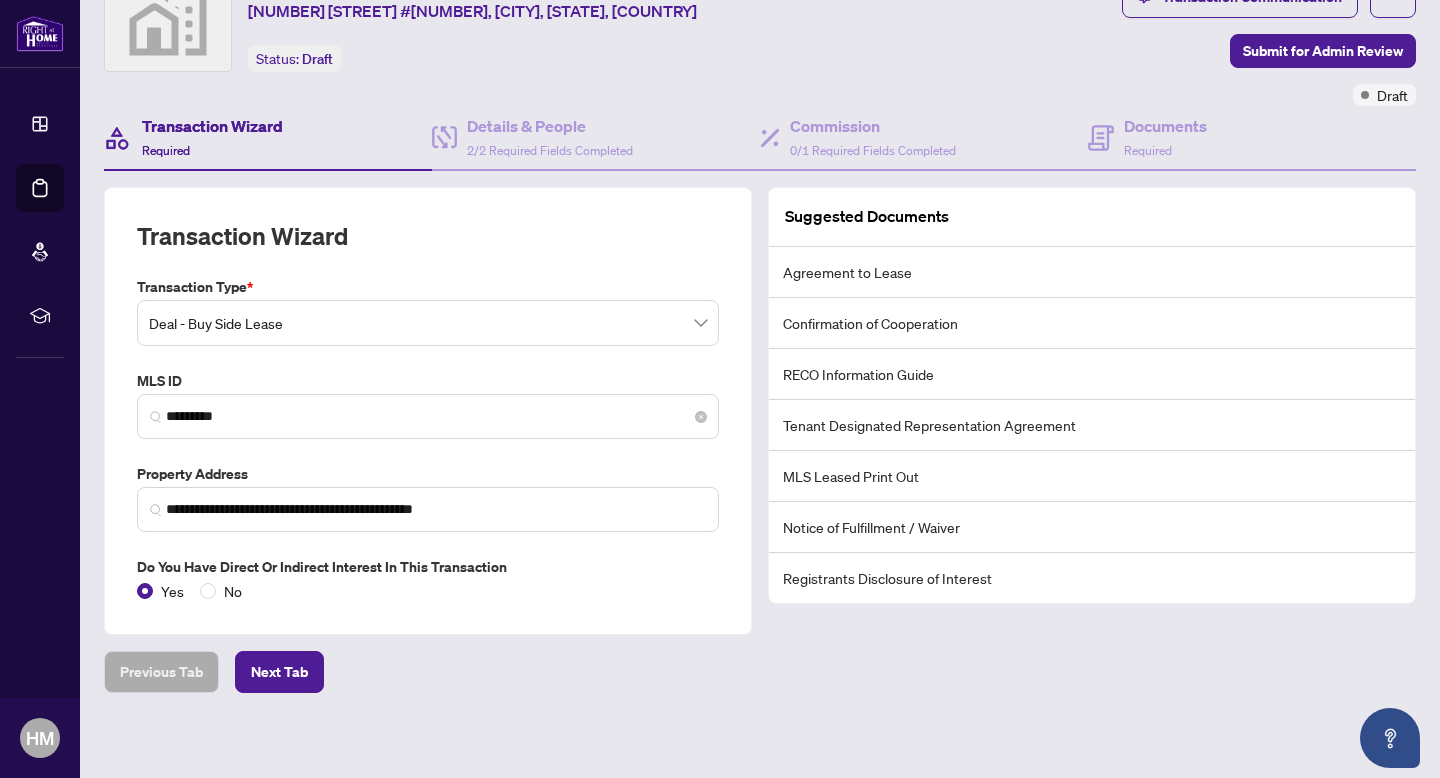 scroll, scrollTop: 95, scrollLeft: 0, axis: vertical 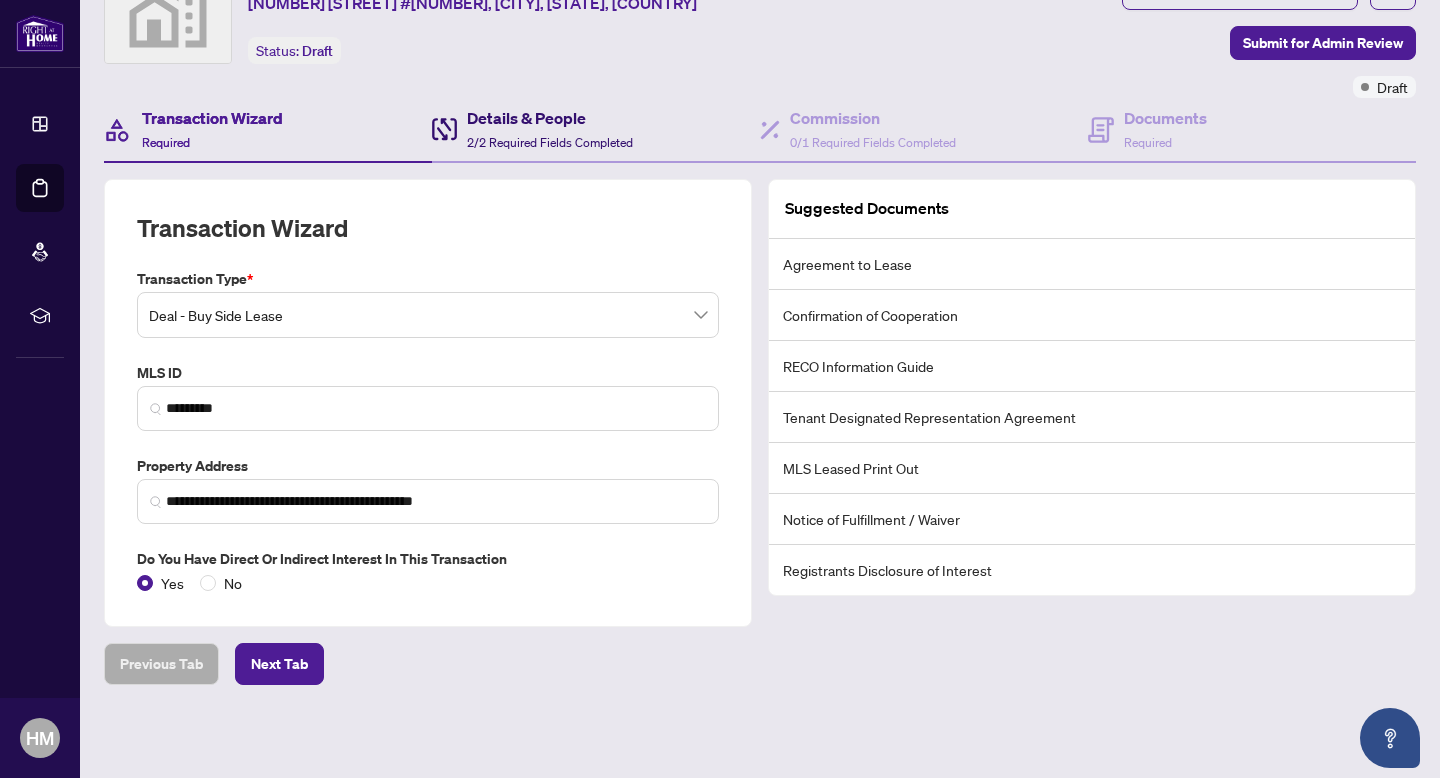 click on "Details & People" at bounding box center (550, 118) 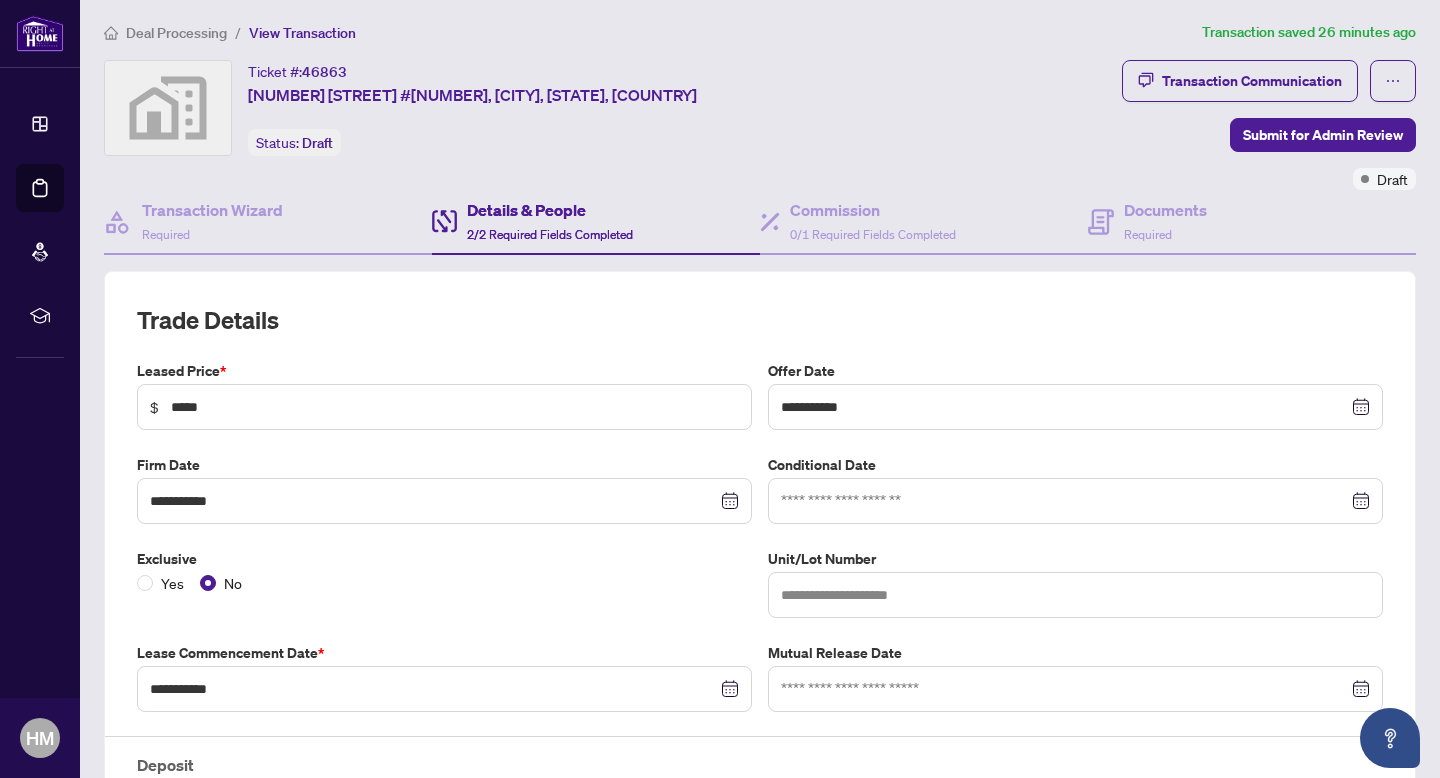 scroll, scrollTop: 0, scrollLeft: 0, axis: both 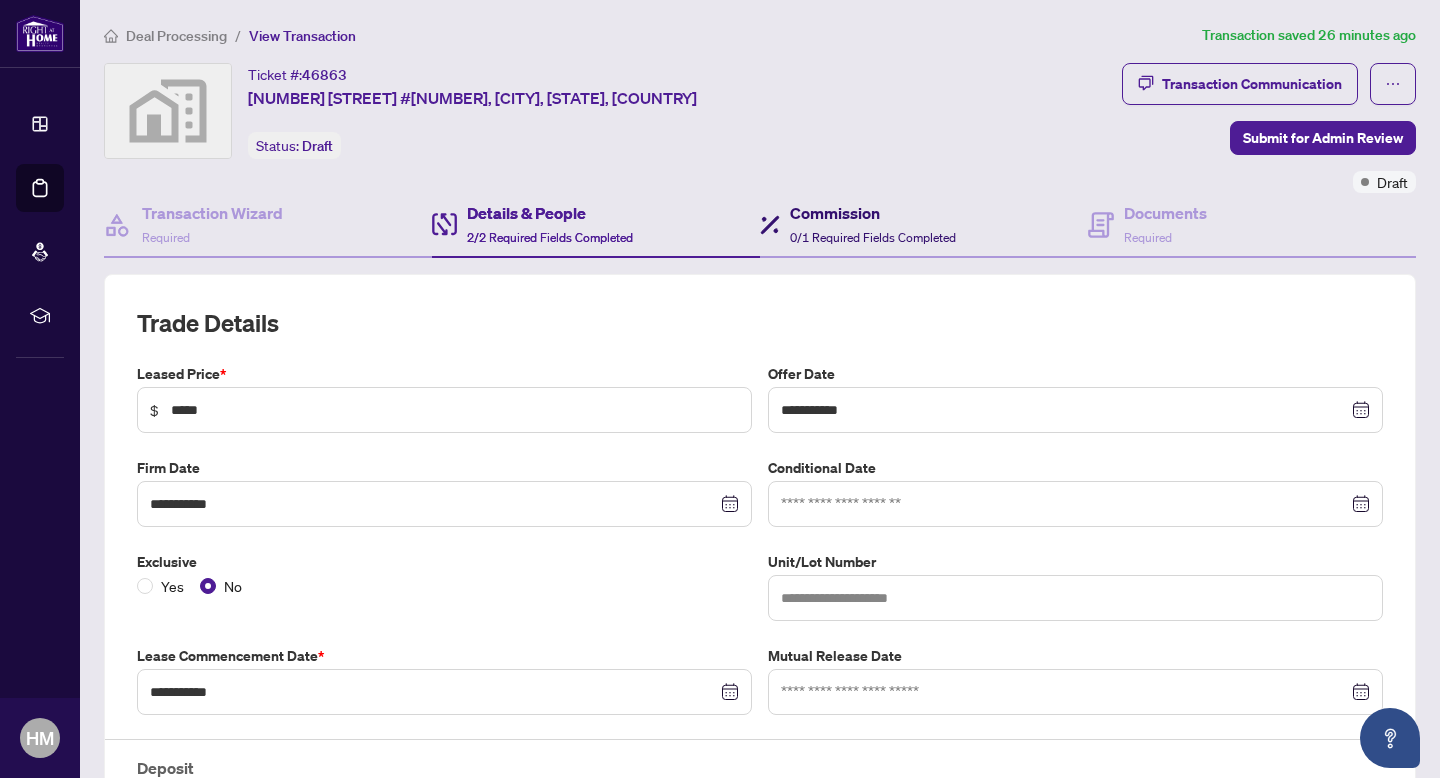 click on "0/1 Required Fields Completed" at bounding box center [873, 237] 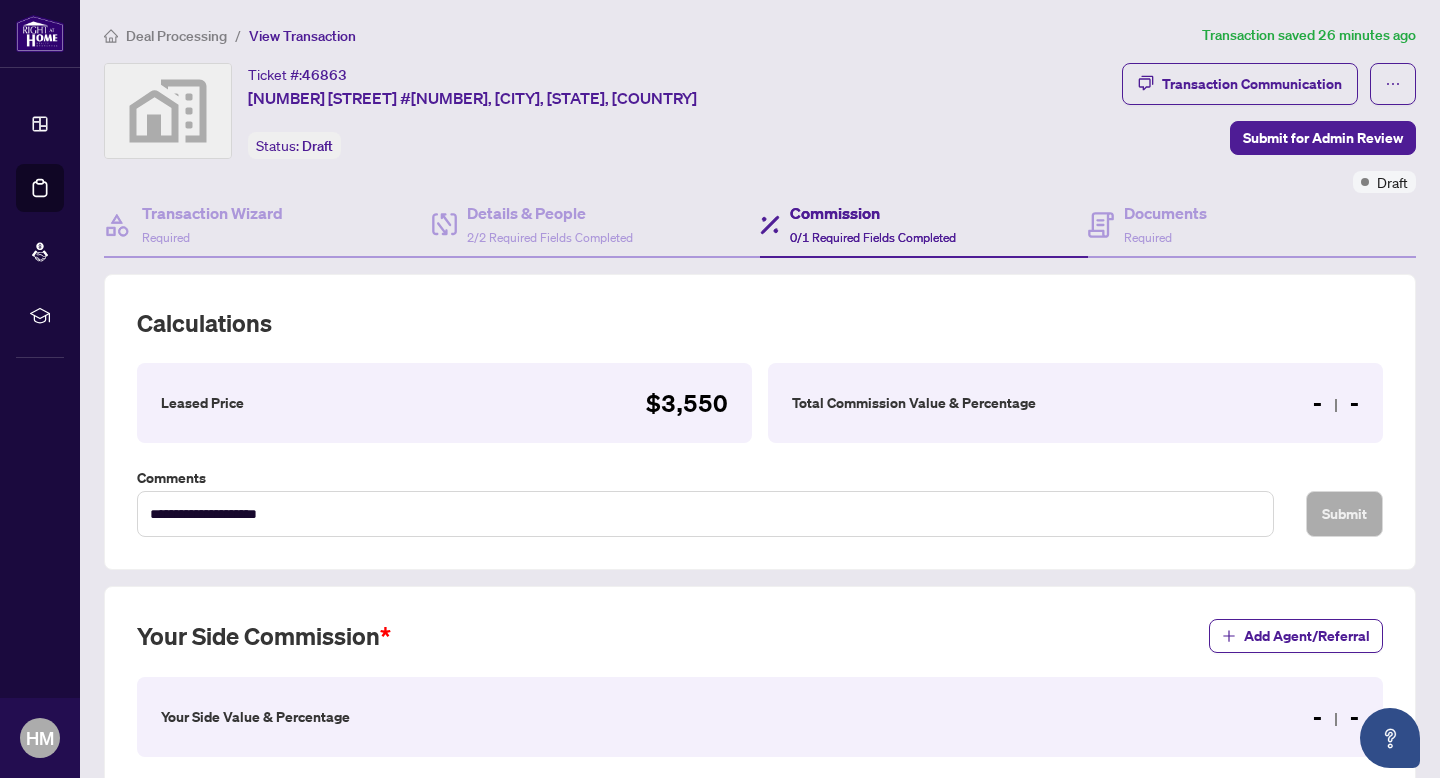 click on "Total Commission Value & Percentage" at bounding box center (914, 403) 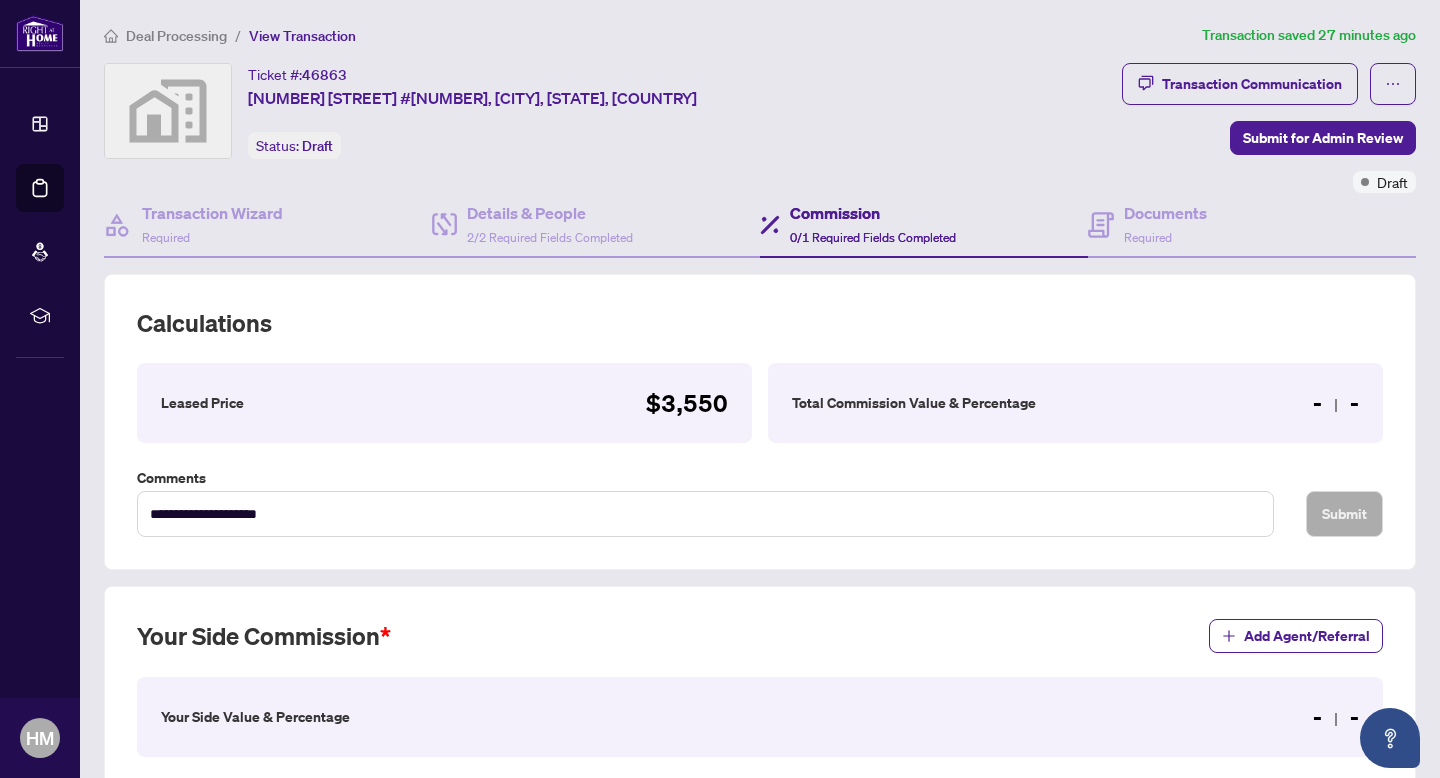 click on "Leased Price" at bounding box center [202, 403] 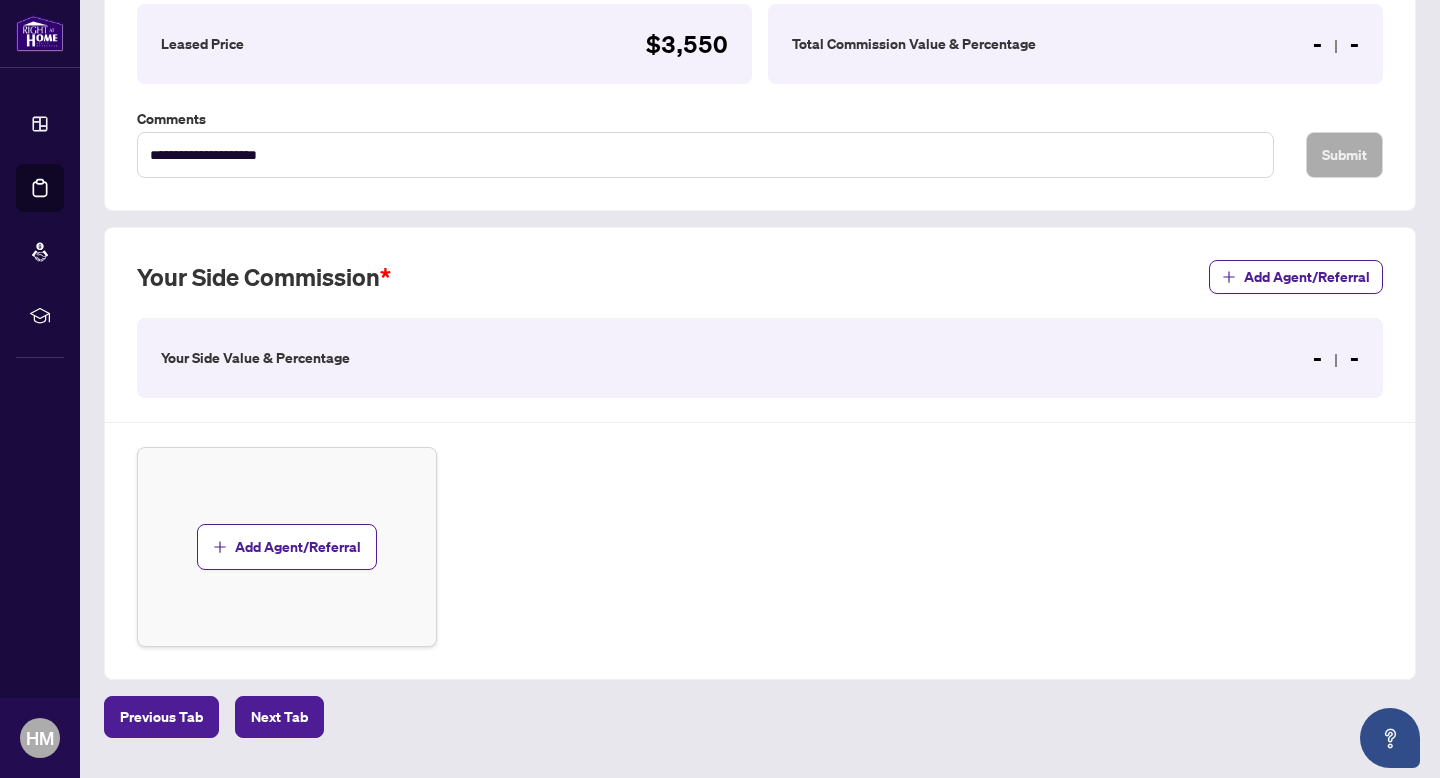 scroll, scrollTop: 412, scrollLeft: 0, axis: vertical 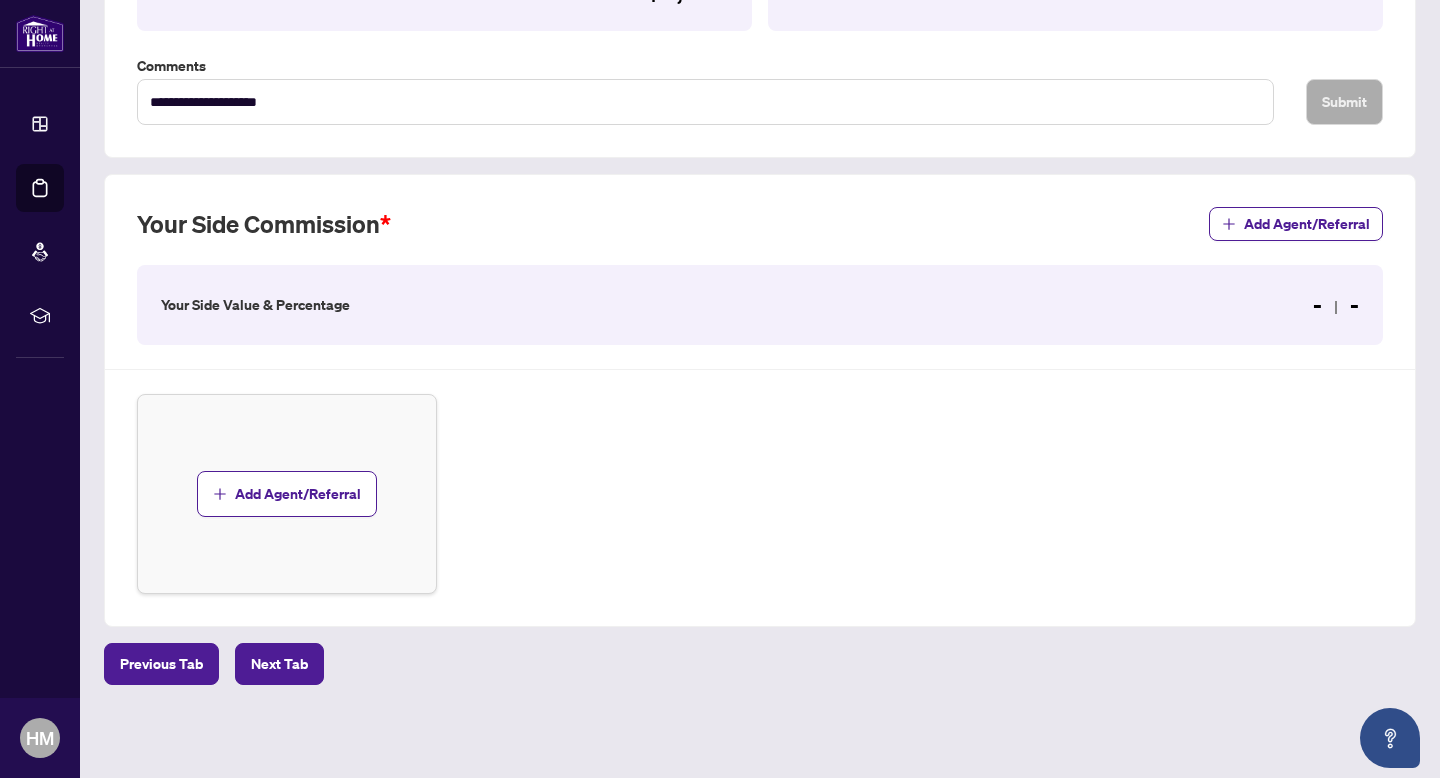 click on "-     -" at bounding box center [1336, 305] 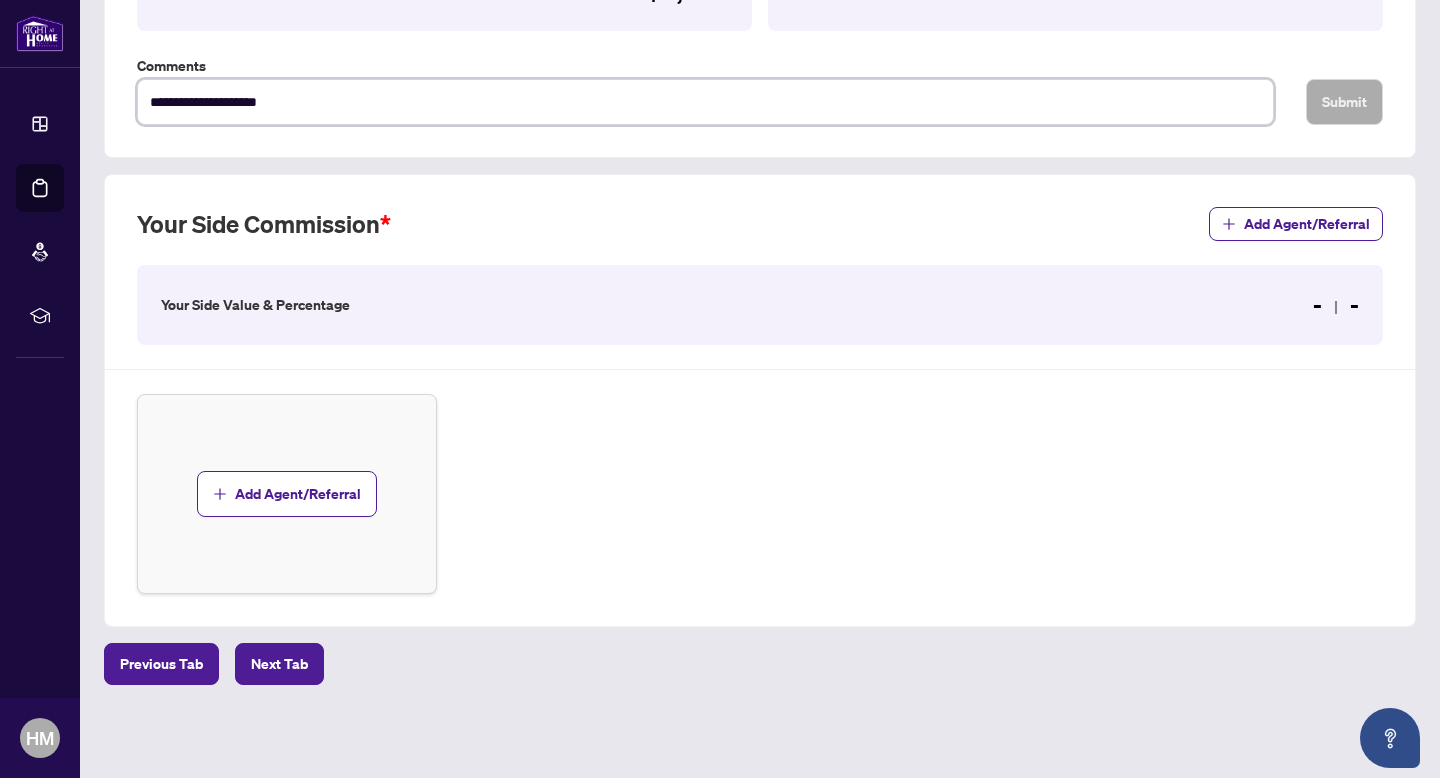 click on "**********" at bounding box center (705, 102) 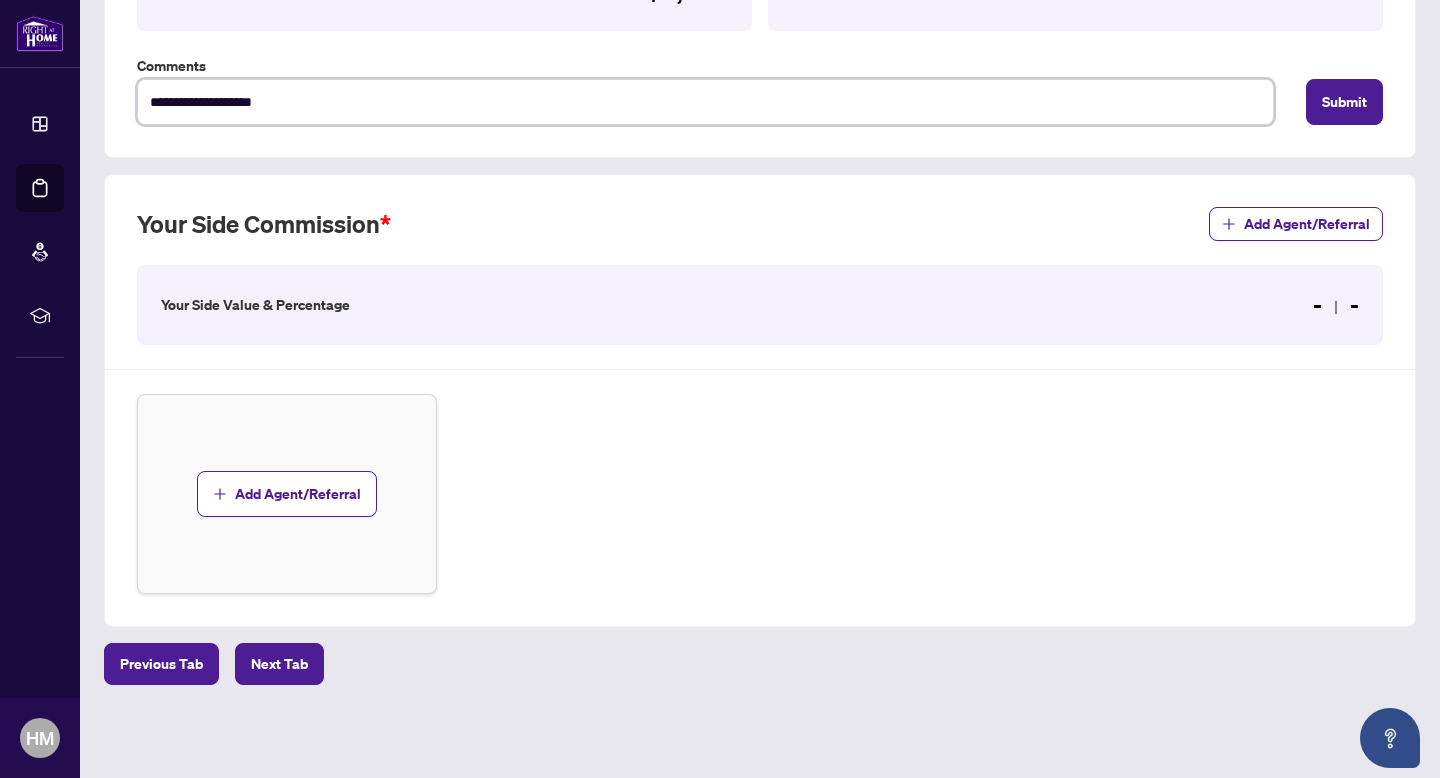type on "**********" 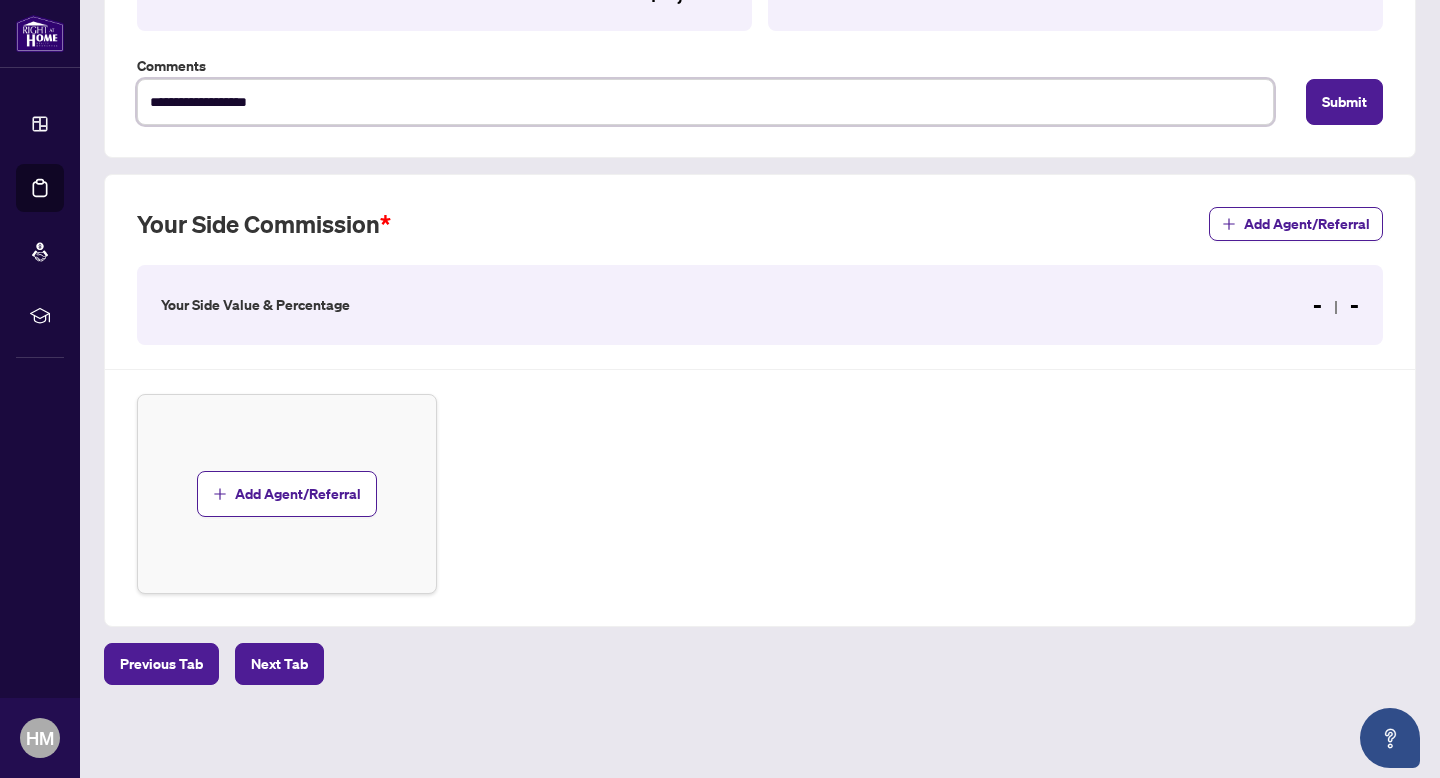 type on "**********" 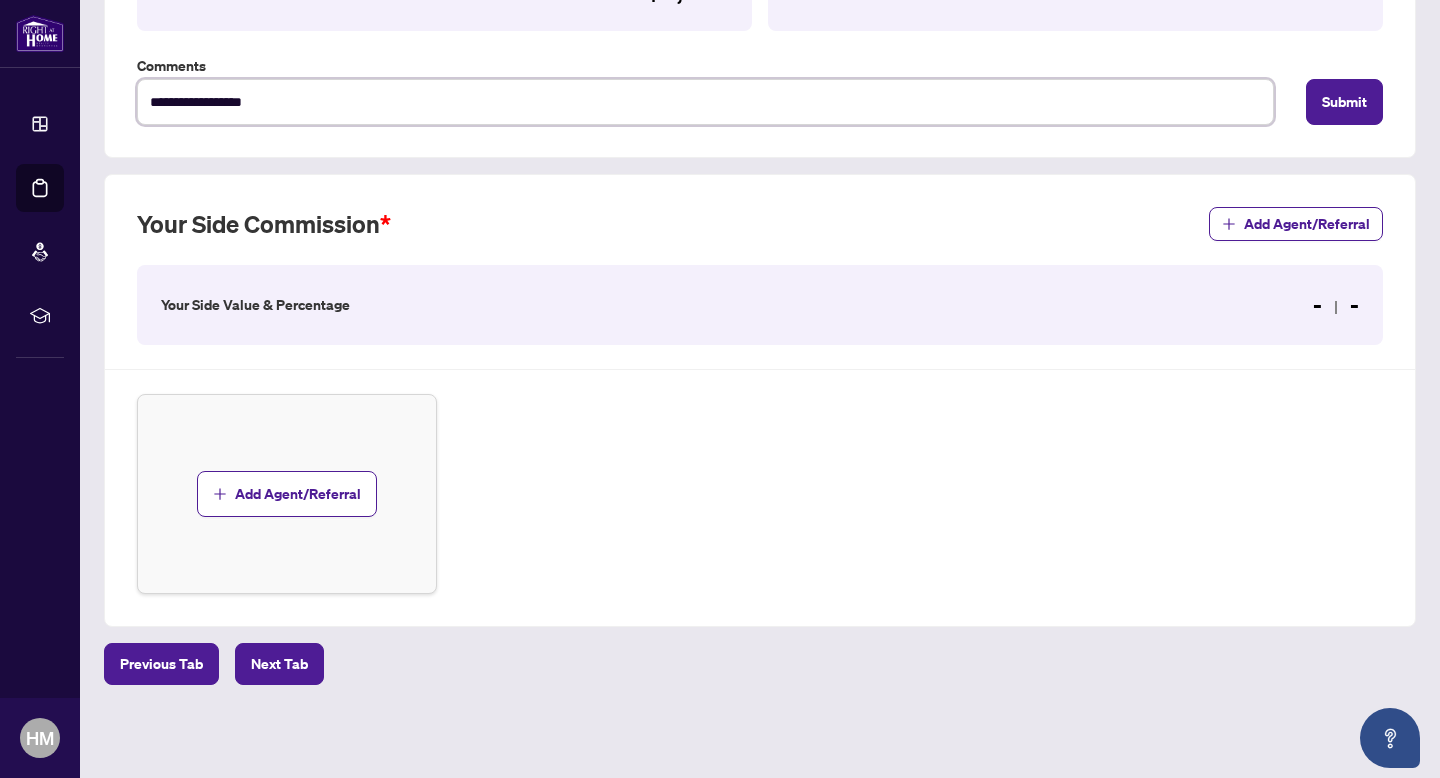 type on "**********" 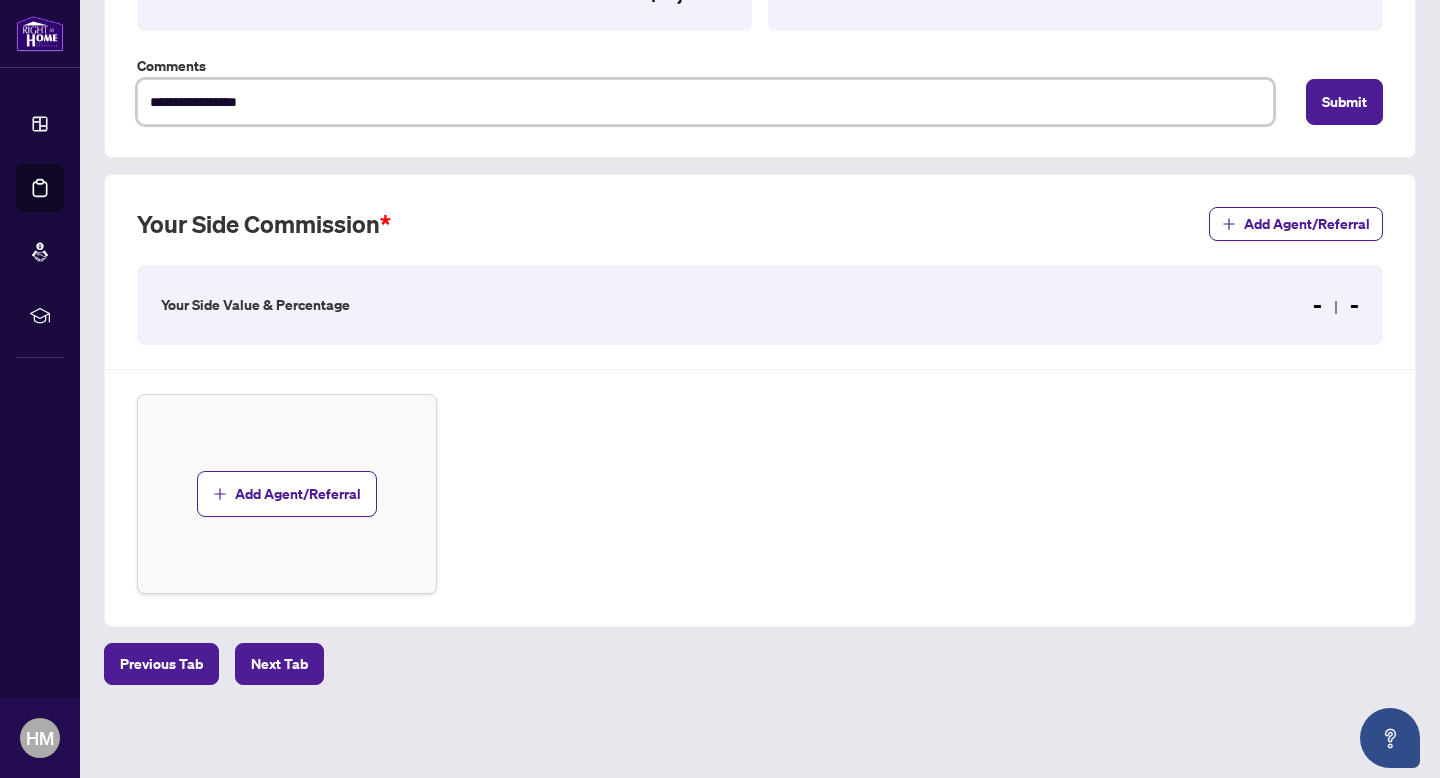 type on "**********" 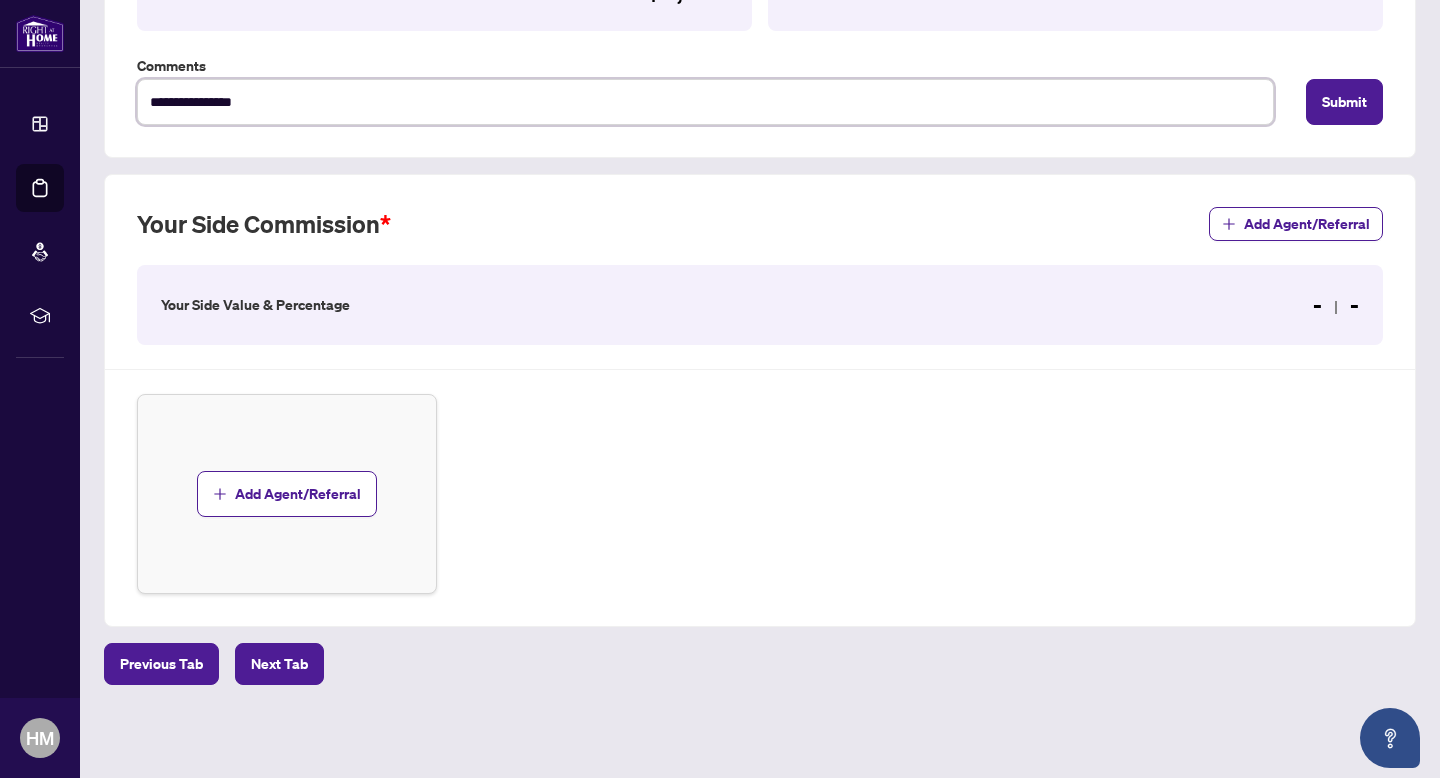 type on "**********" 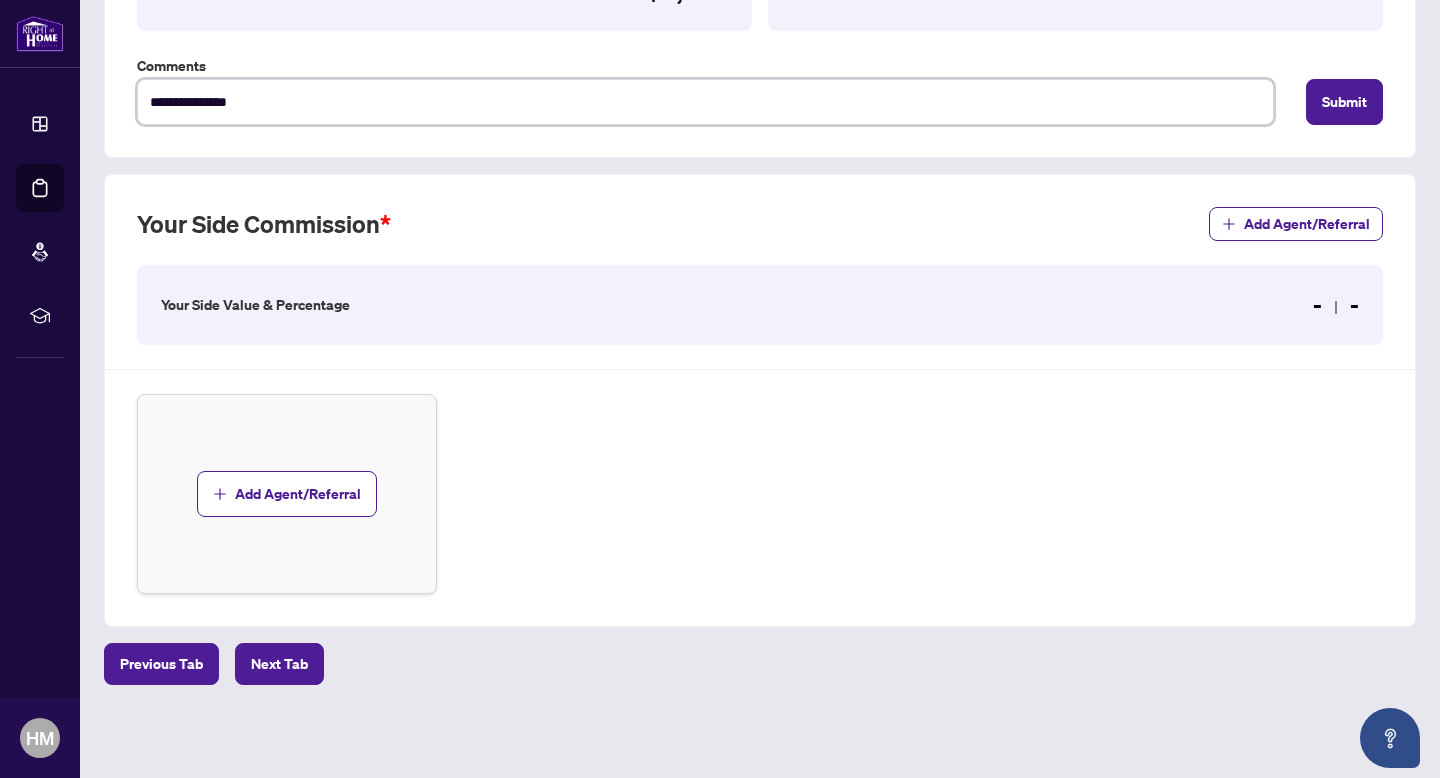 type on "**********" 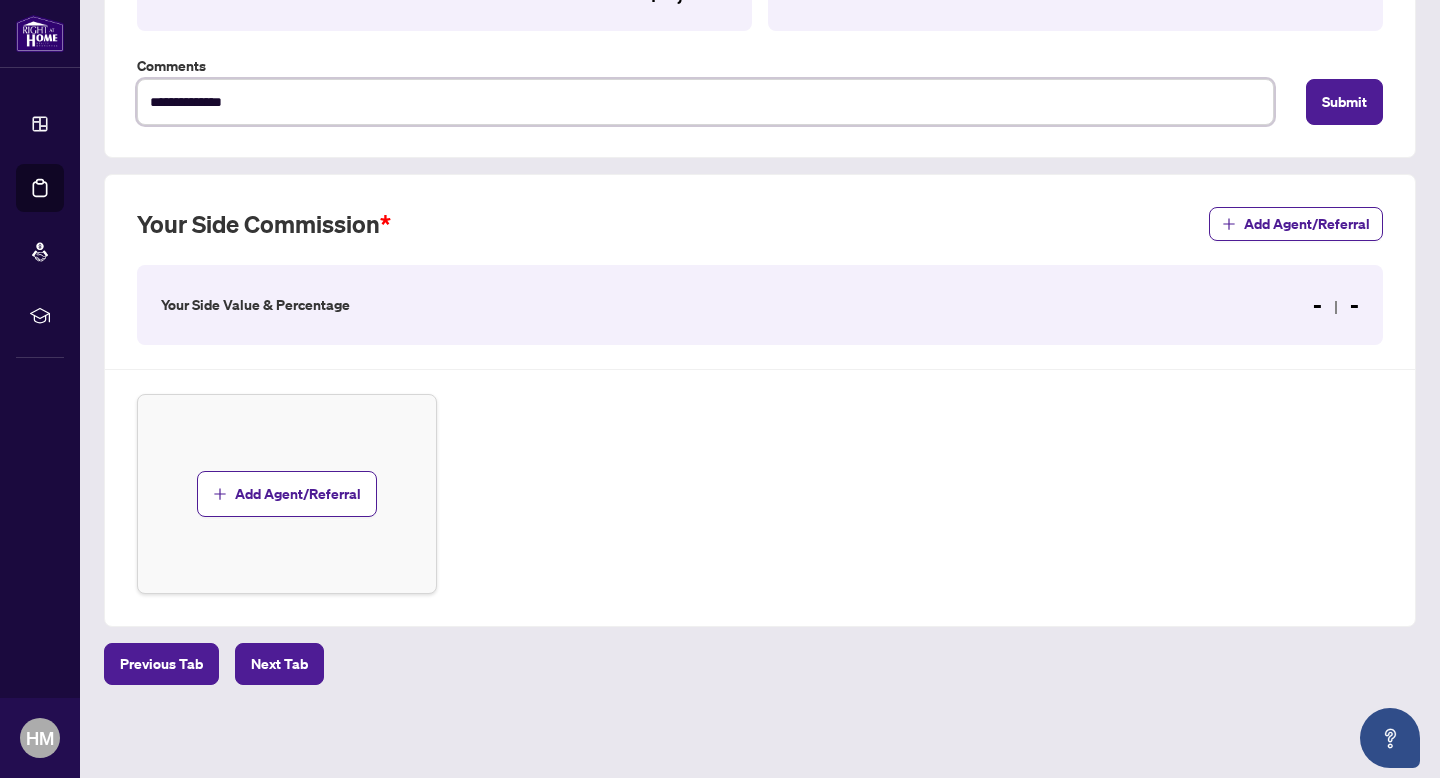 type on "**********" 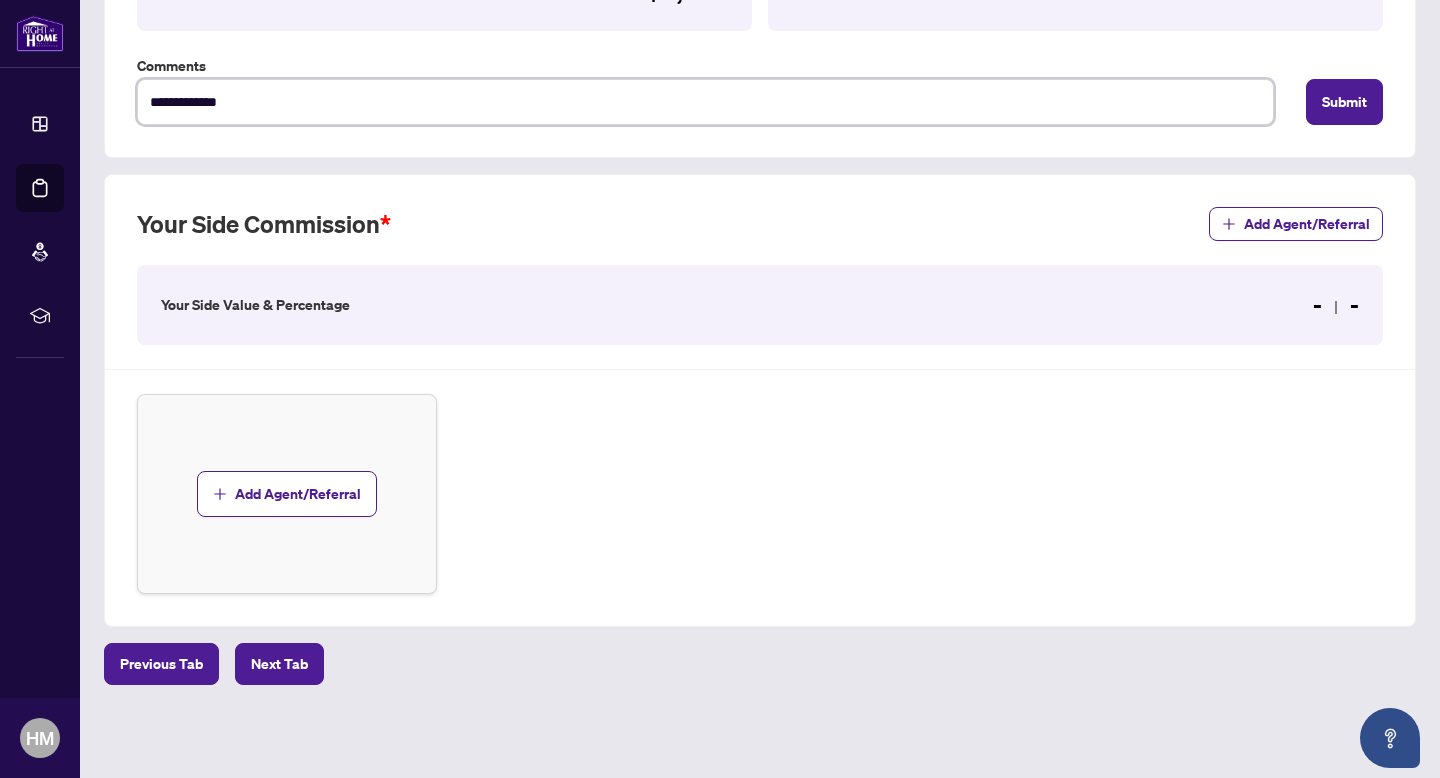 type on "**********" 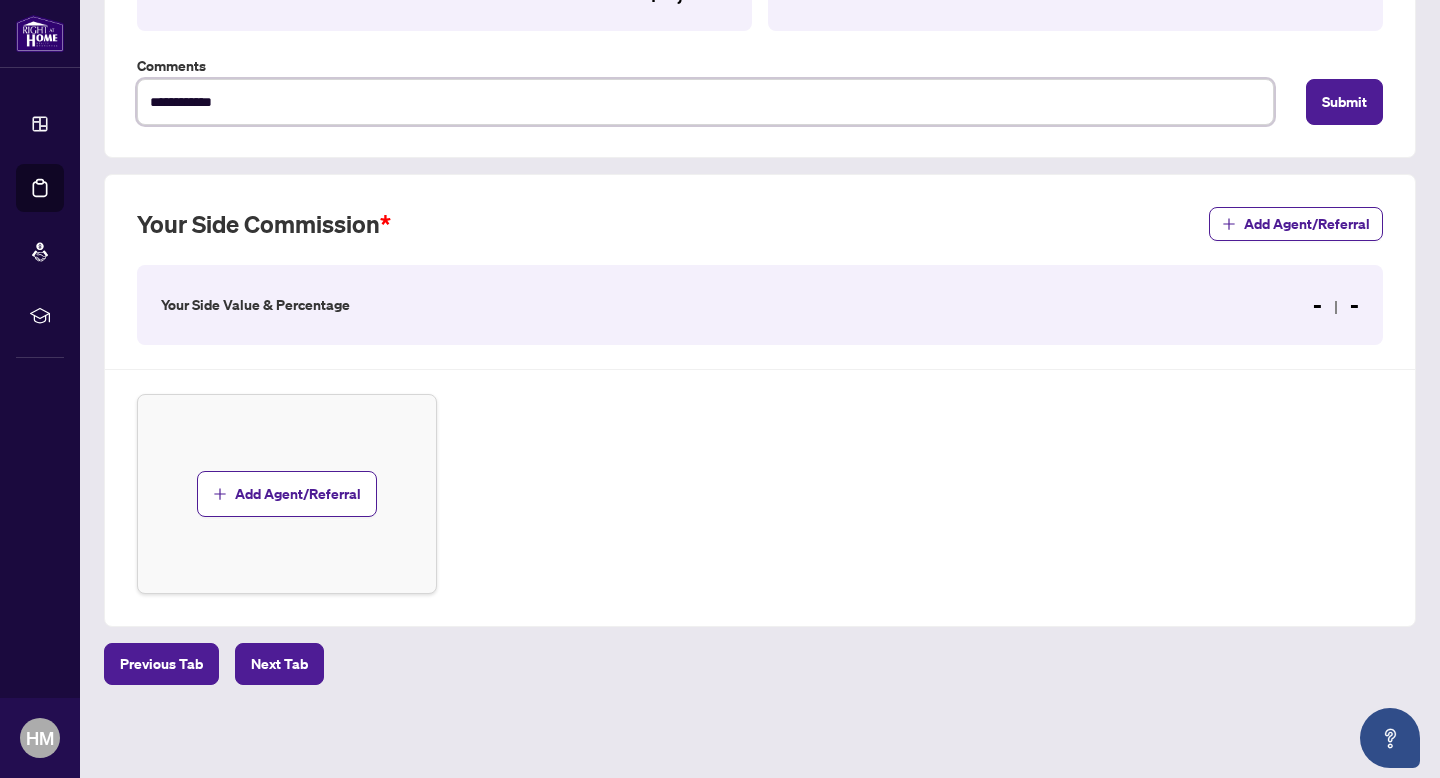 type on "**********" 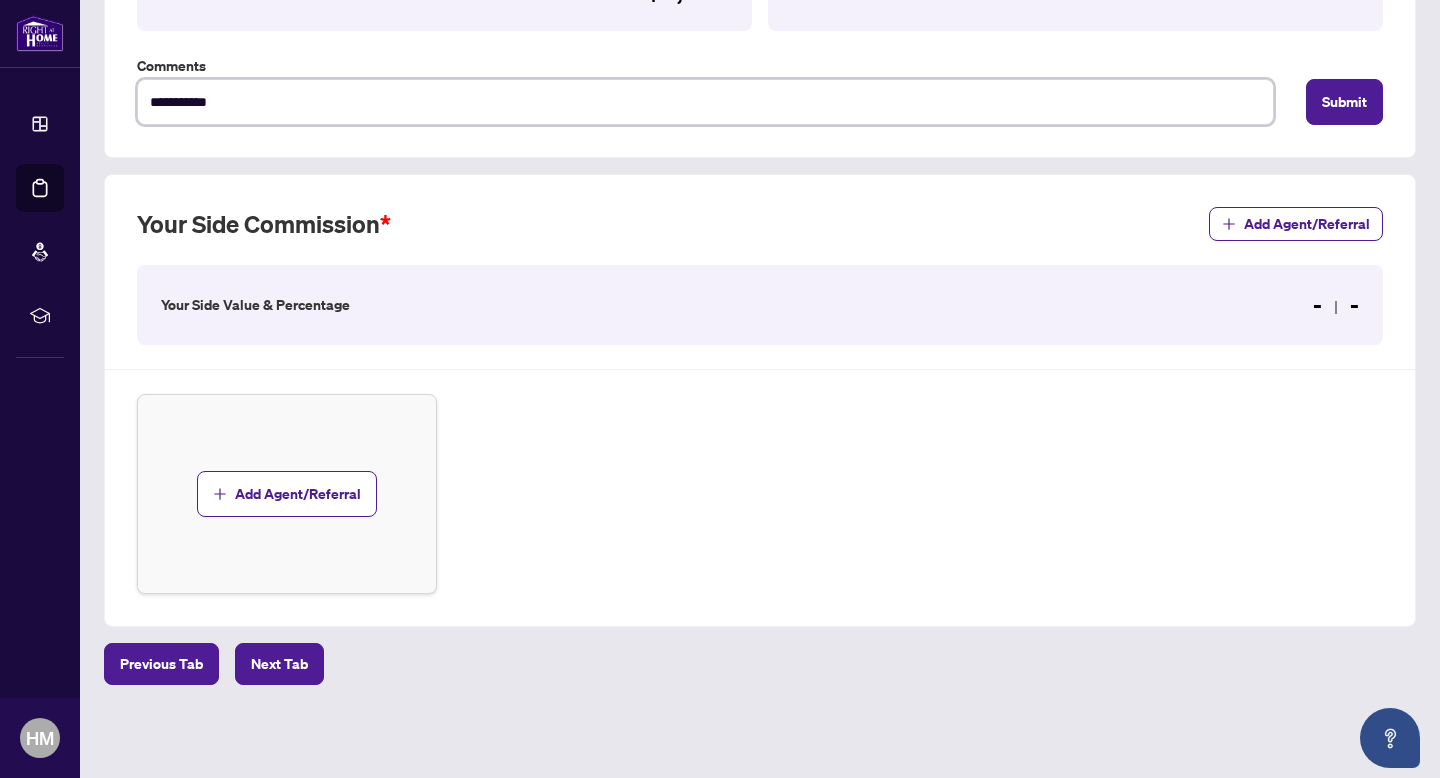 type on "**********" 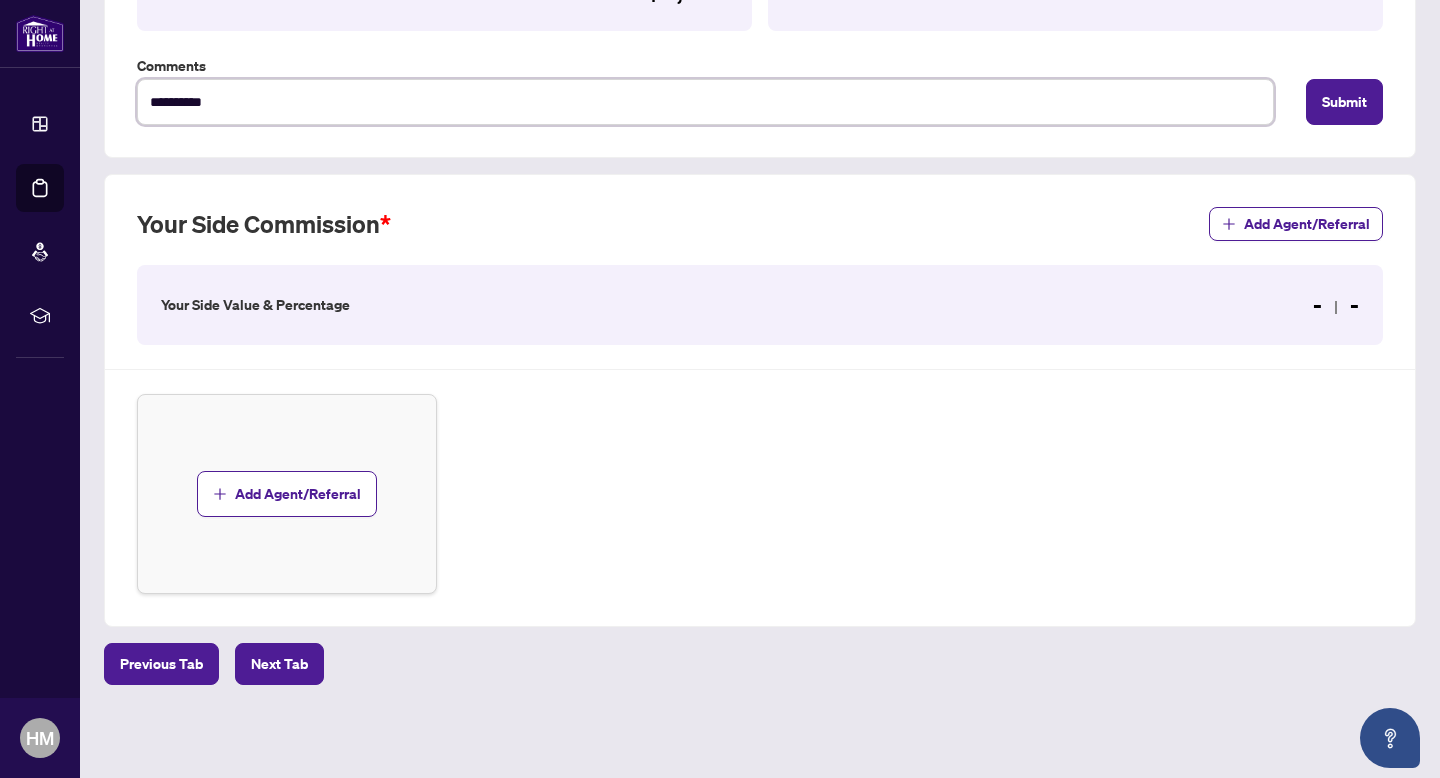 type on "*********" 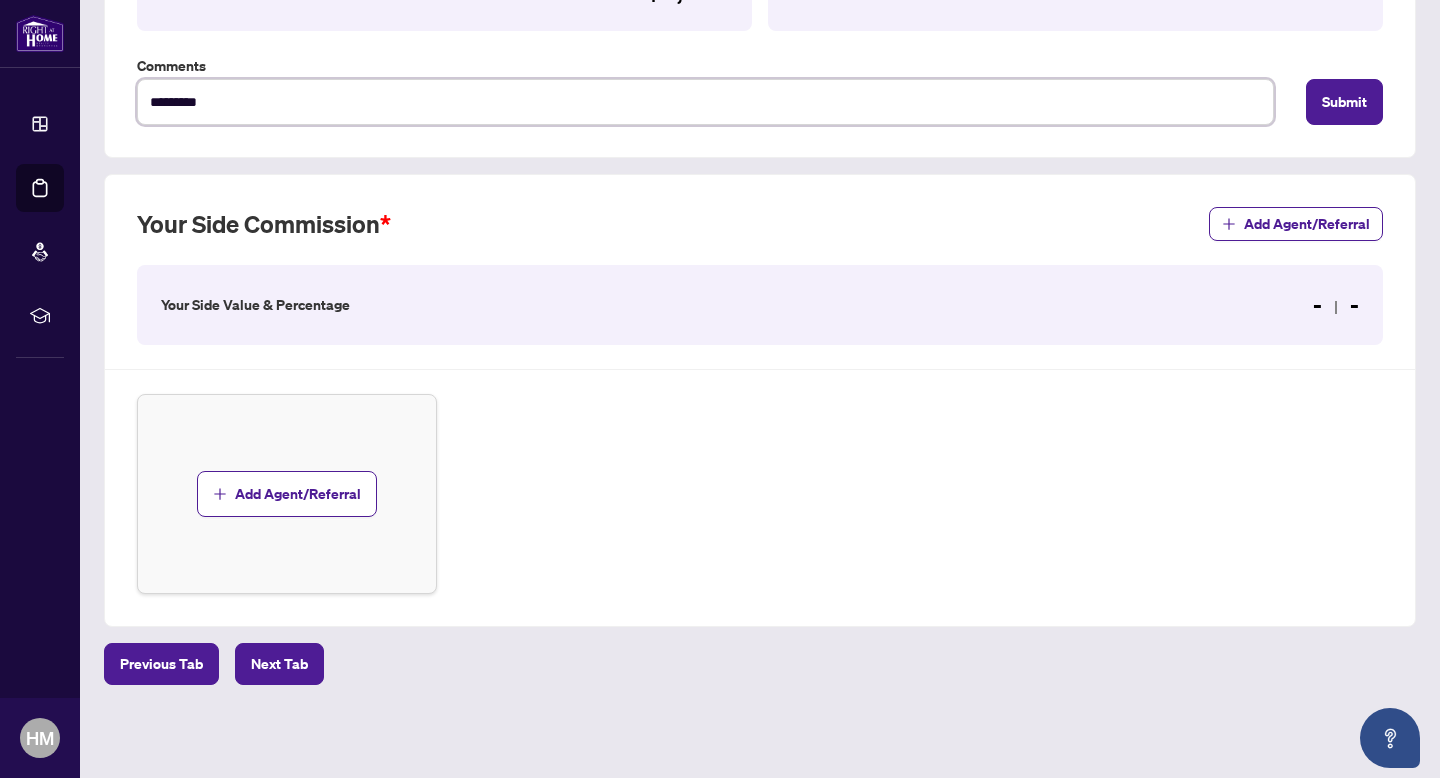 type on "********" 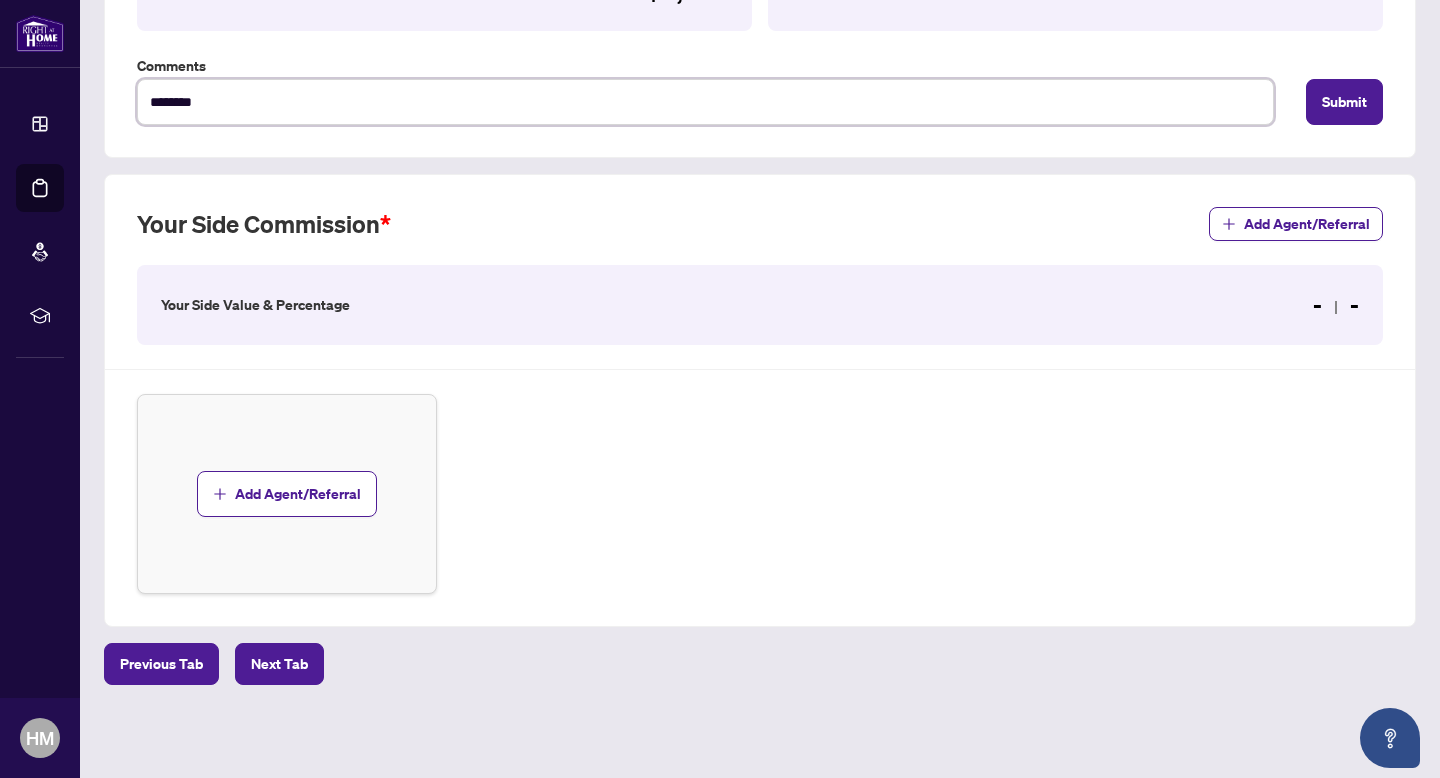 type on "*******" 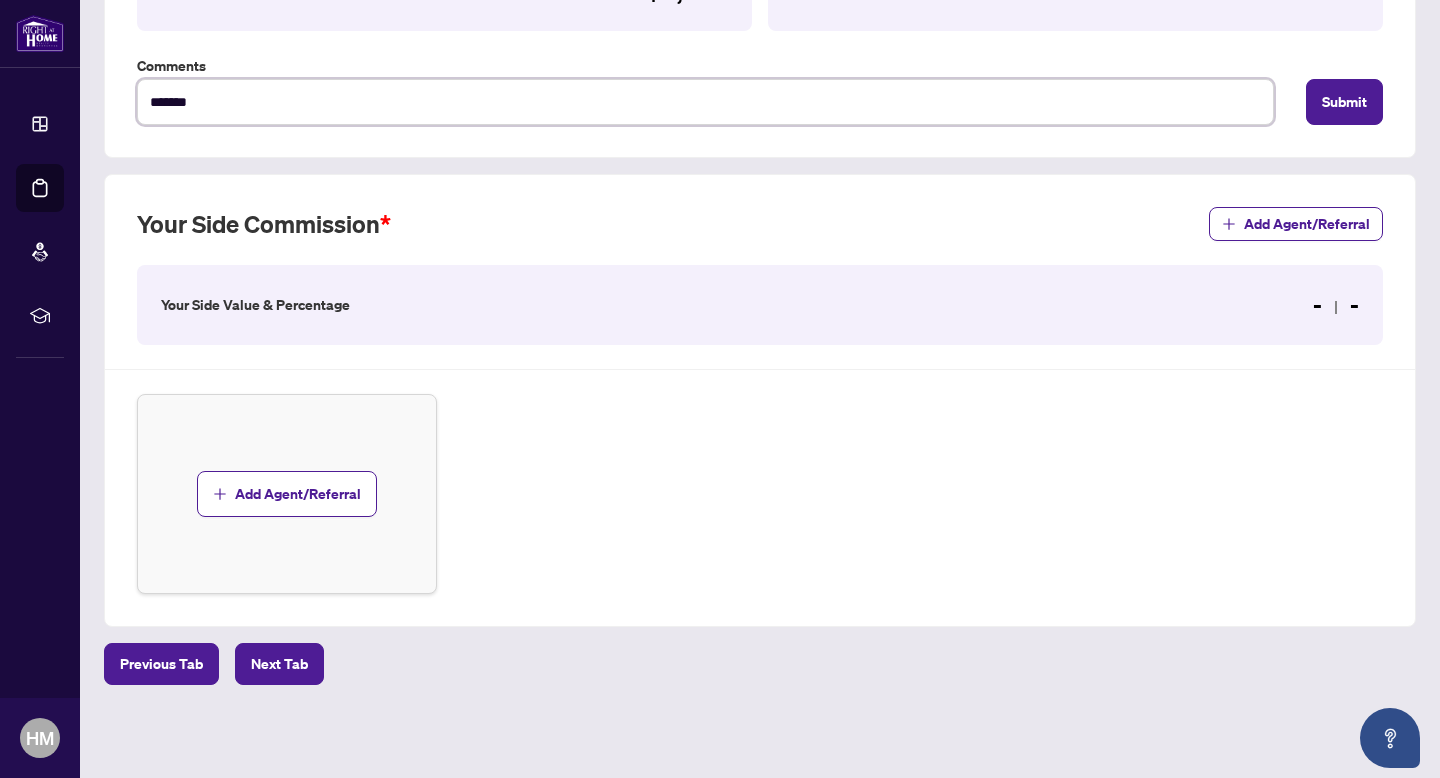 type on "******" 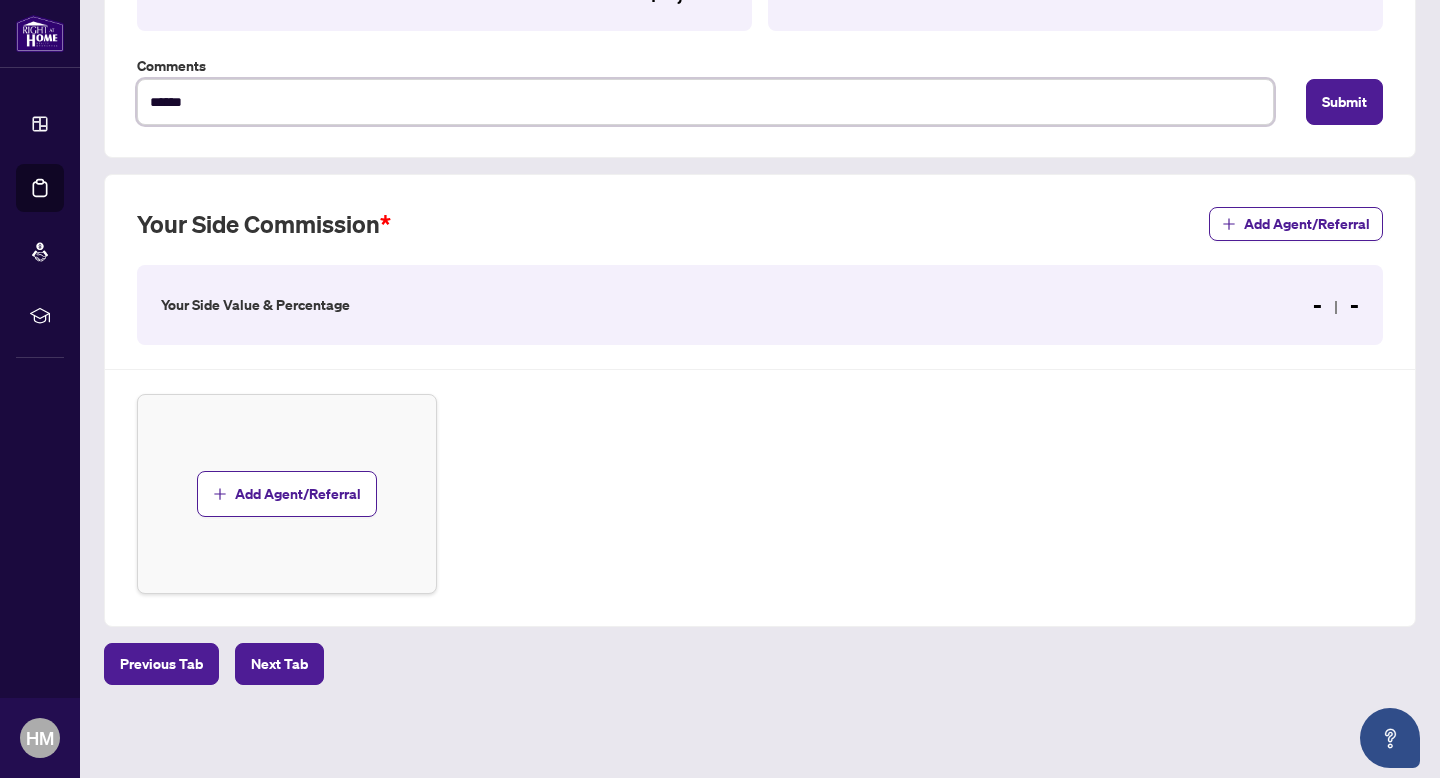 type on "****" 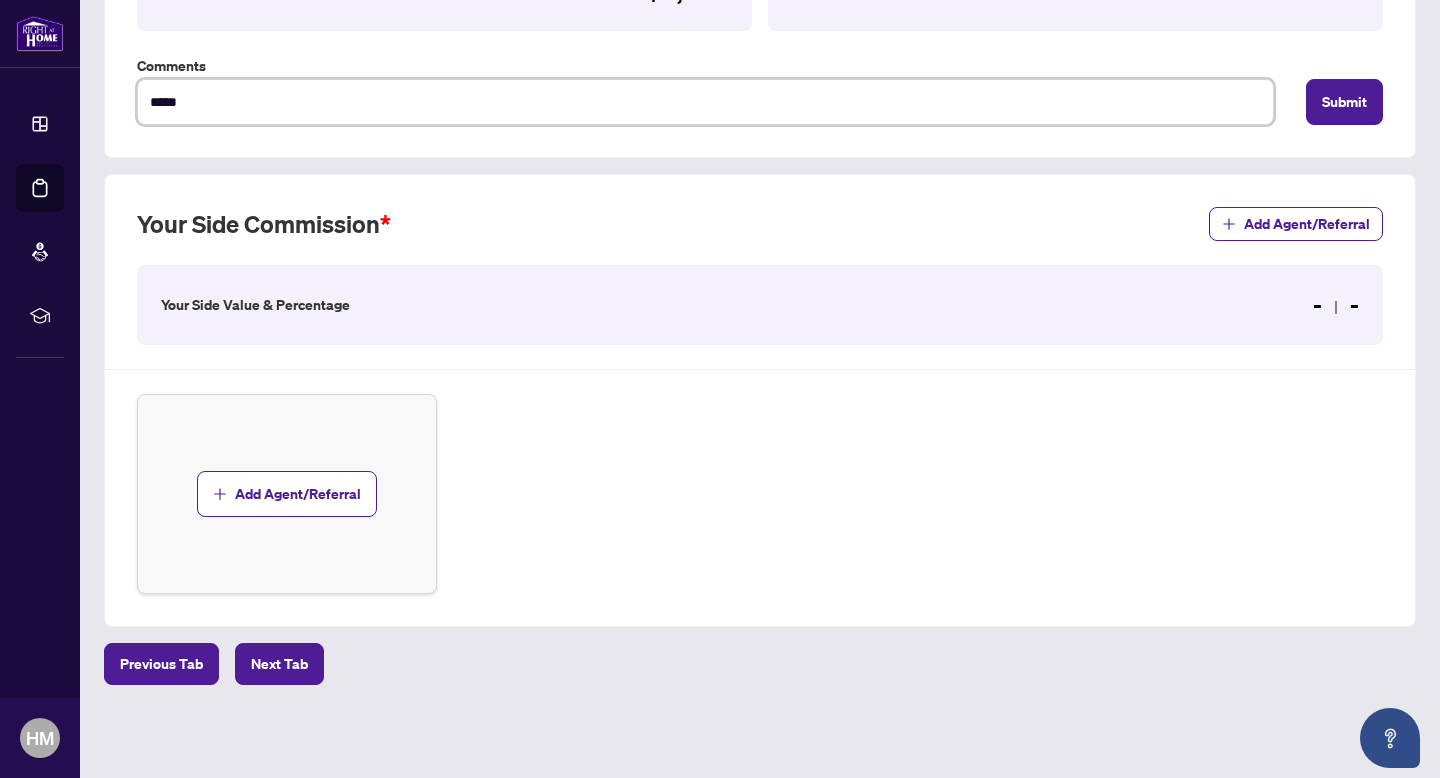 type on "****" 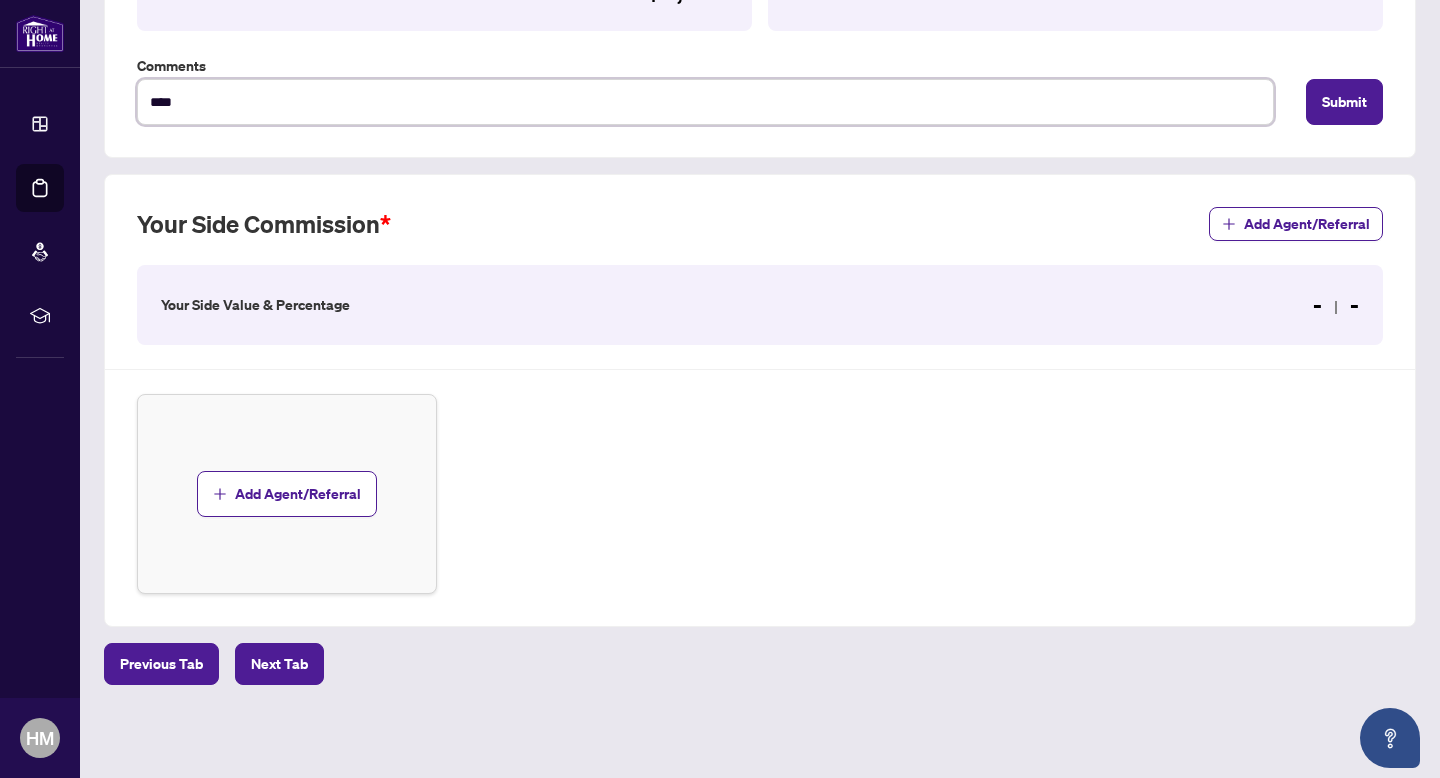 type on "***" 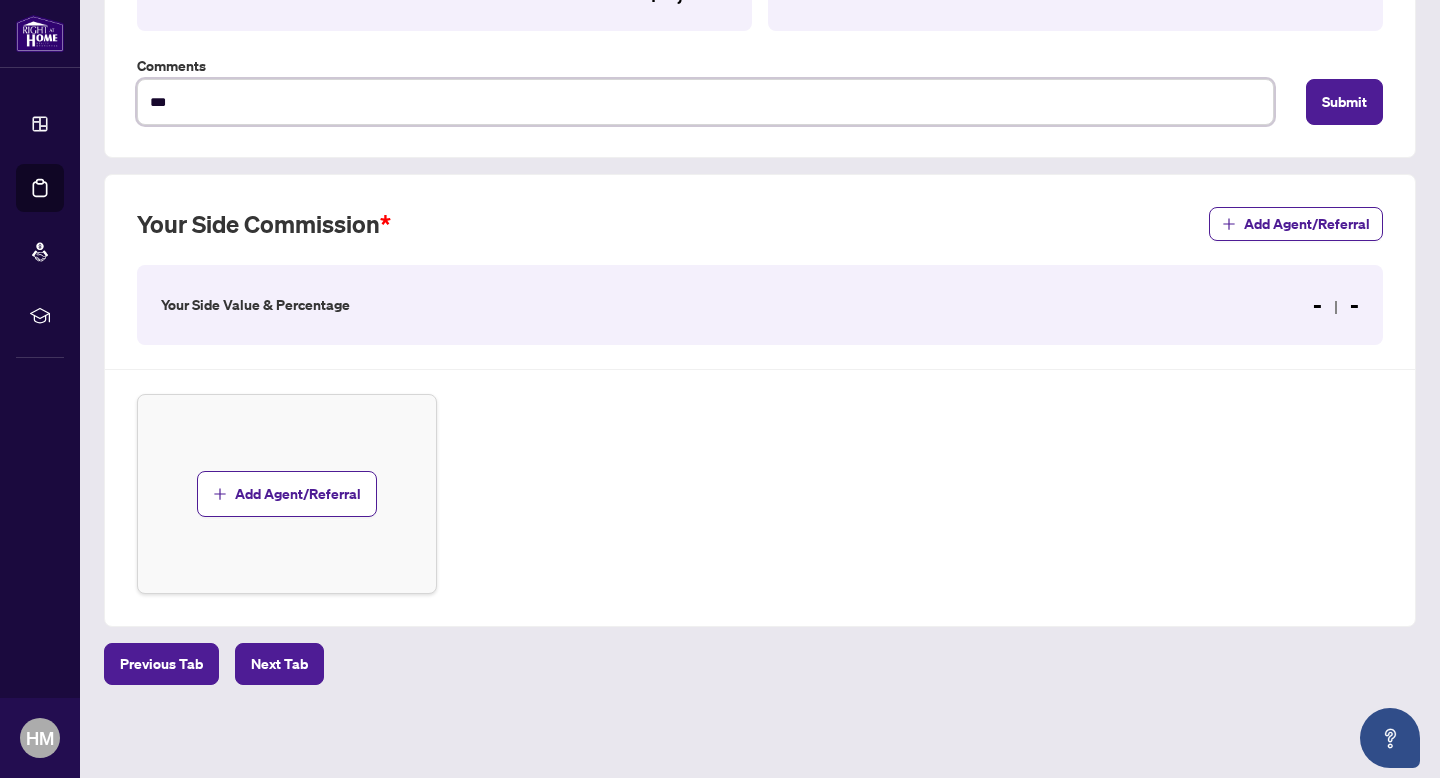 type on "**" 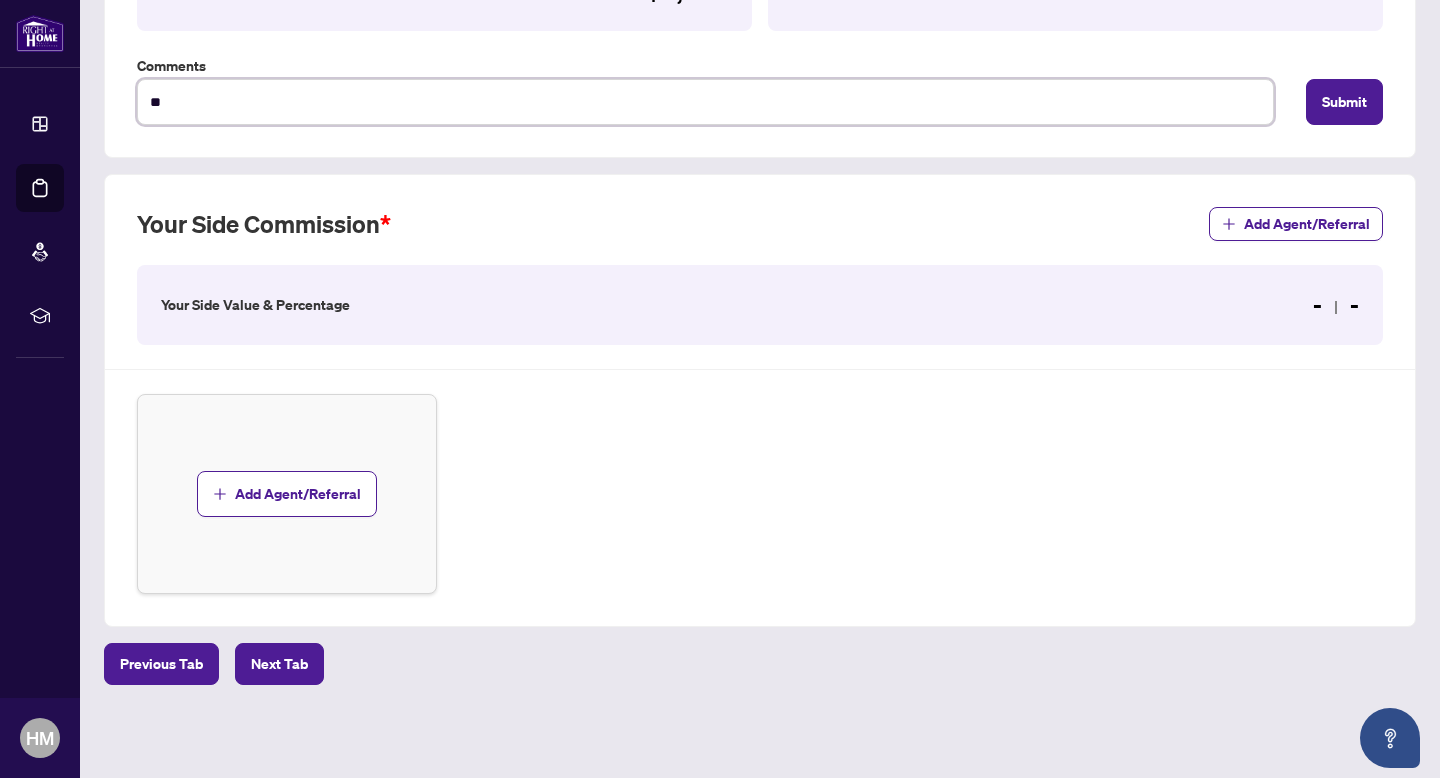 type on "*" 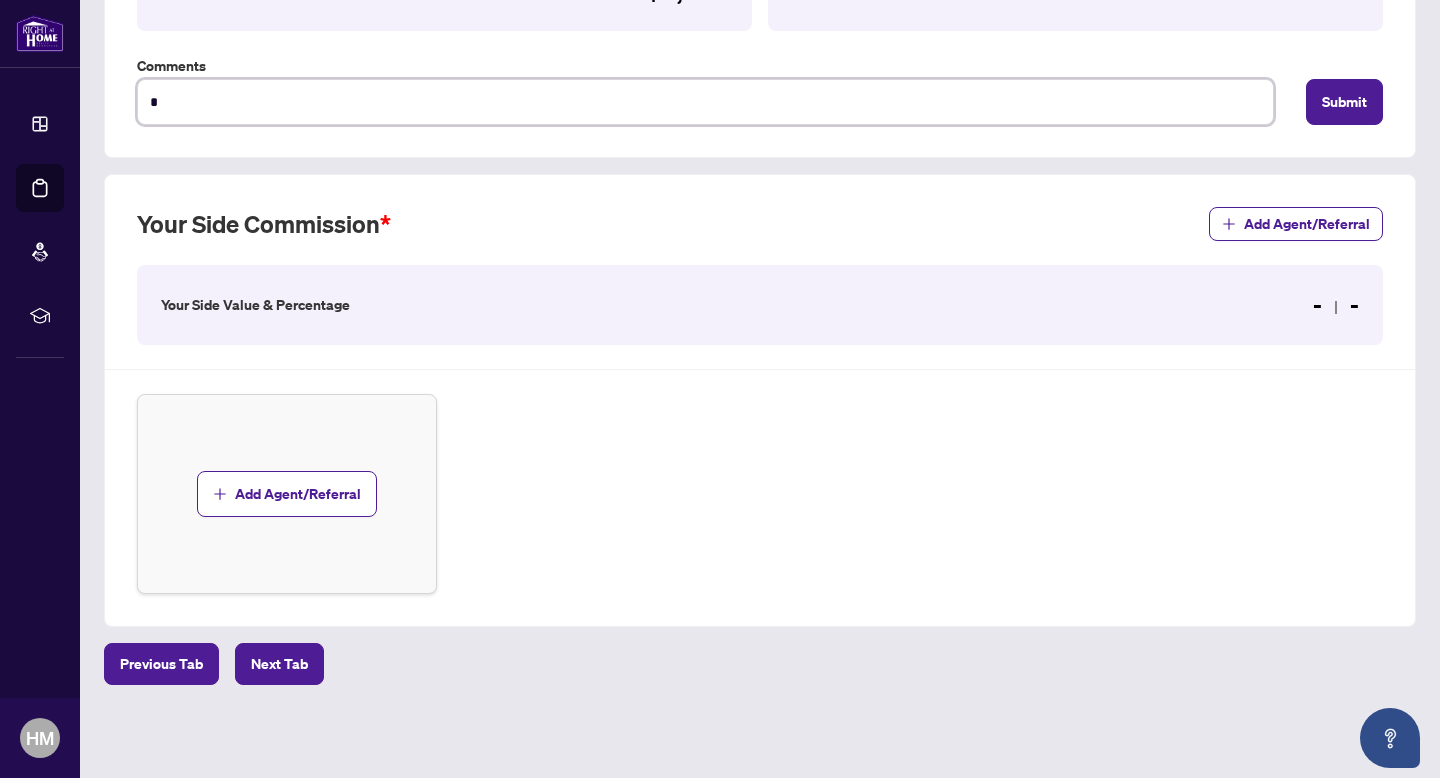 type on "**********" 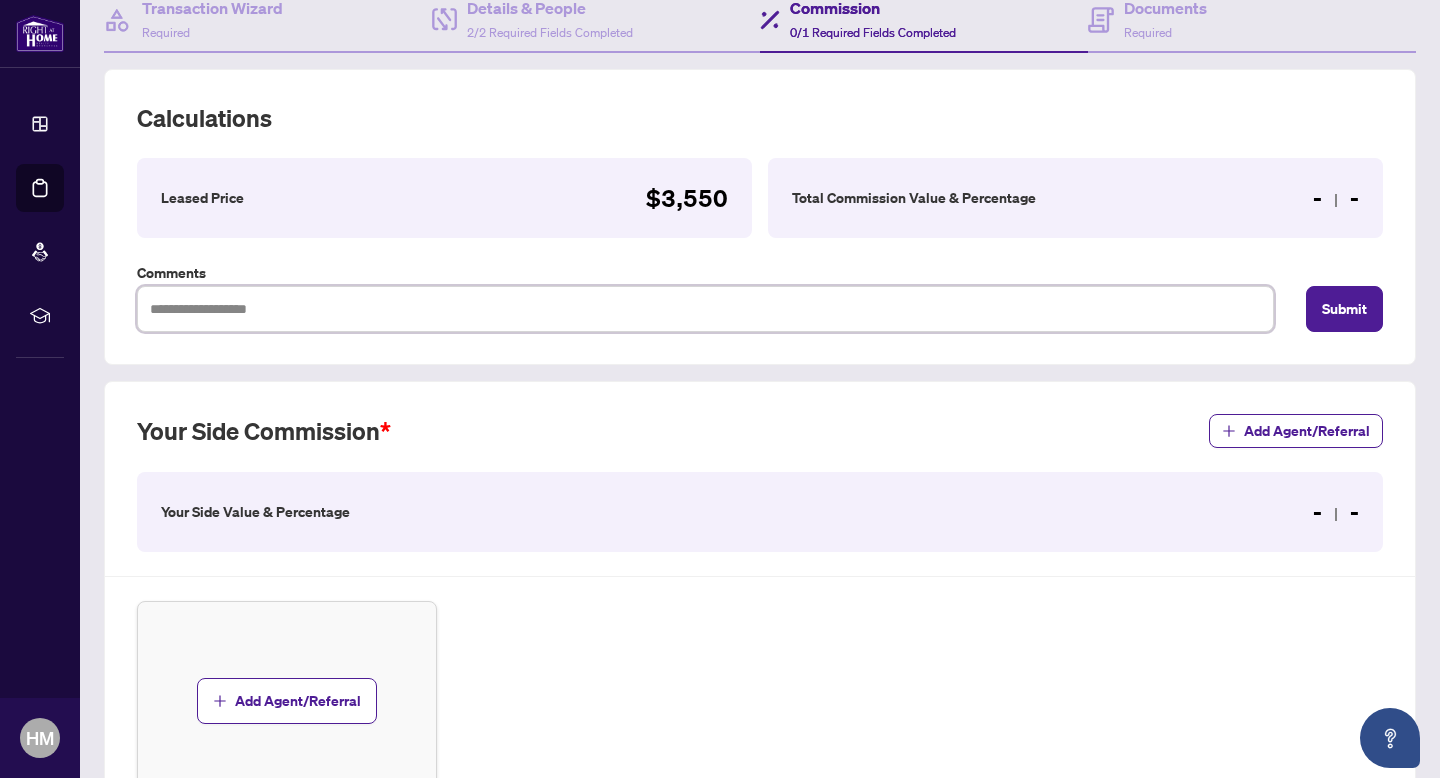 scroll, scrollTop: 290, scrollLeft: 0, axis: vertical 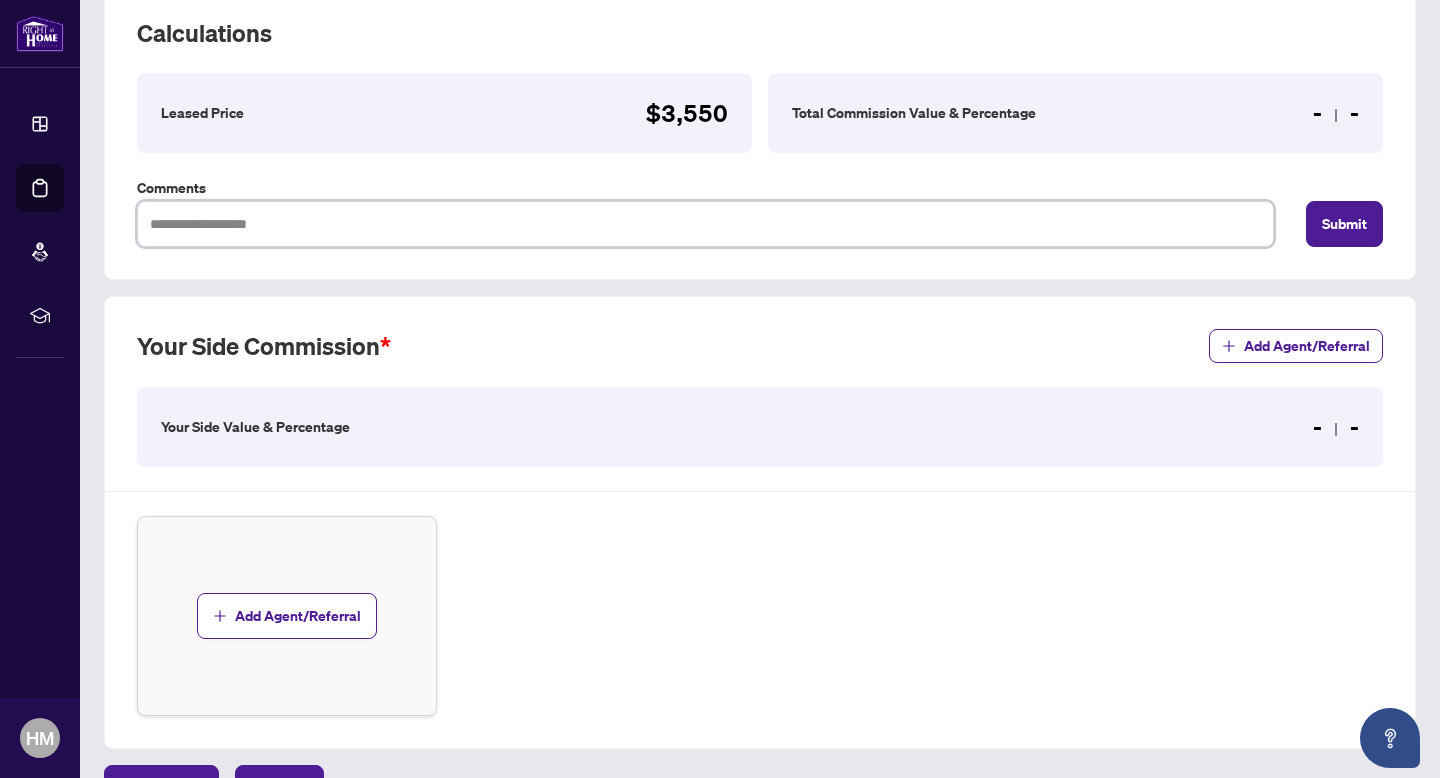 type 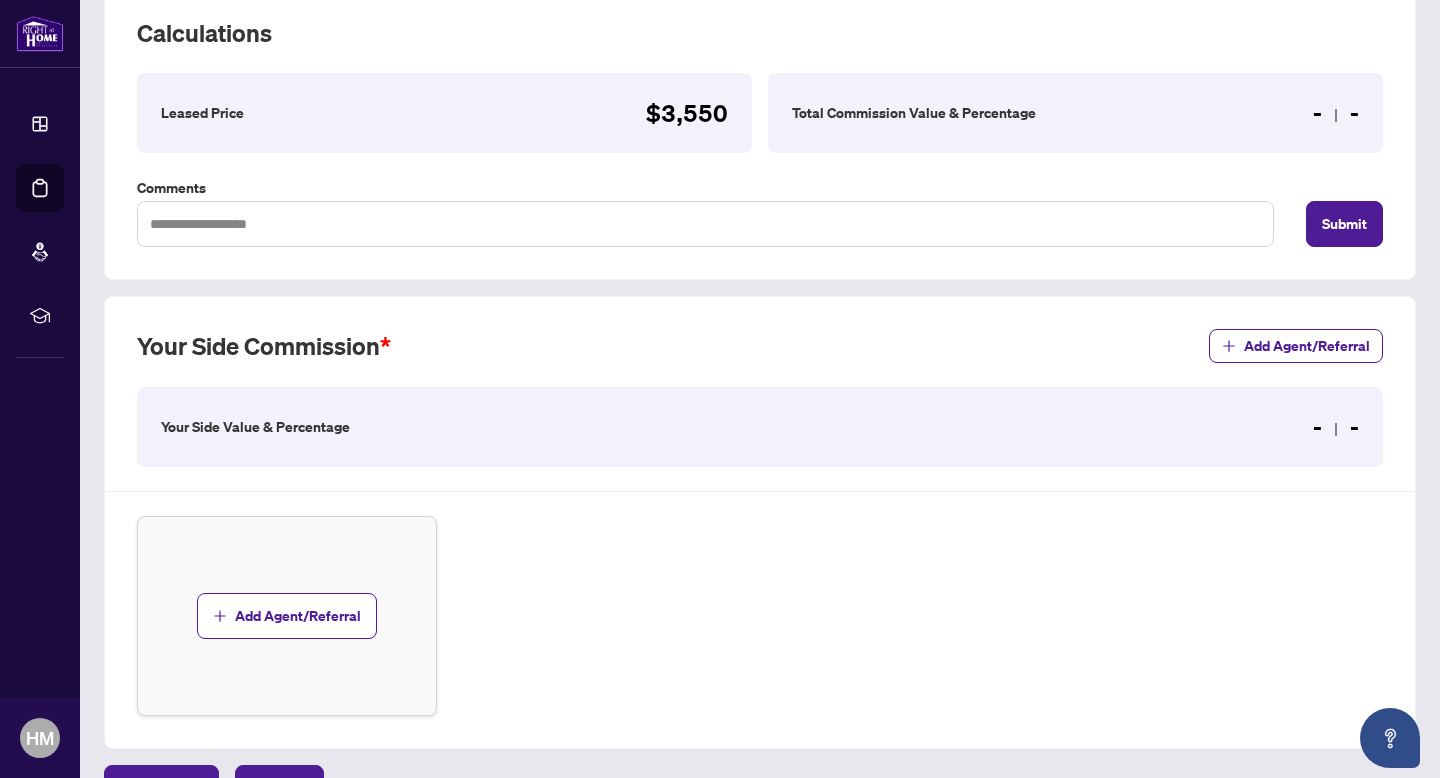 click on "Your Side Value & Percentage -     -" at bounding box center (760, 427) 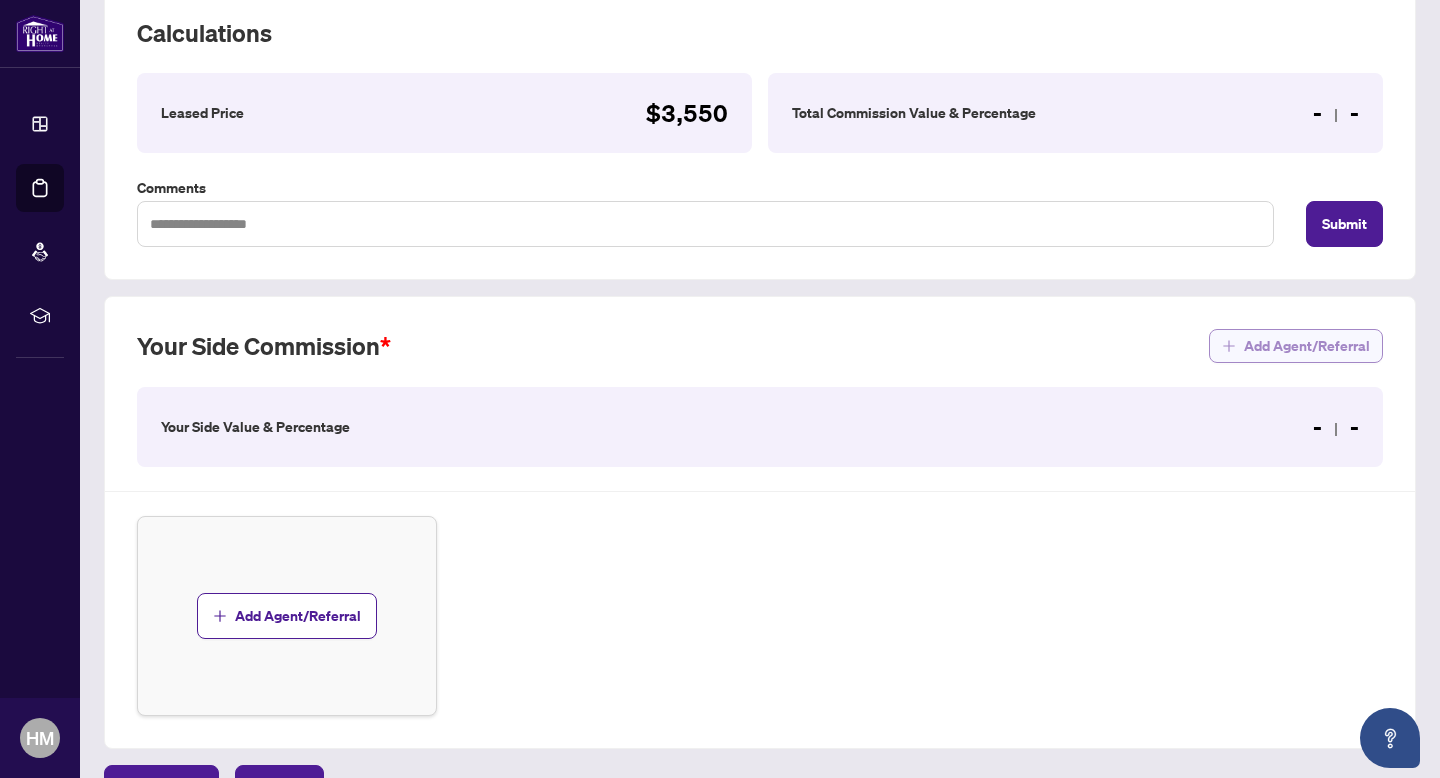 click 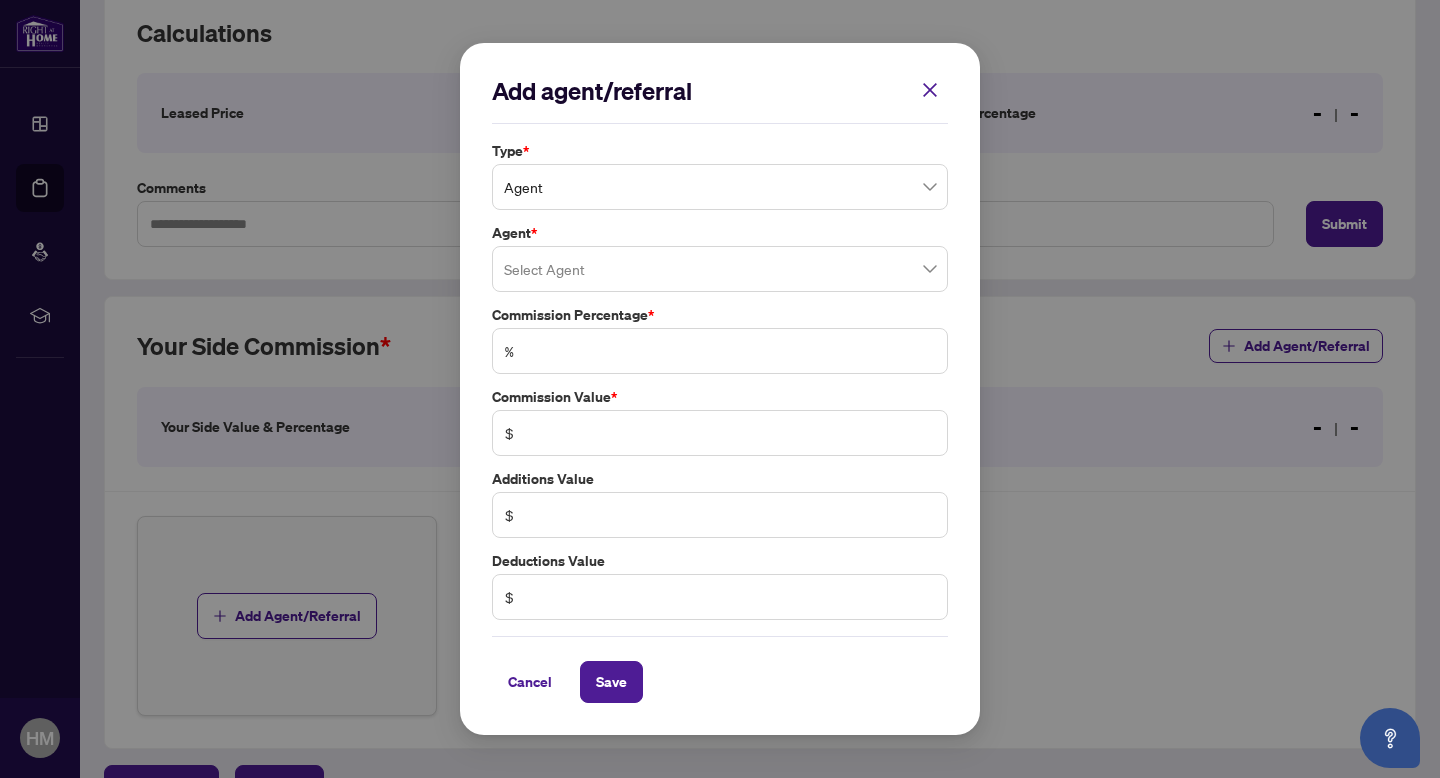 click on "Agent" at bounding box center [720, 187] 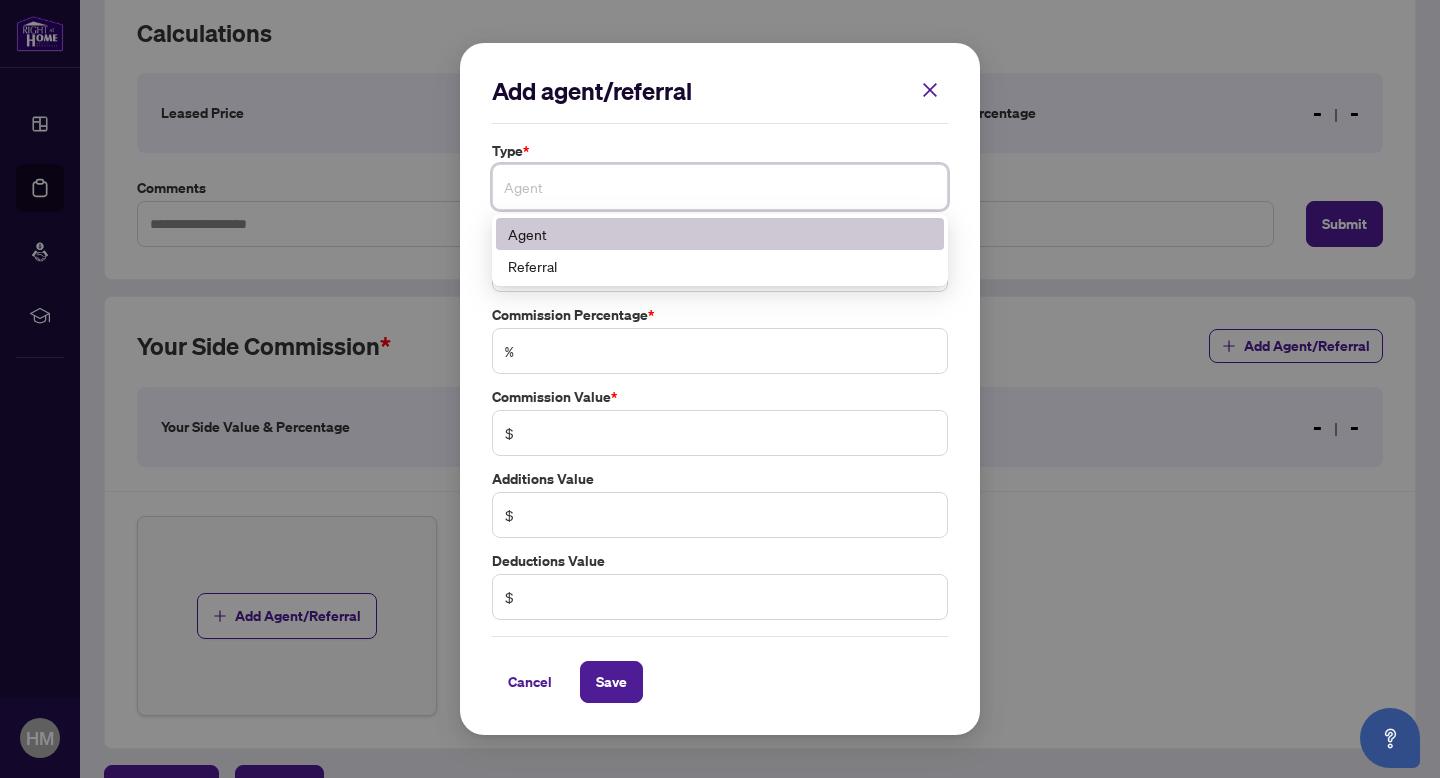 click on "Agent" at bounding box center [720, 187] 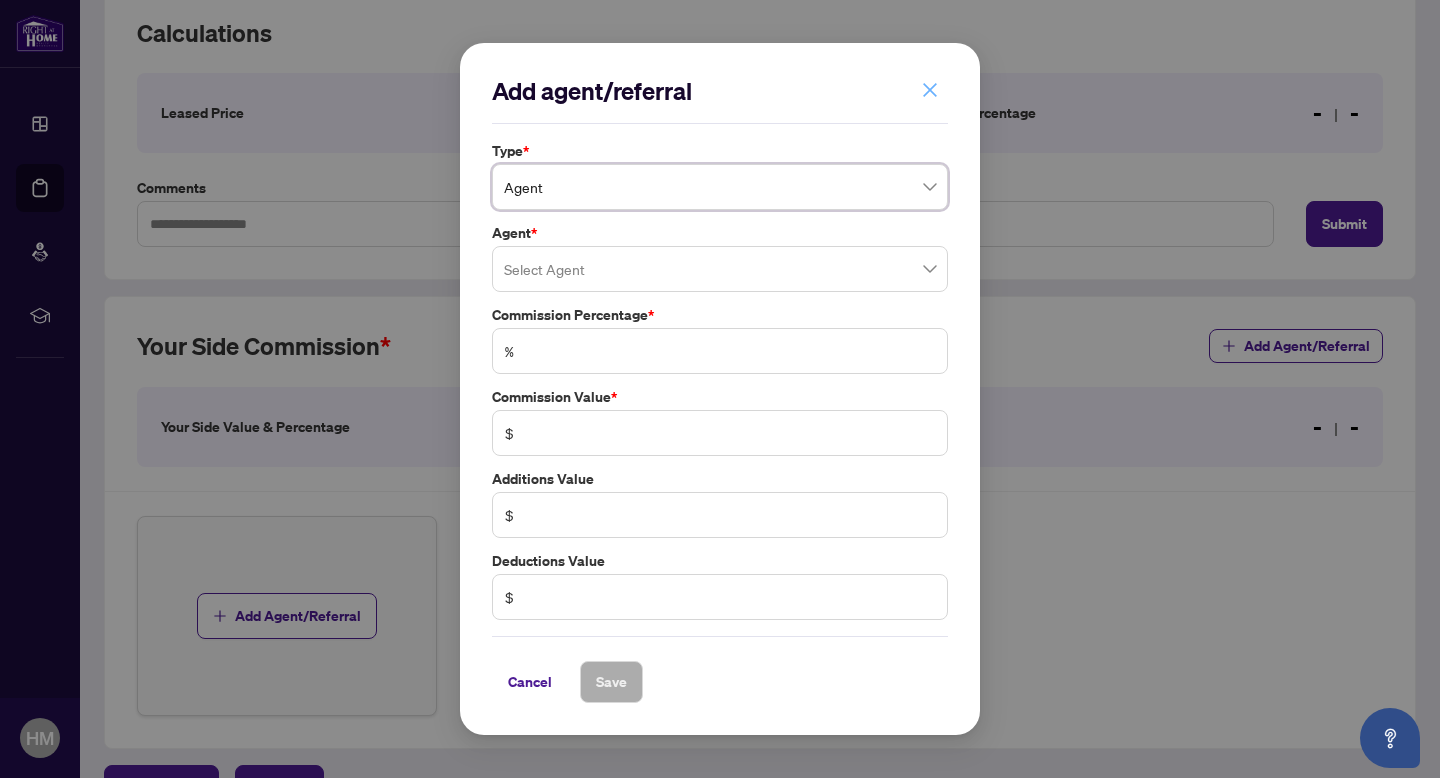 click 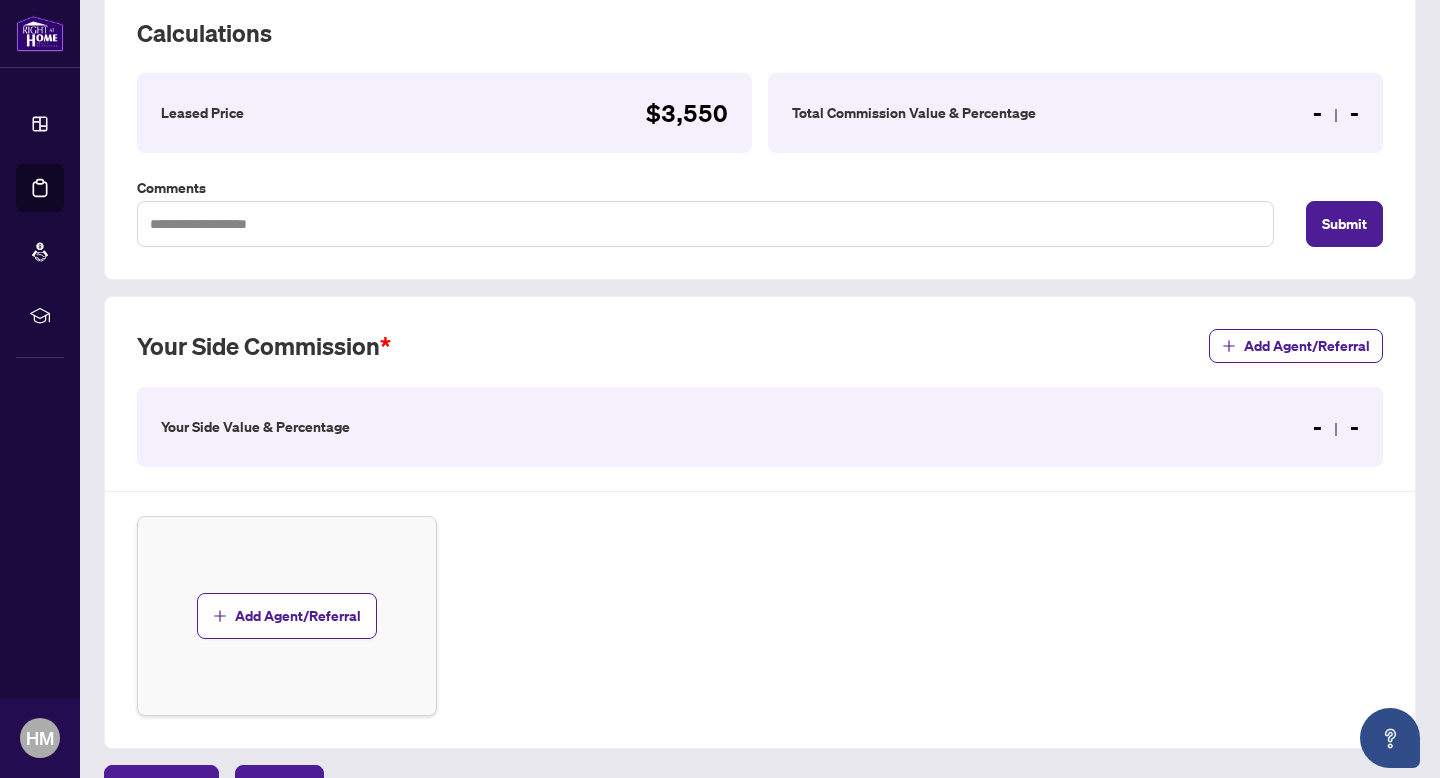 click on "Your Side Value & Percentage -     -" at bounding box center (760, 427) 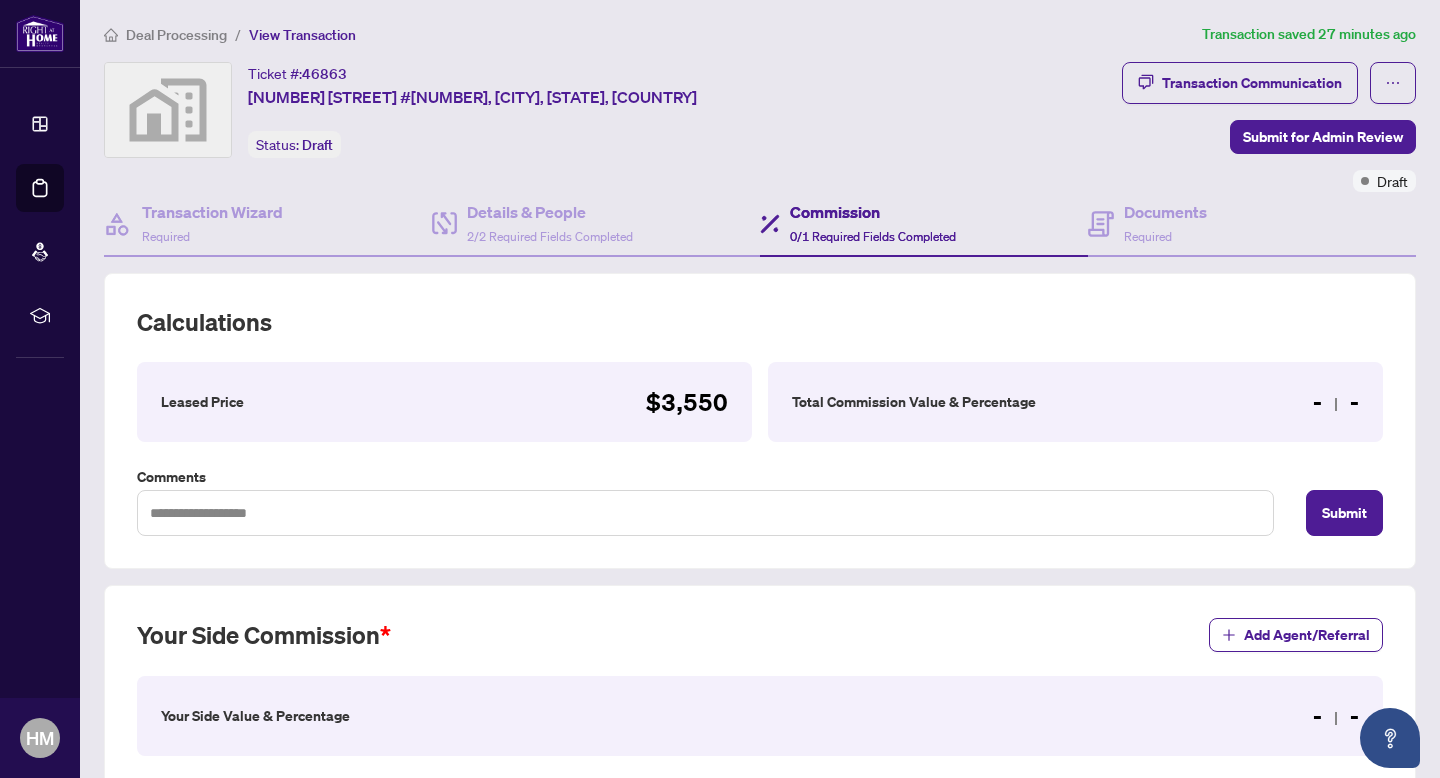 scroll, scrollTop: 0, scrollLeft: 0, axis: both 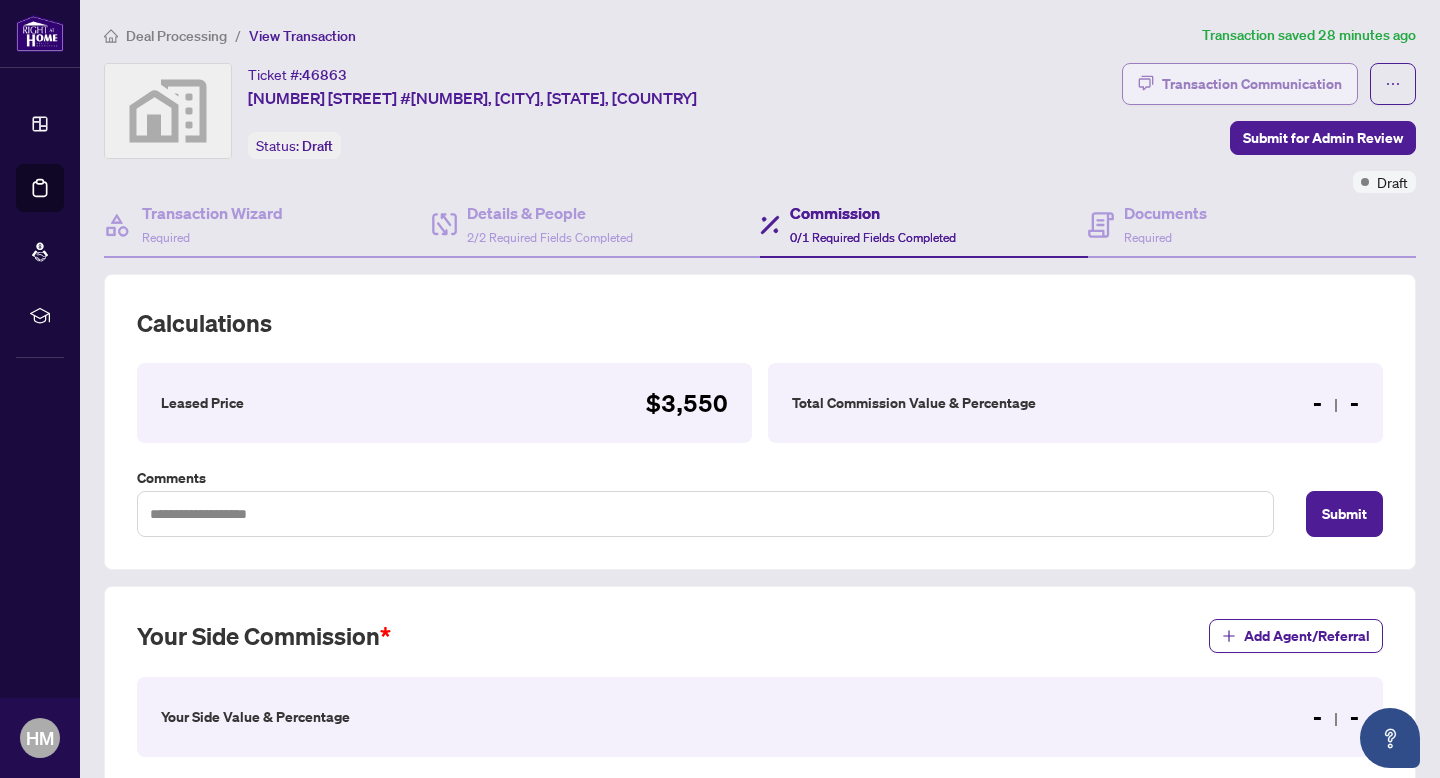 click on "Transaction Communication" at bounding box center (1252, 84) 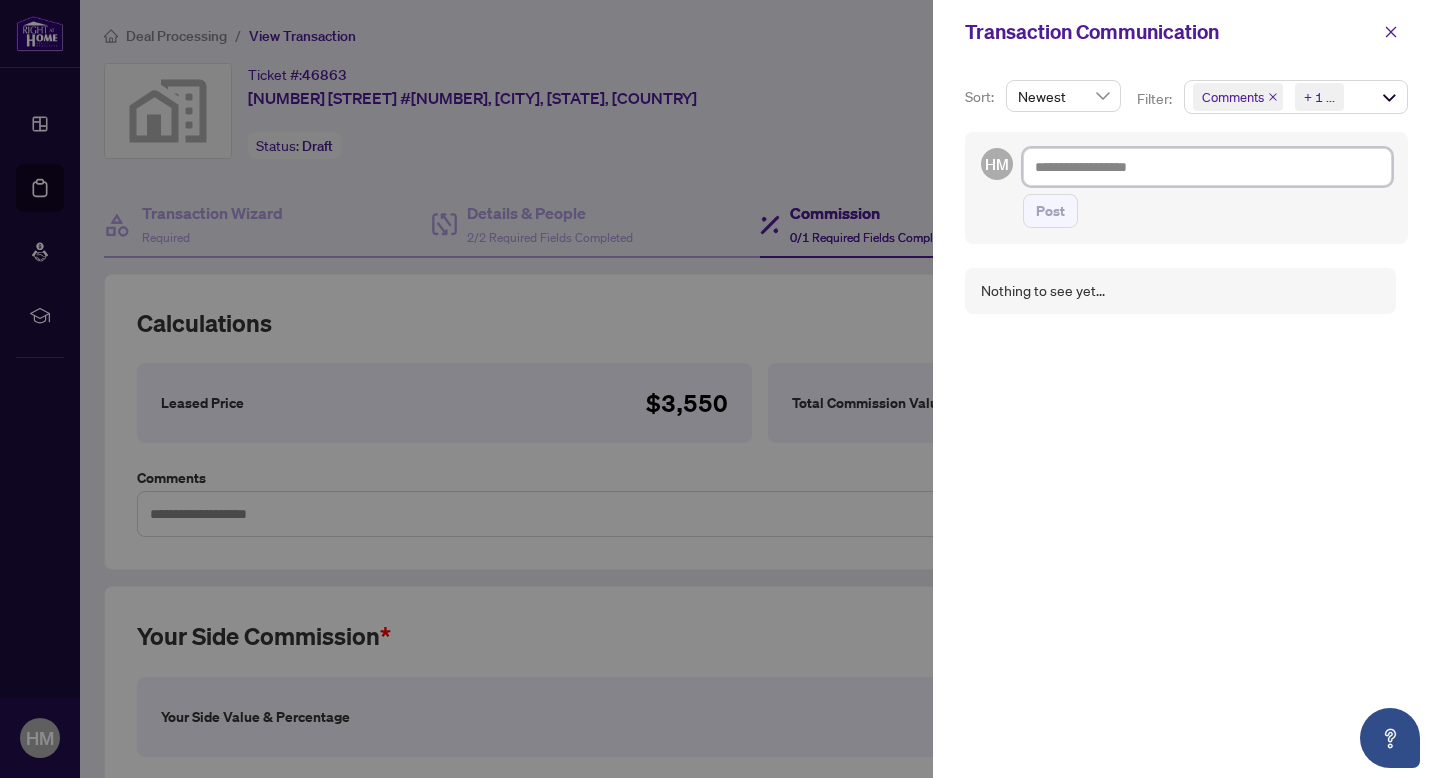 click at bounding box center [1207, 167] 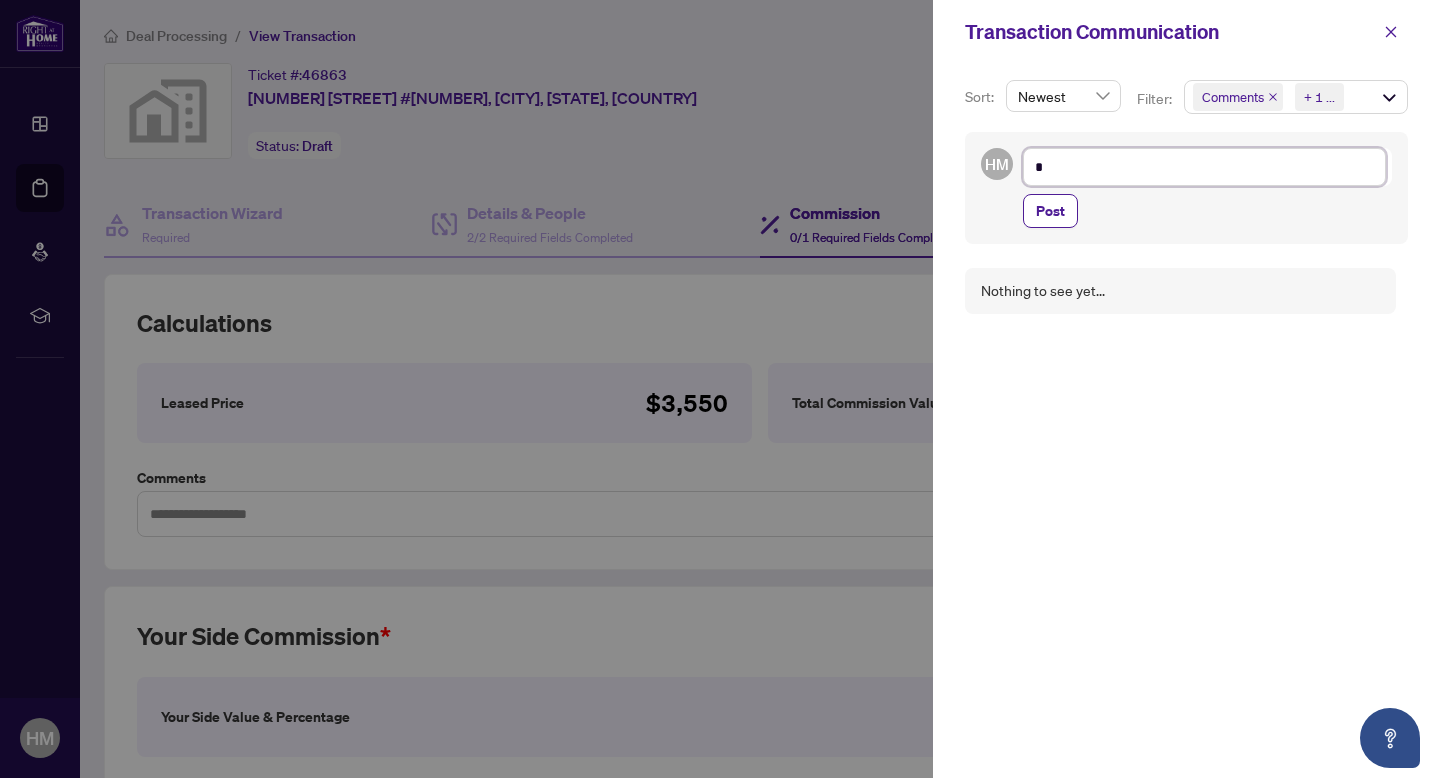 type on "**" 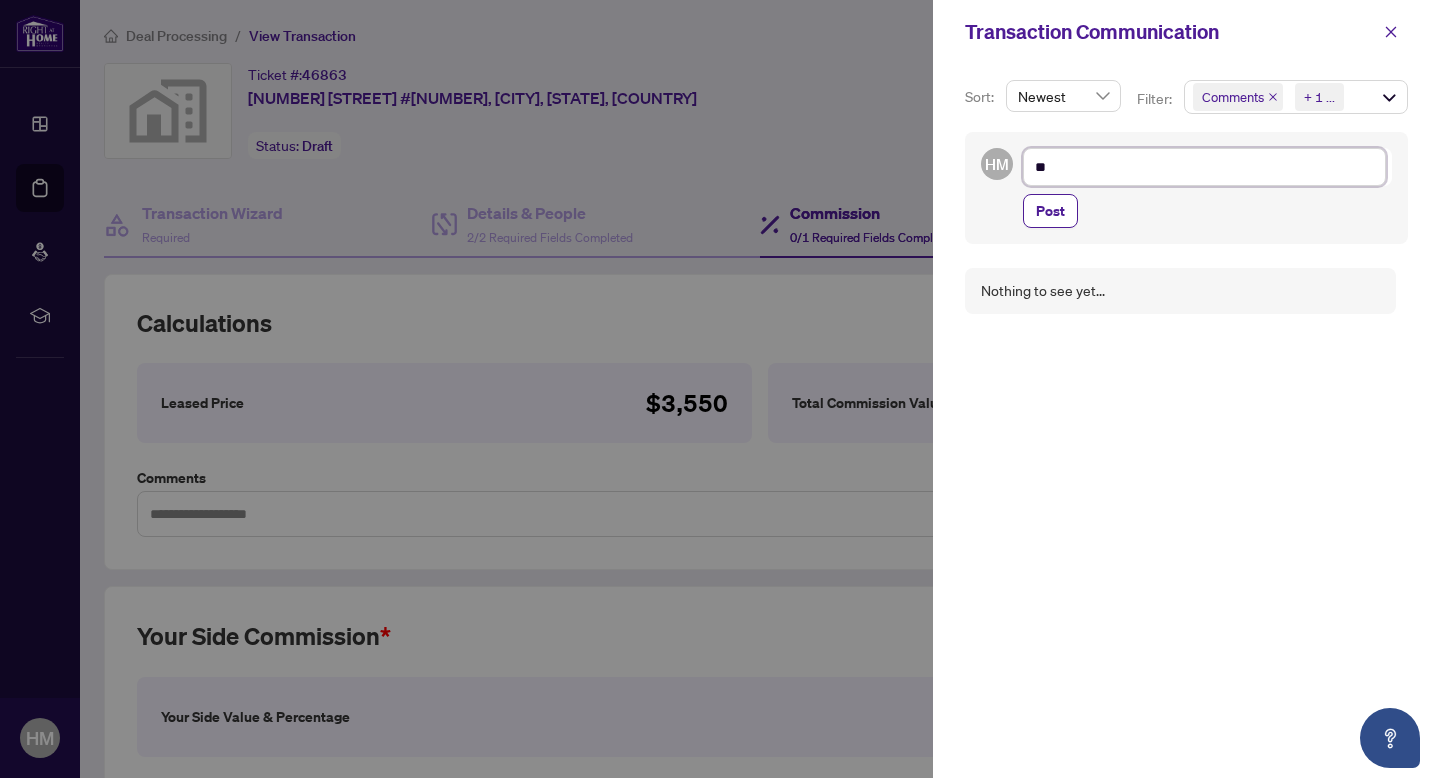 type on "***" 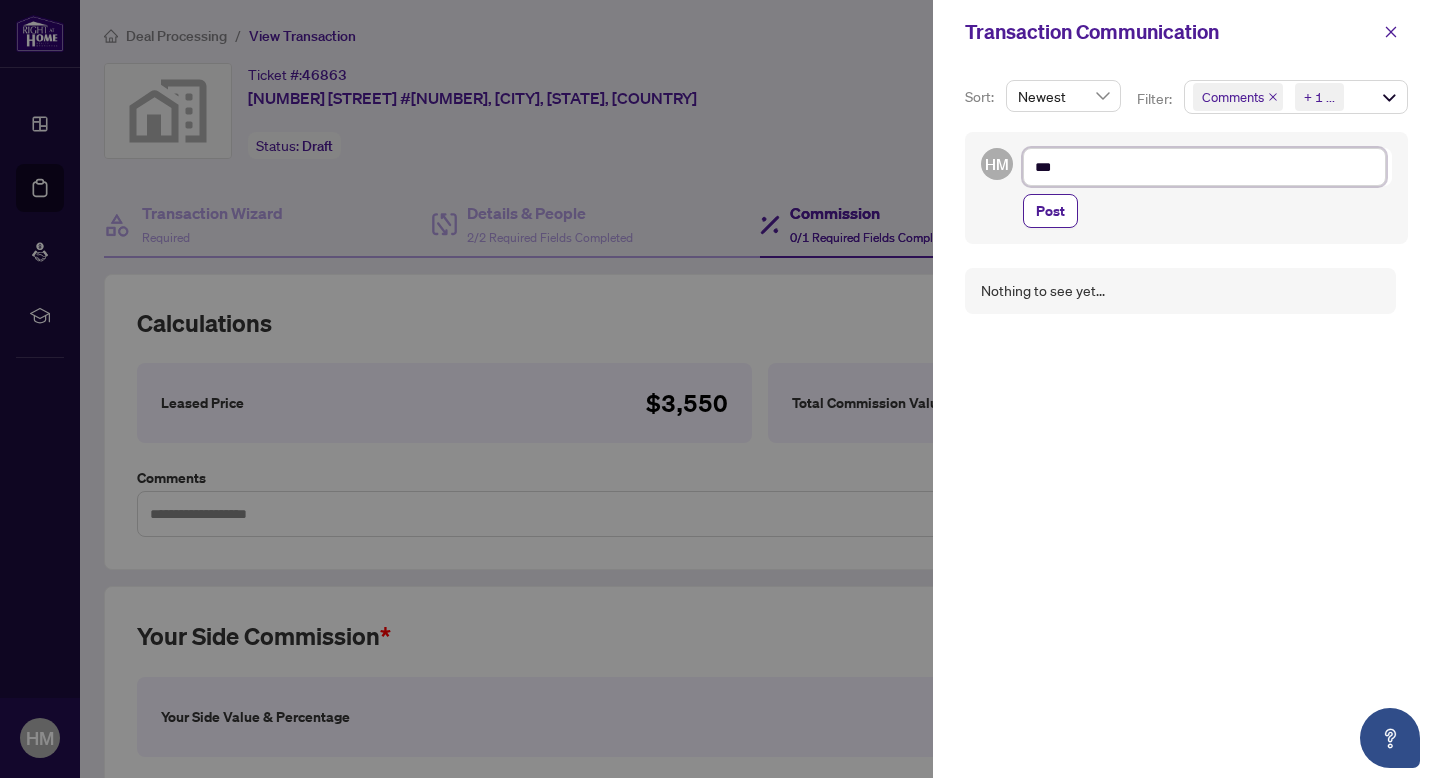 type on "***" 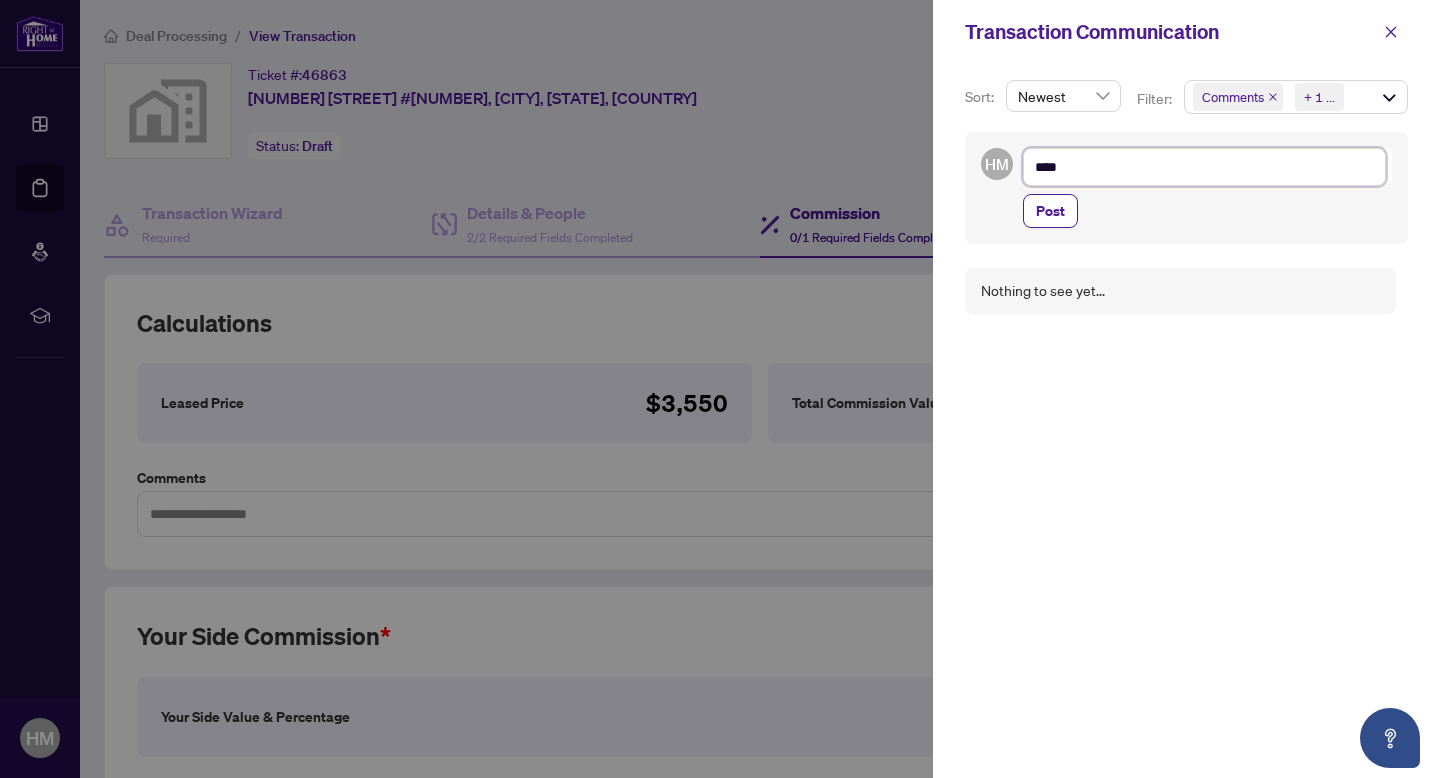 type on "*****" 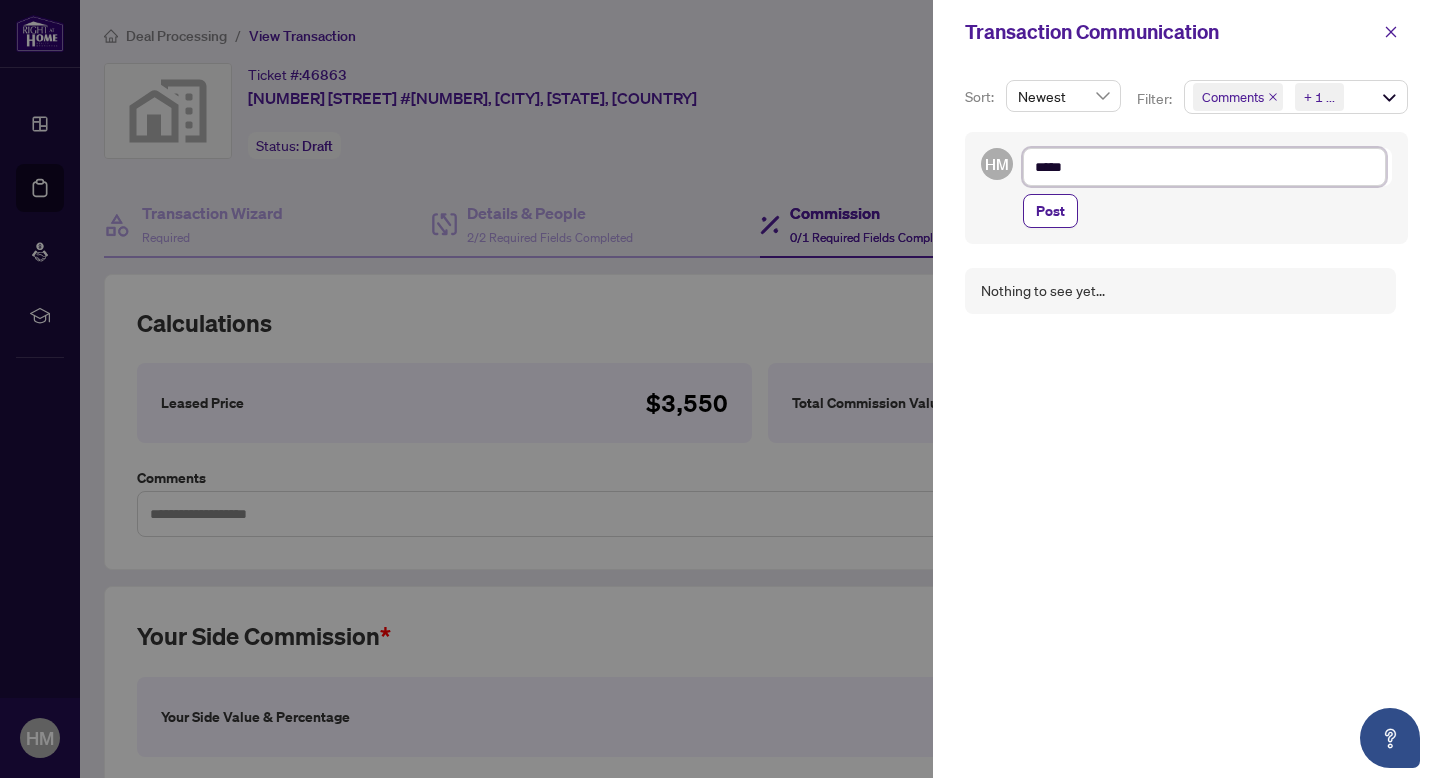 type on "******" 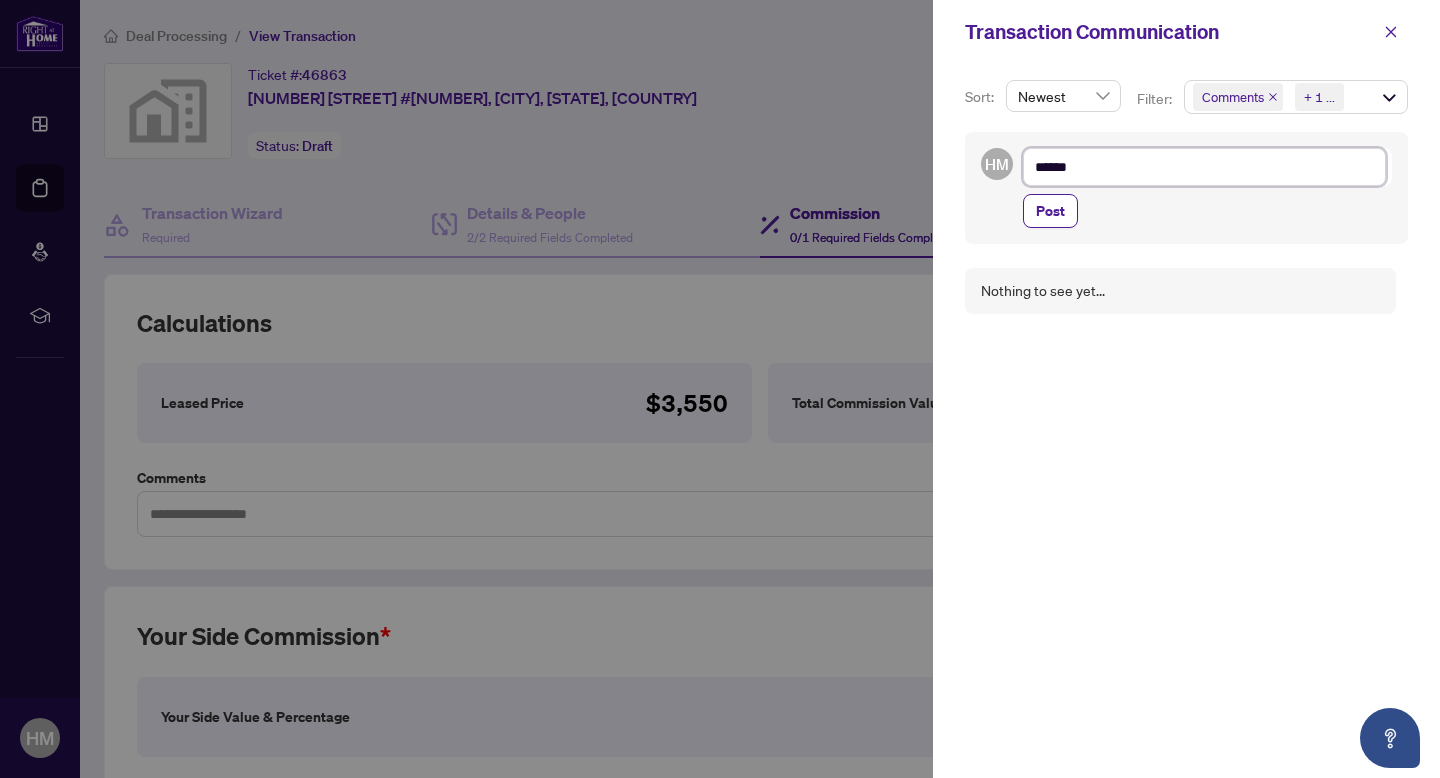 type on "*******" 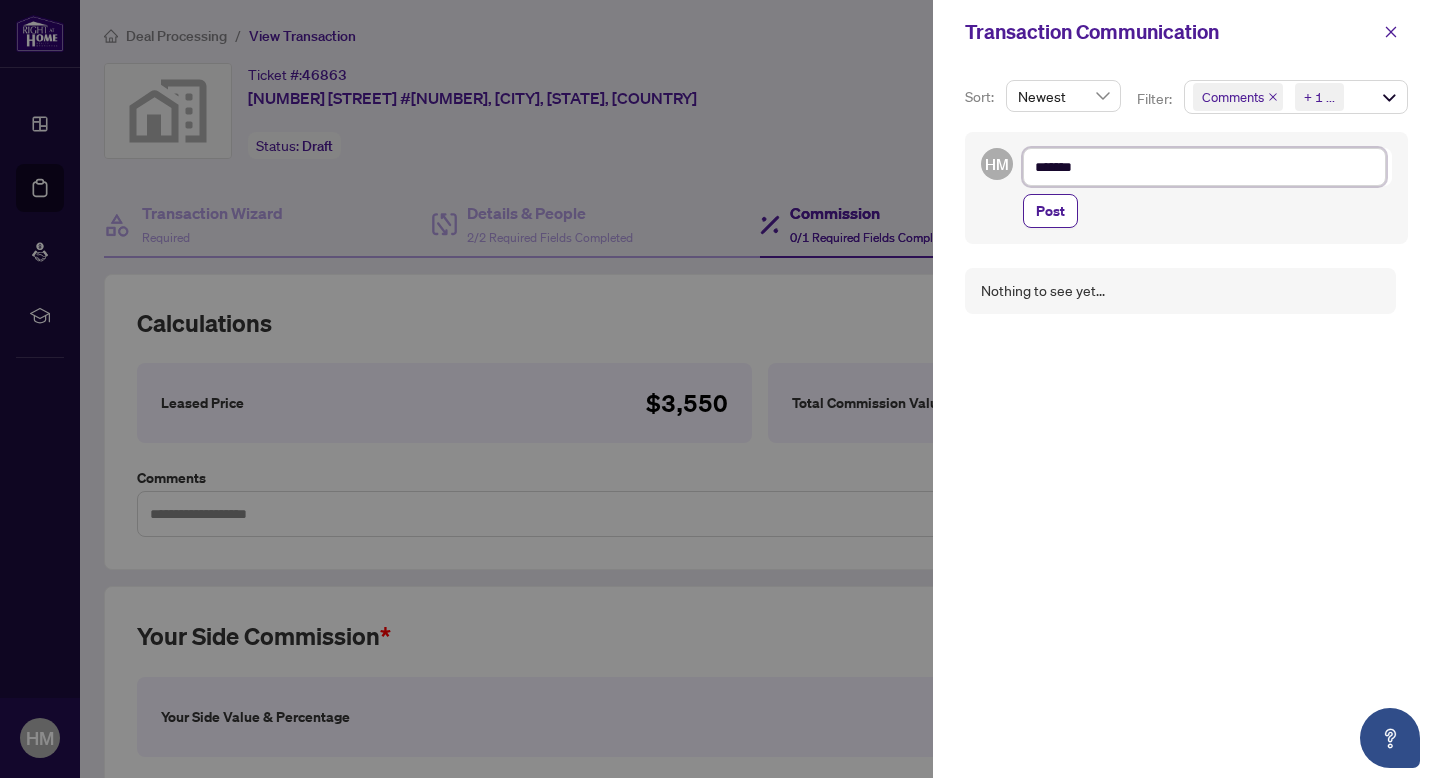 type on "*******" 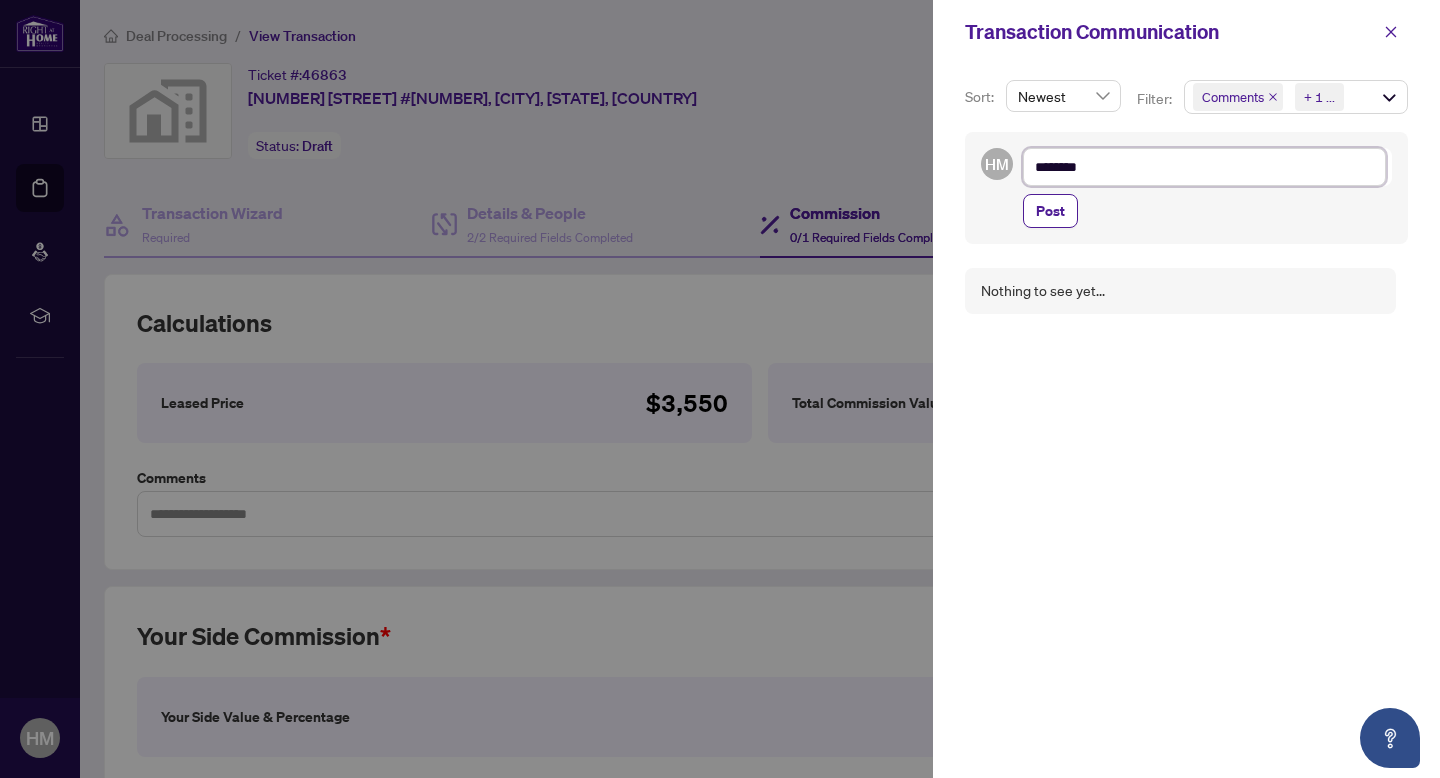 type on "*********" 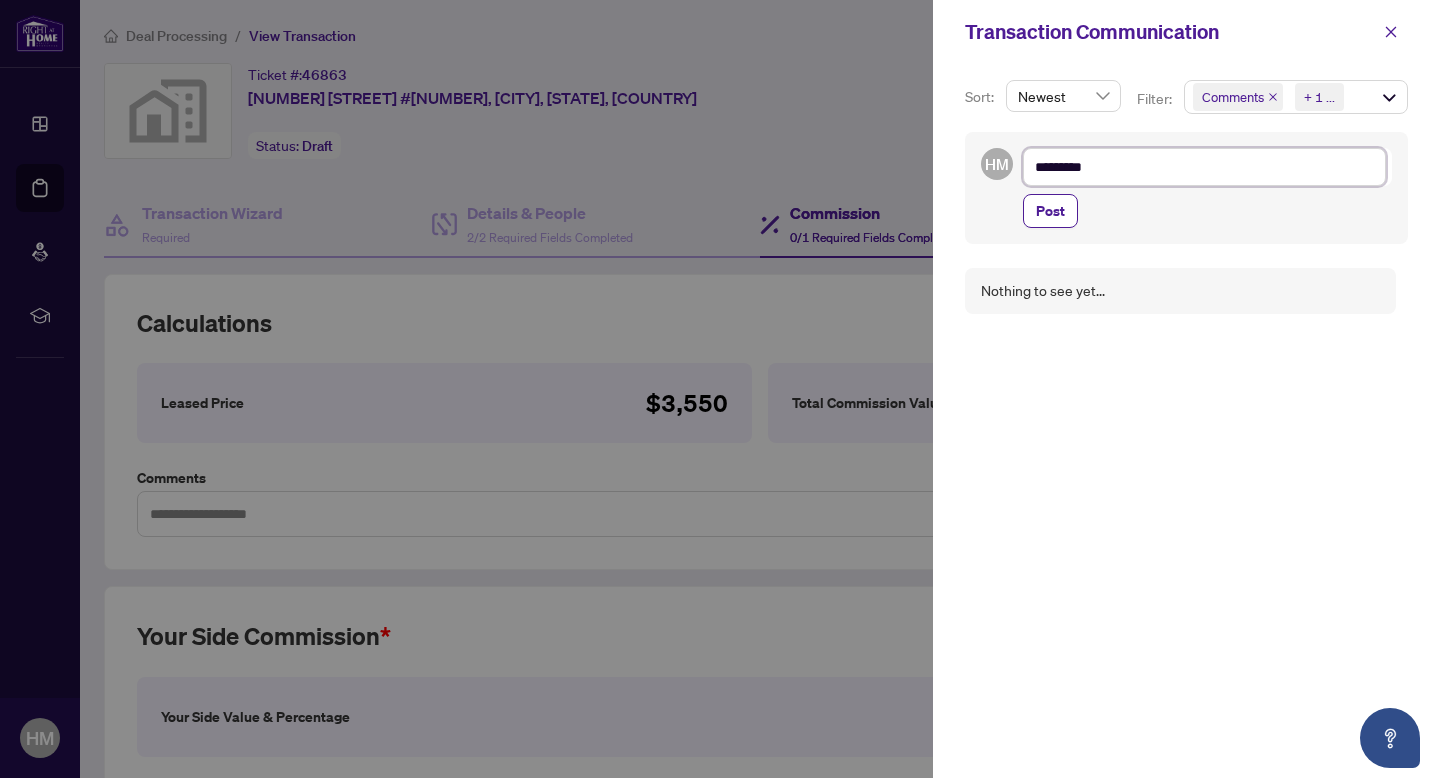 type on "**********" 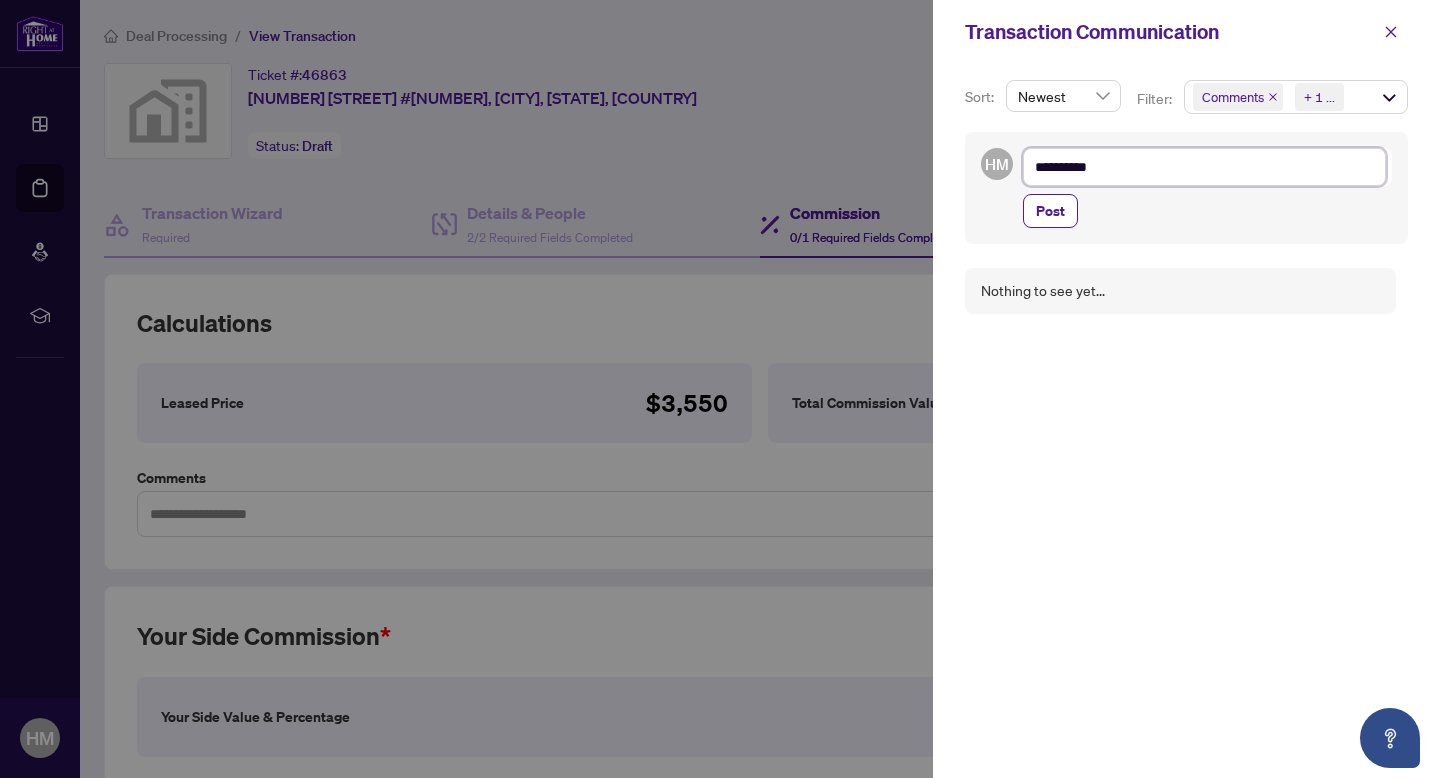 type on "**********" 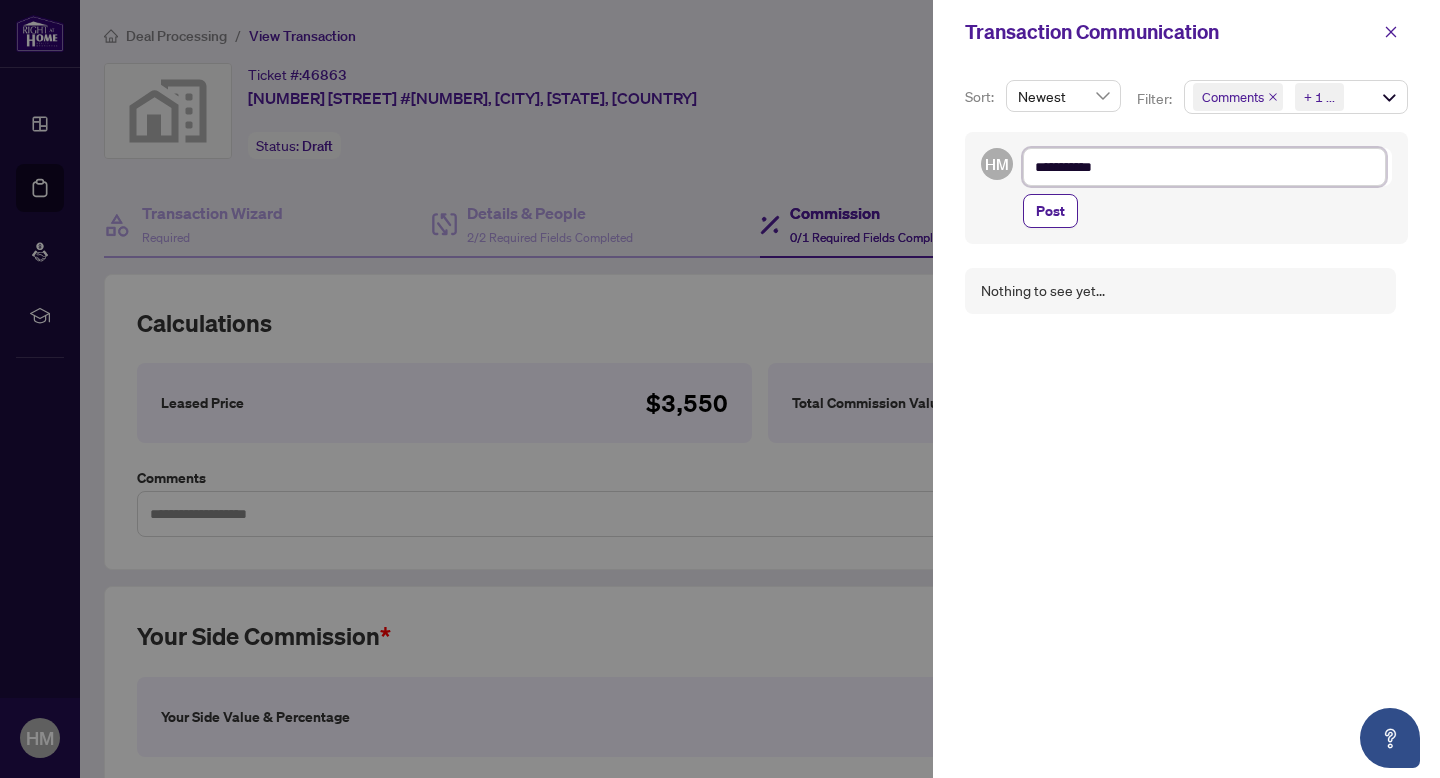 type on "**********" 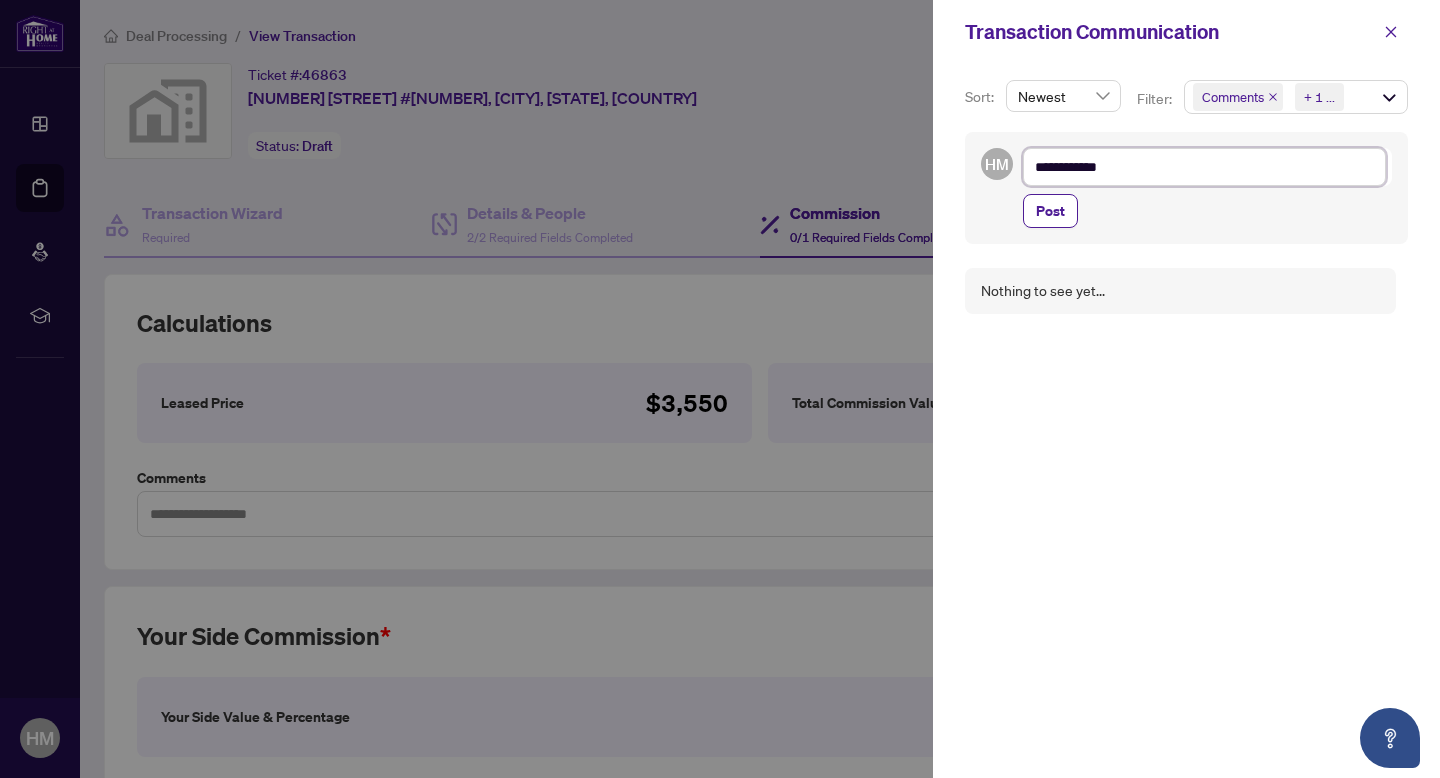 type on "**********" 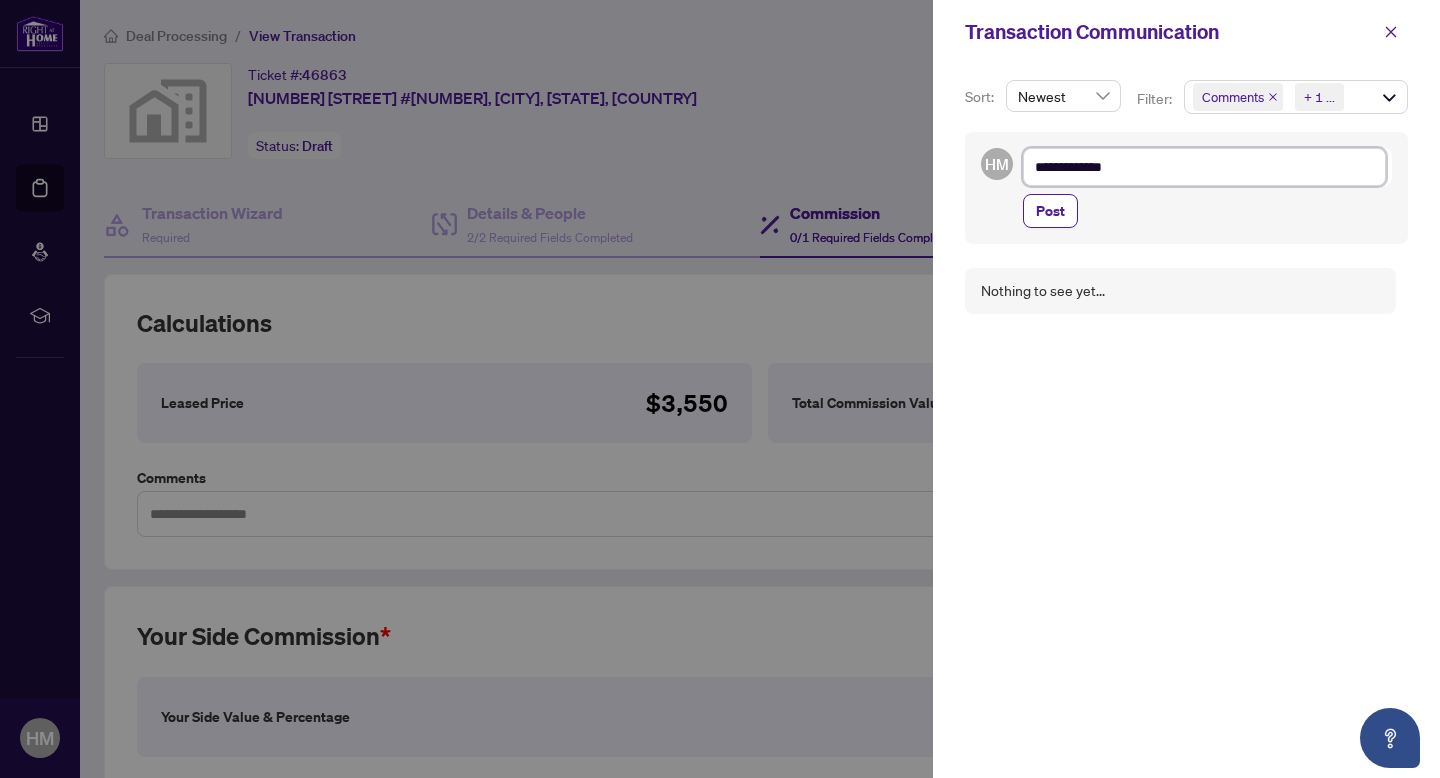 type on "**********" 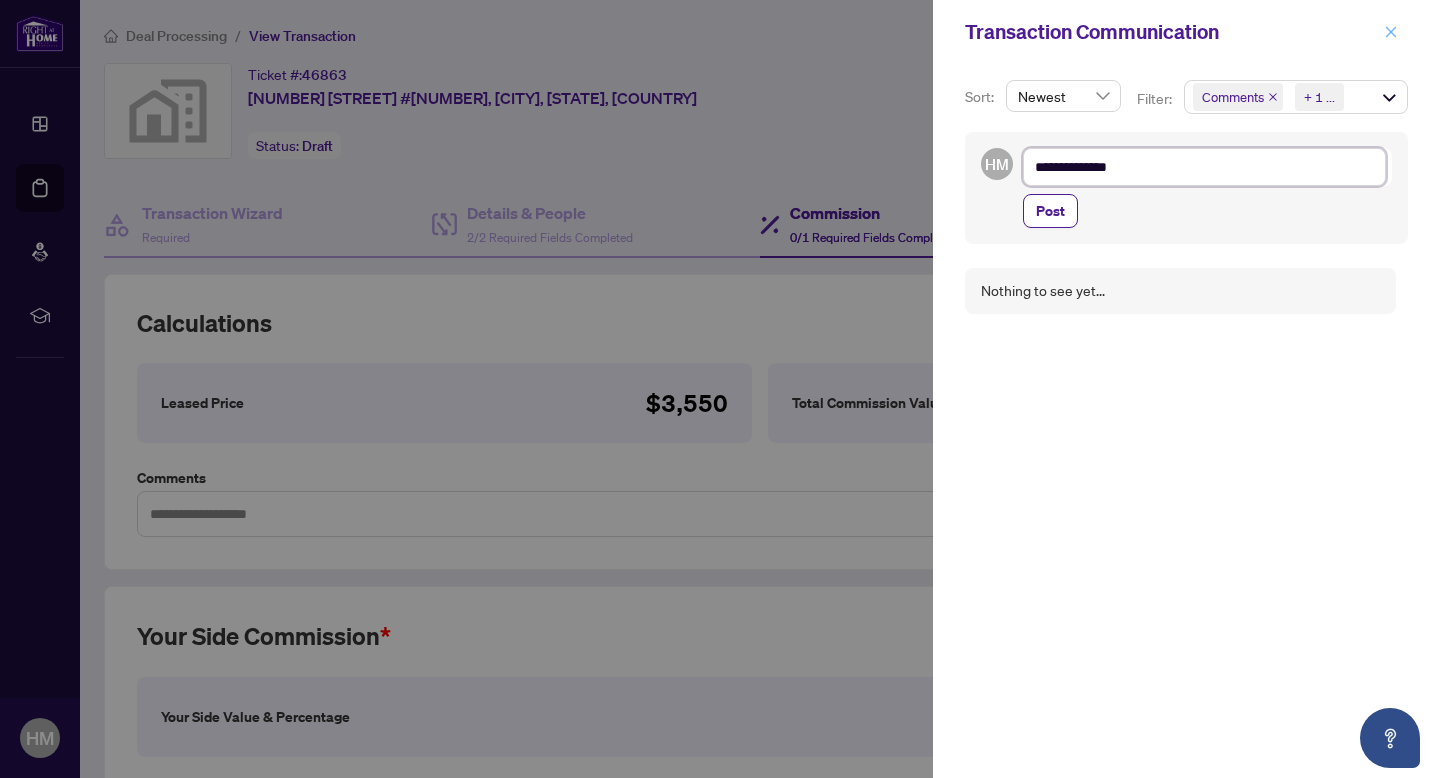 type on "**********" 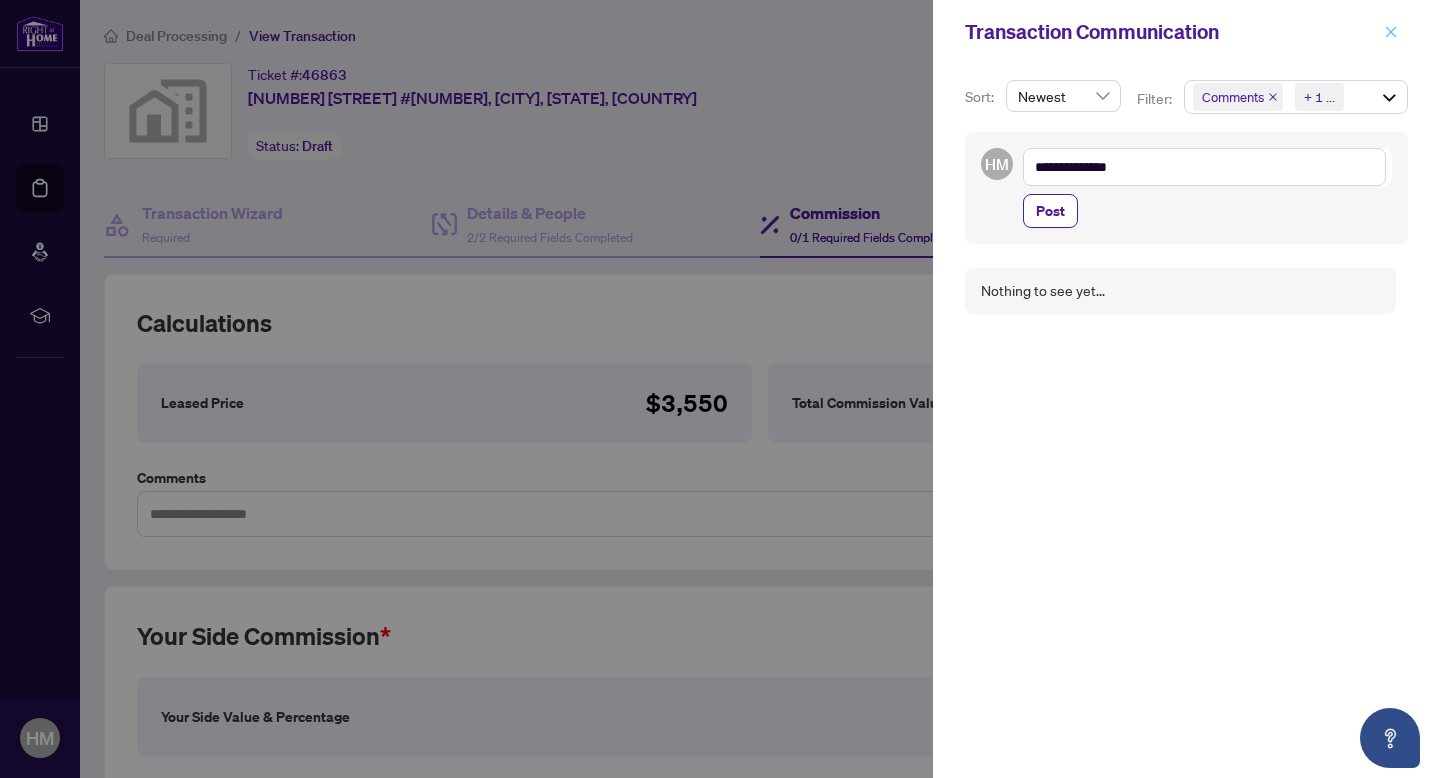 click 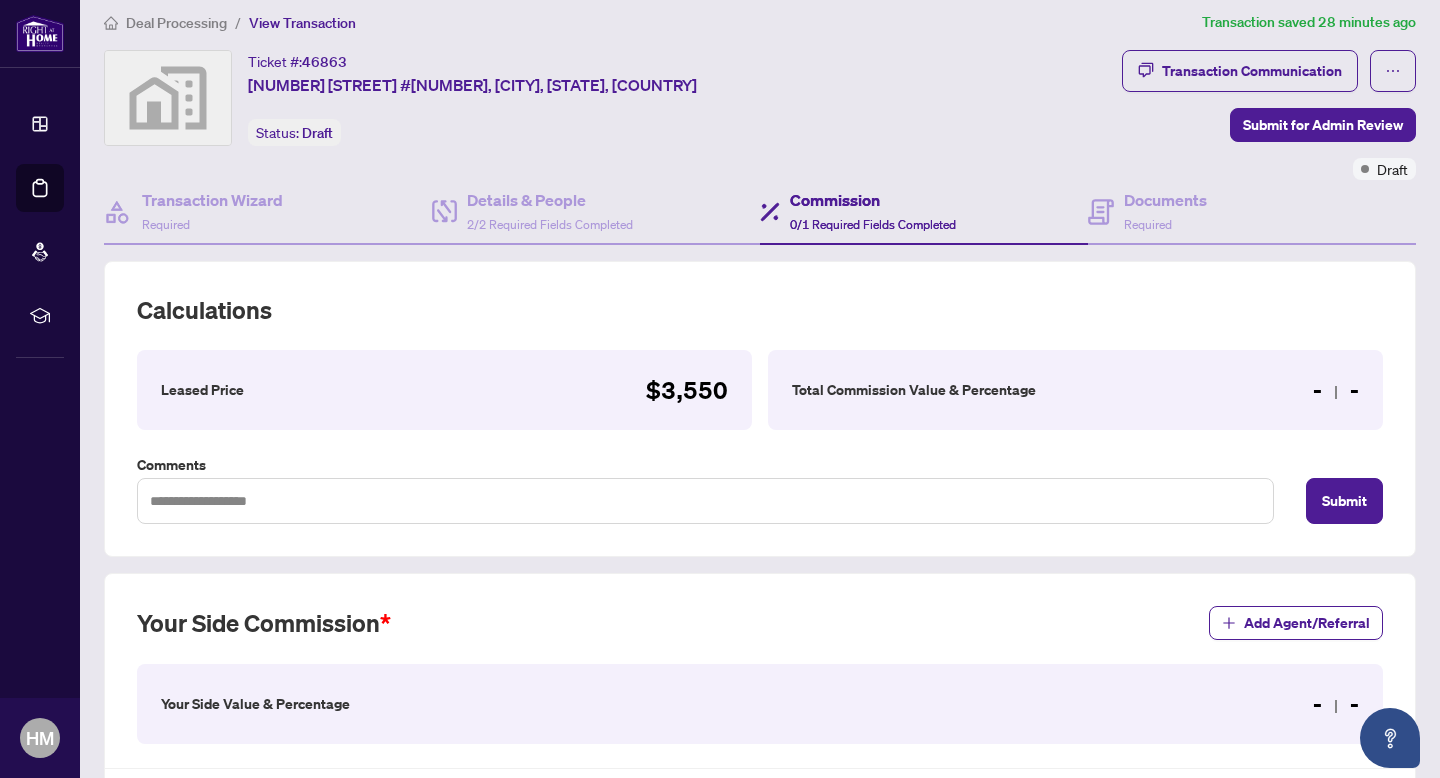 scroll, scrollTop: 9, scrollLeft: 0, axis: vertical 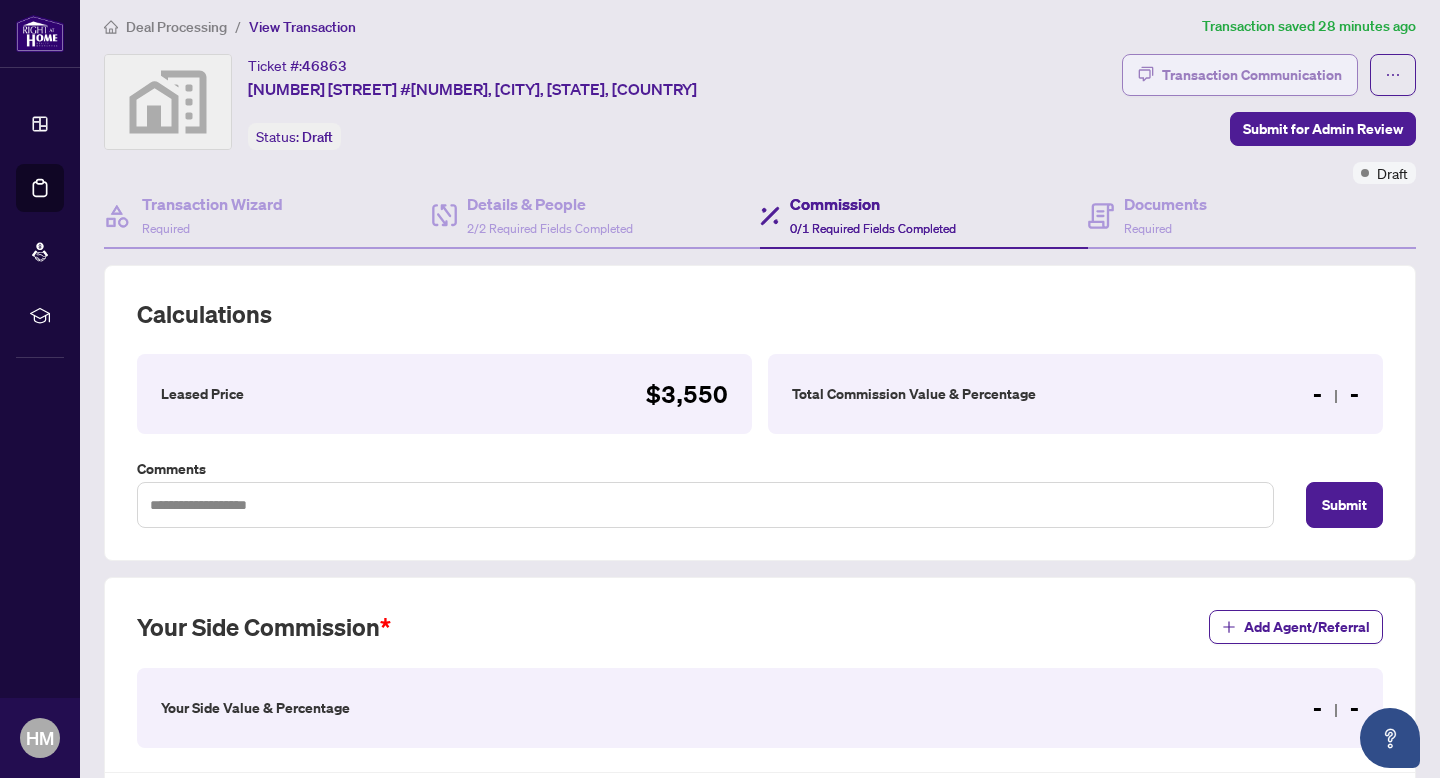 click on "Transaction Communication" at bounding box center (1252, 75) 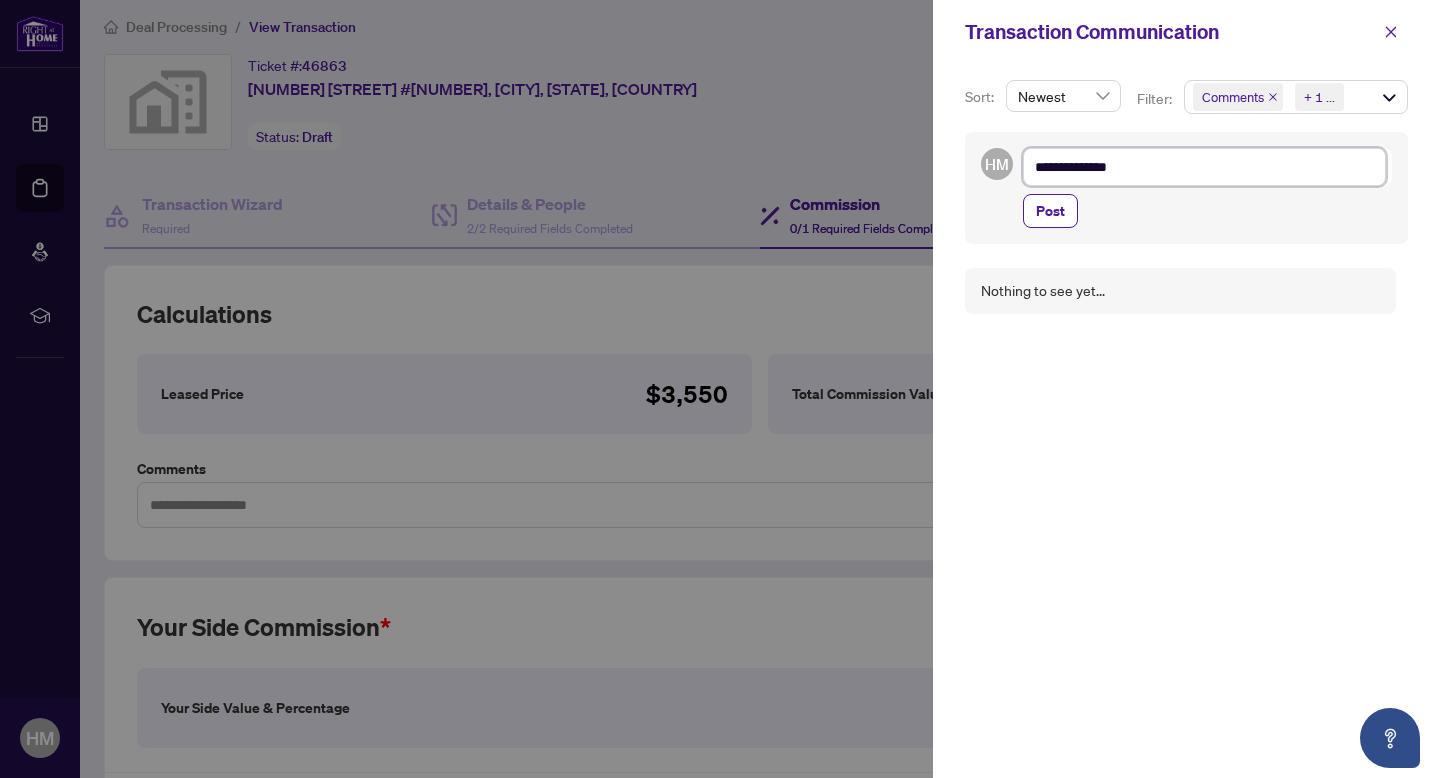 click on "**********" at bounding box center (1204, 167) 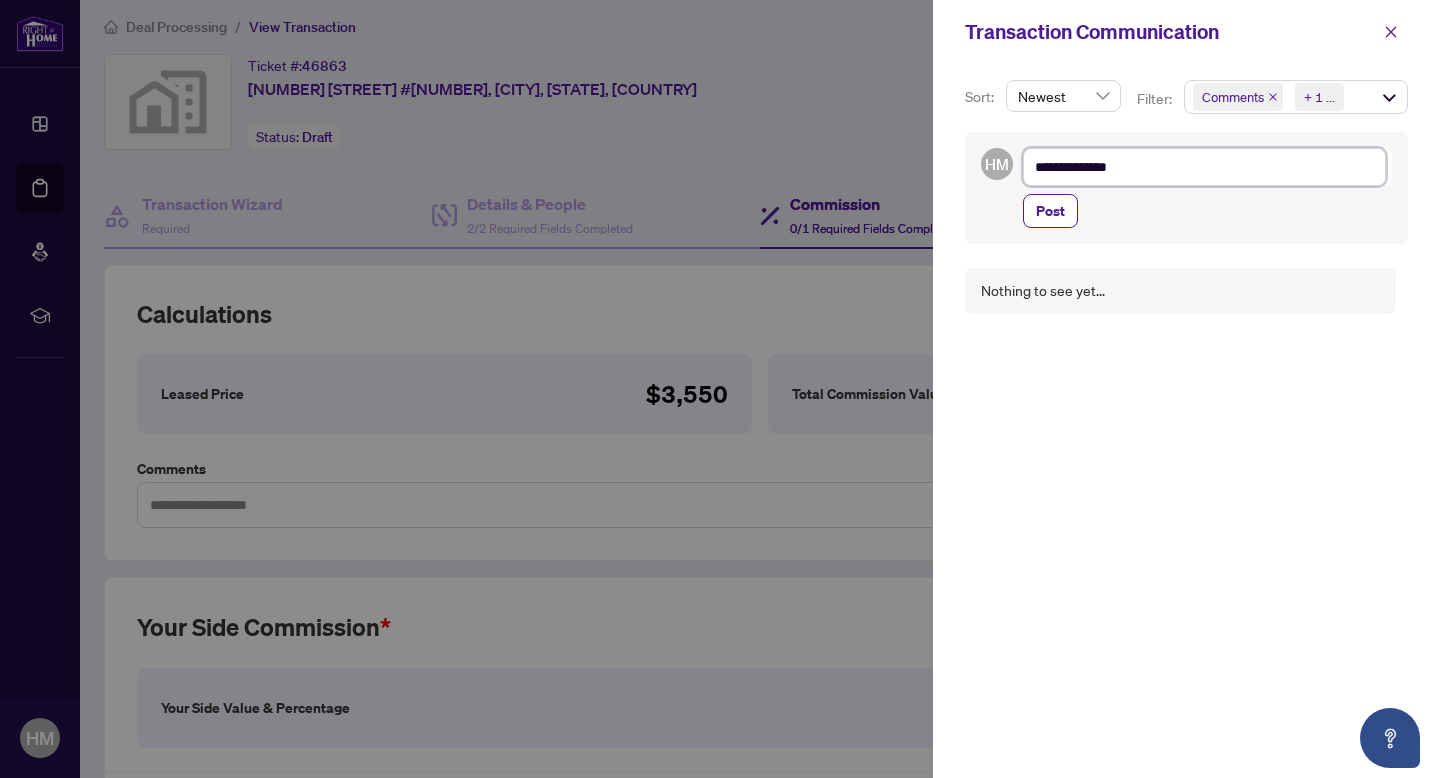 type on "**********" 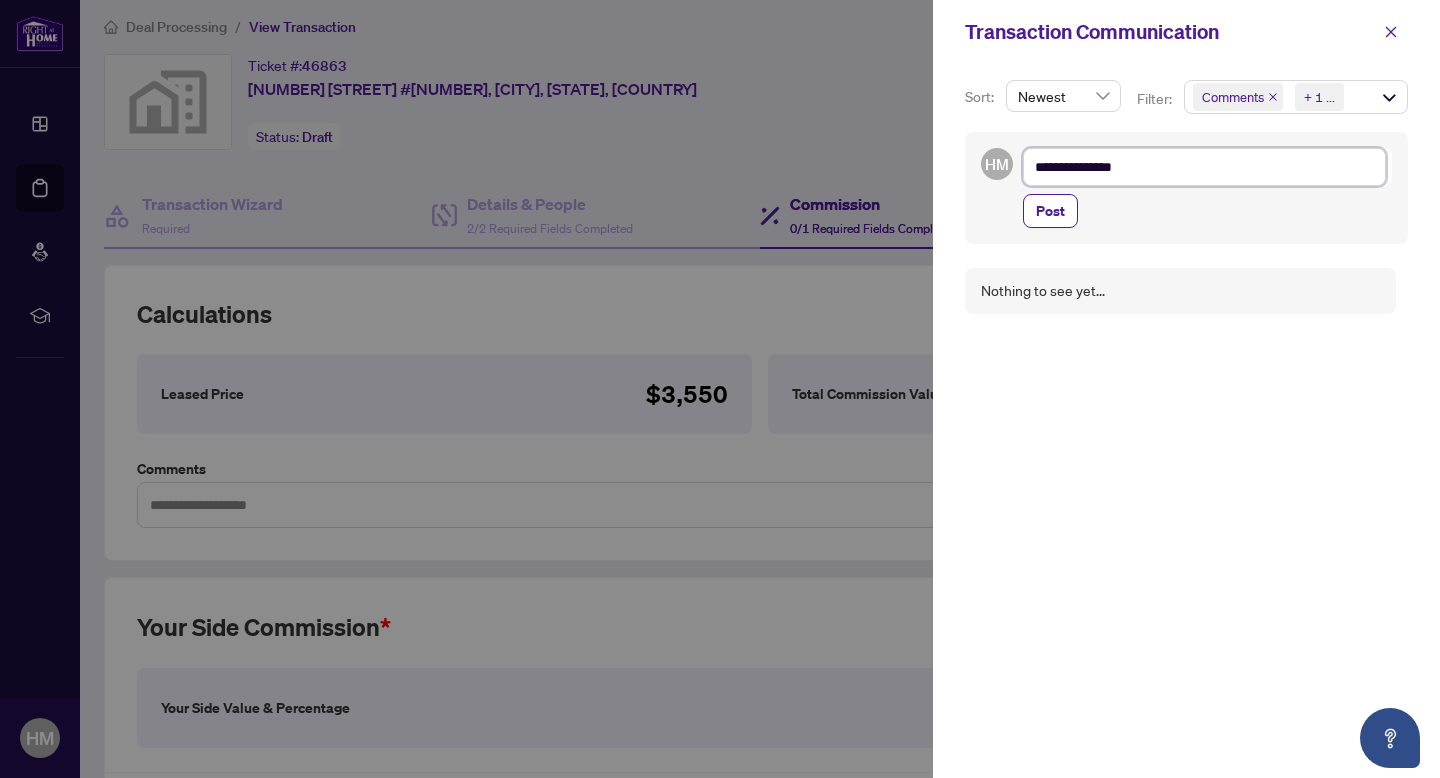 type on "**********" 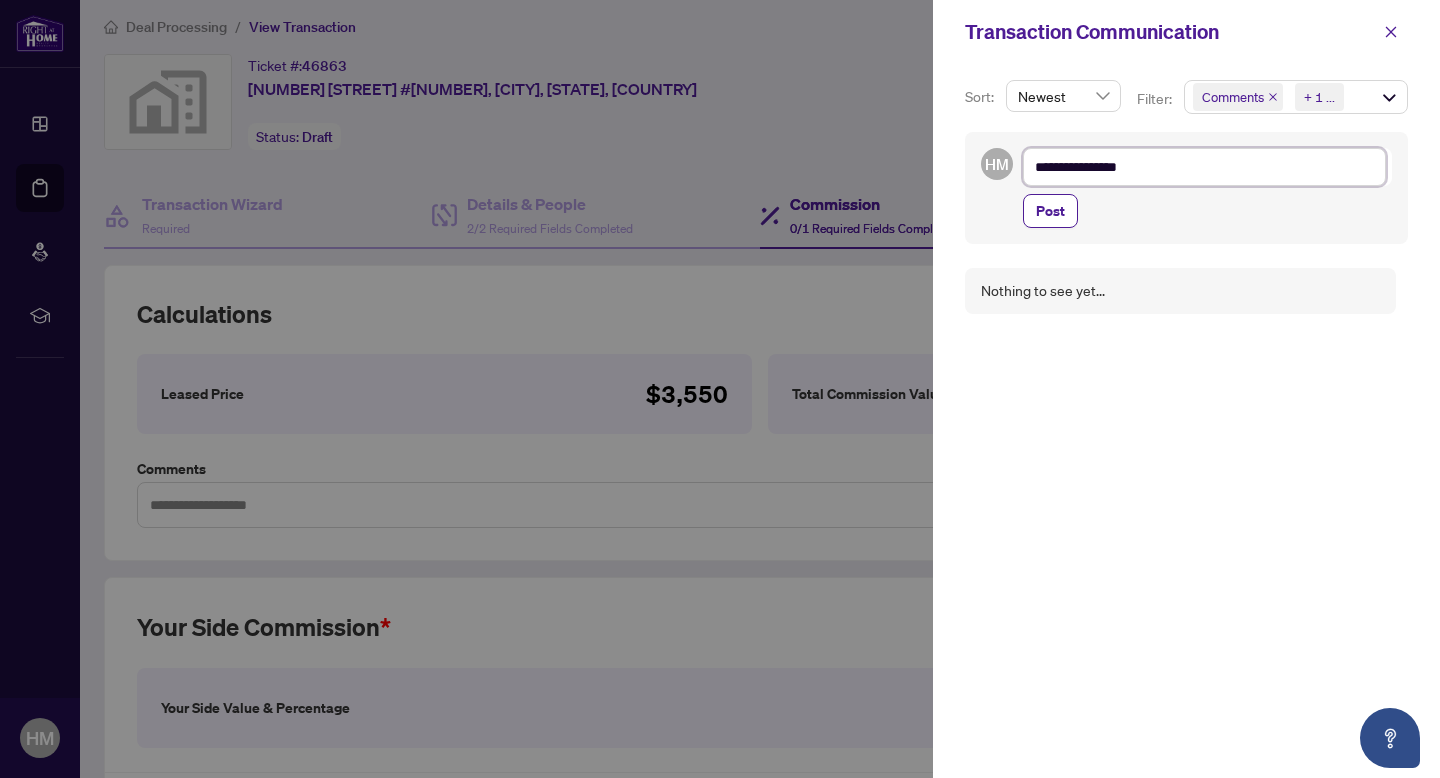 type on "**********" 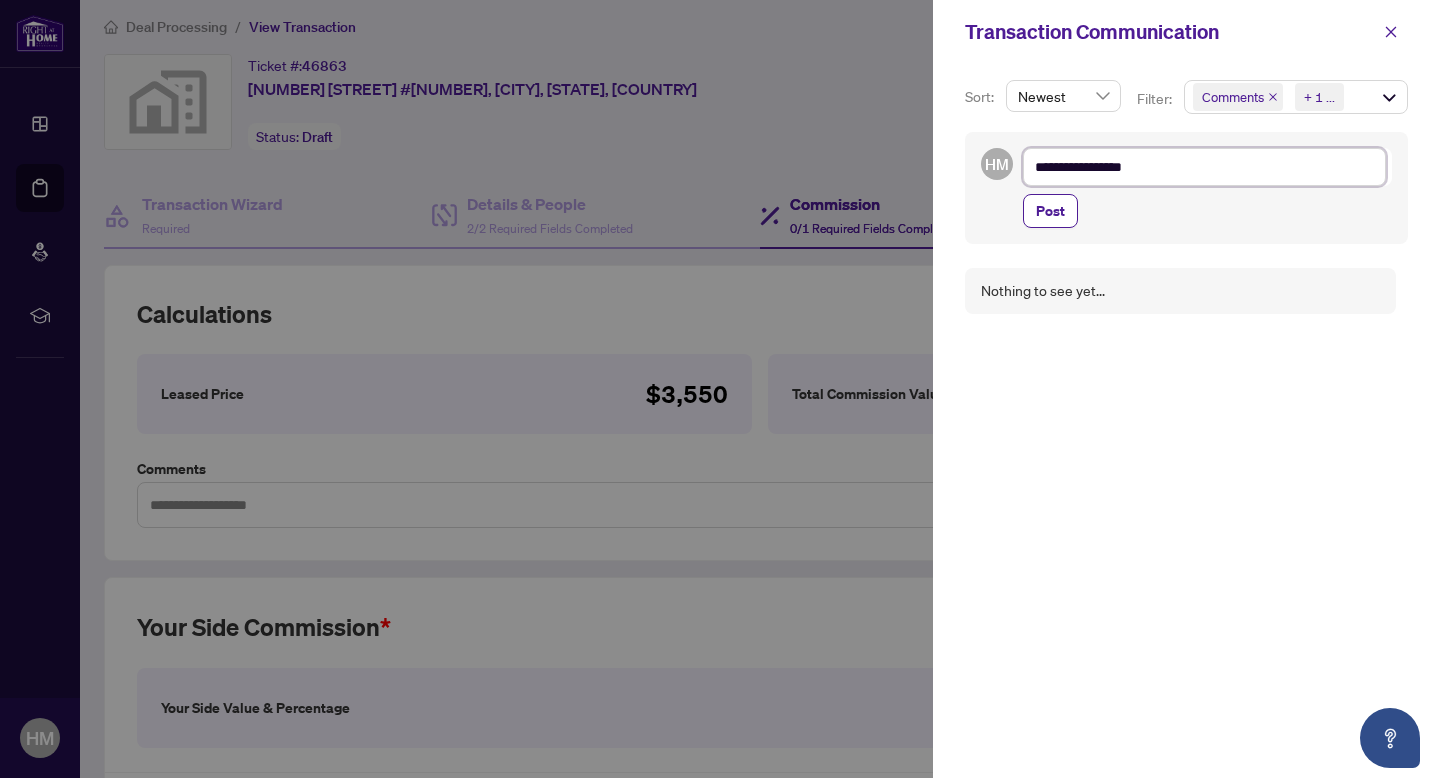 type on "**********" 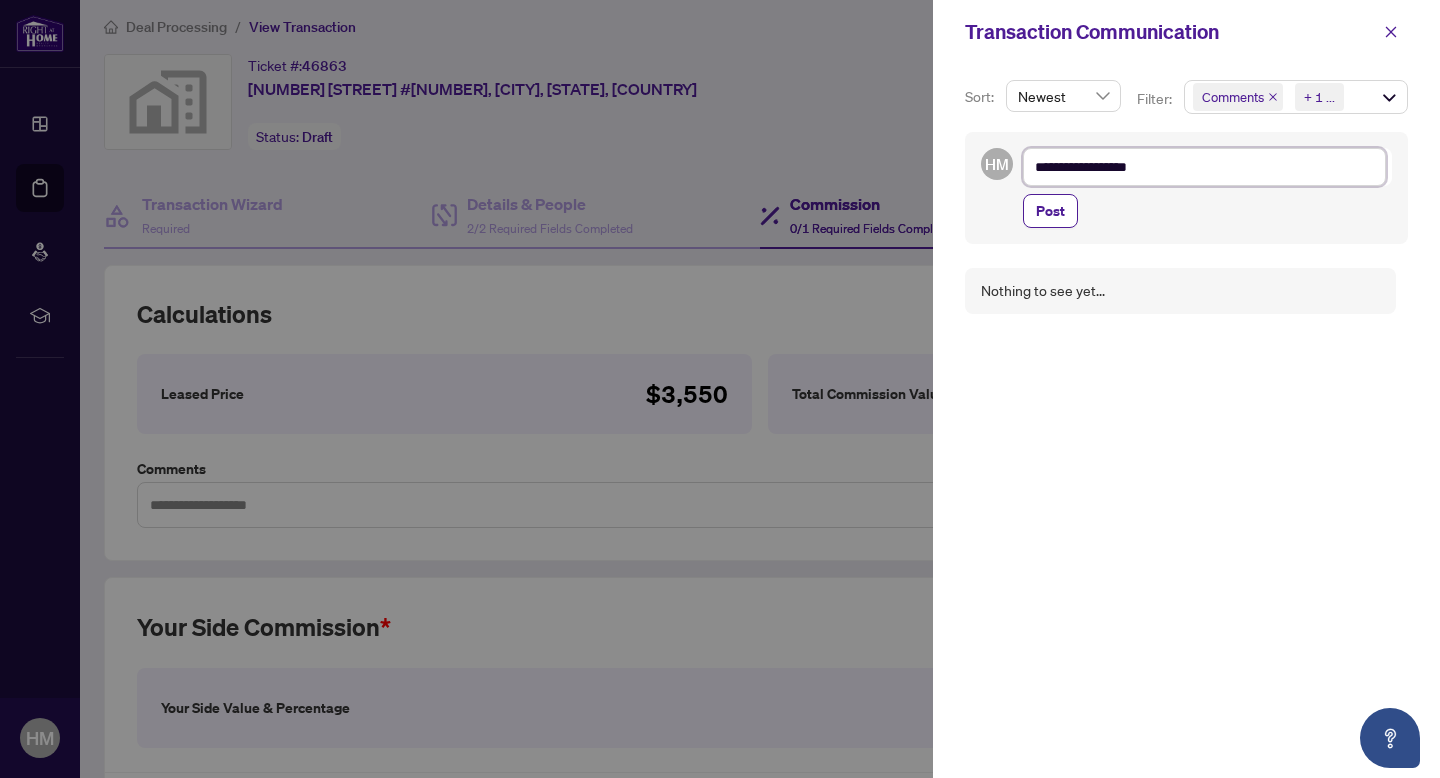 type on "**********" 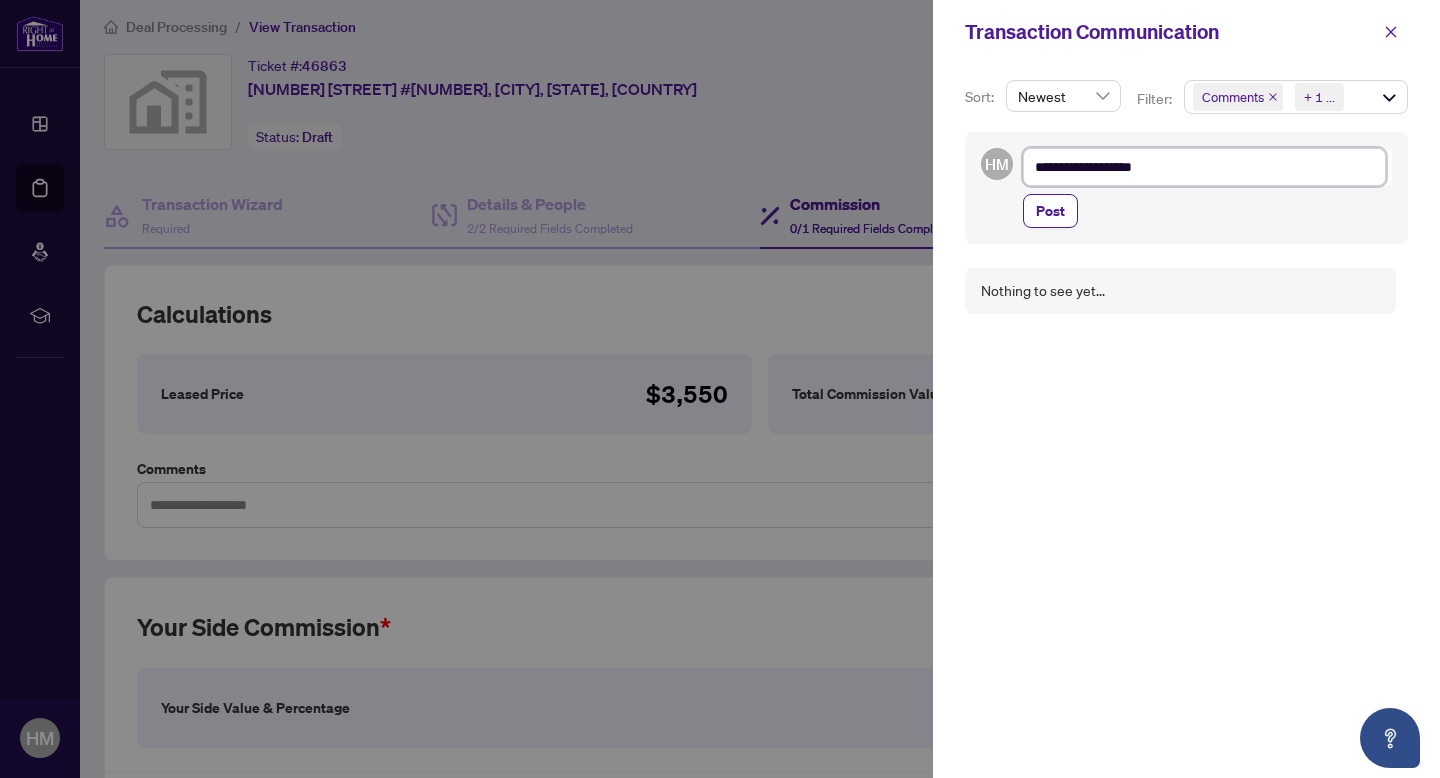 type on "**********" 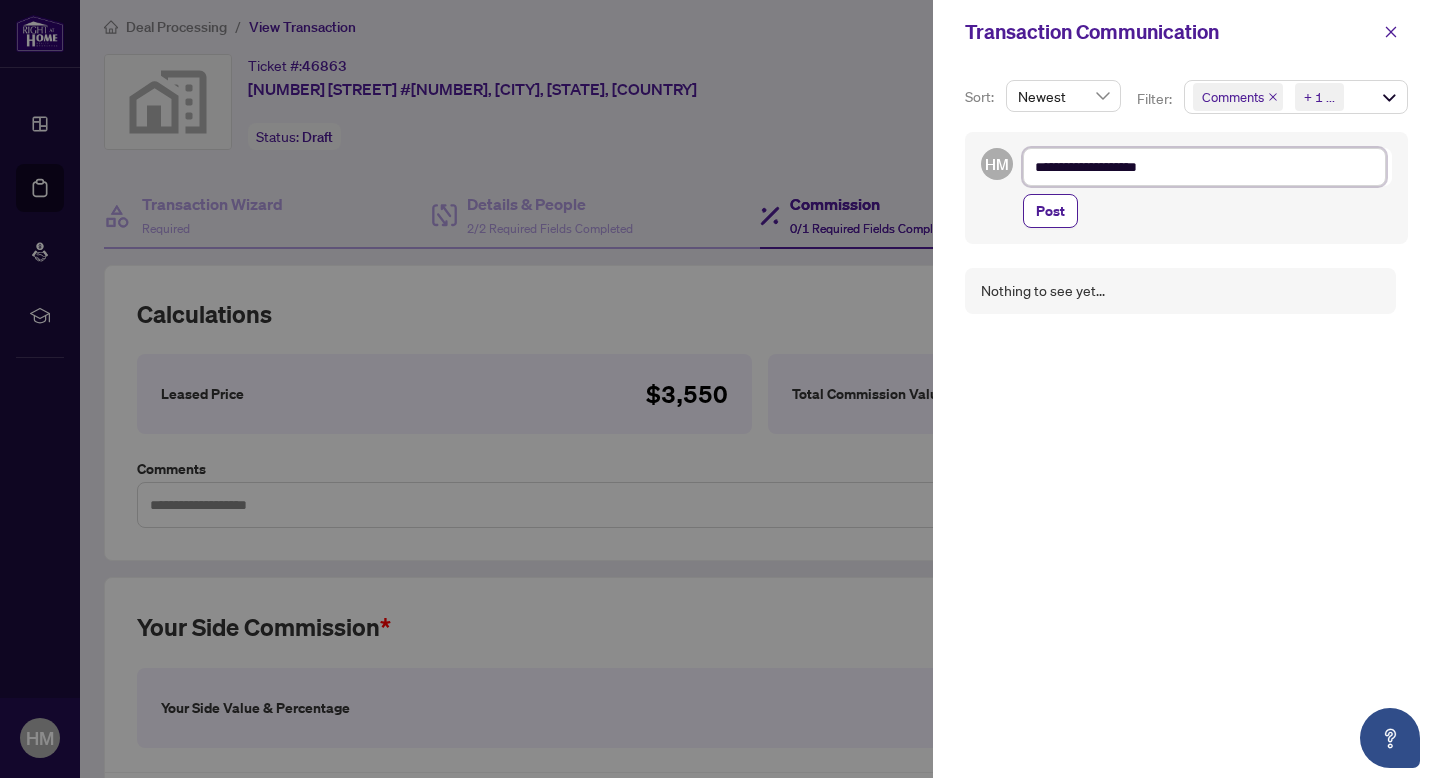 type on "**********" 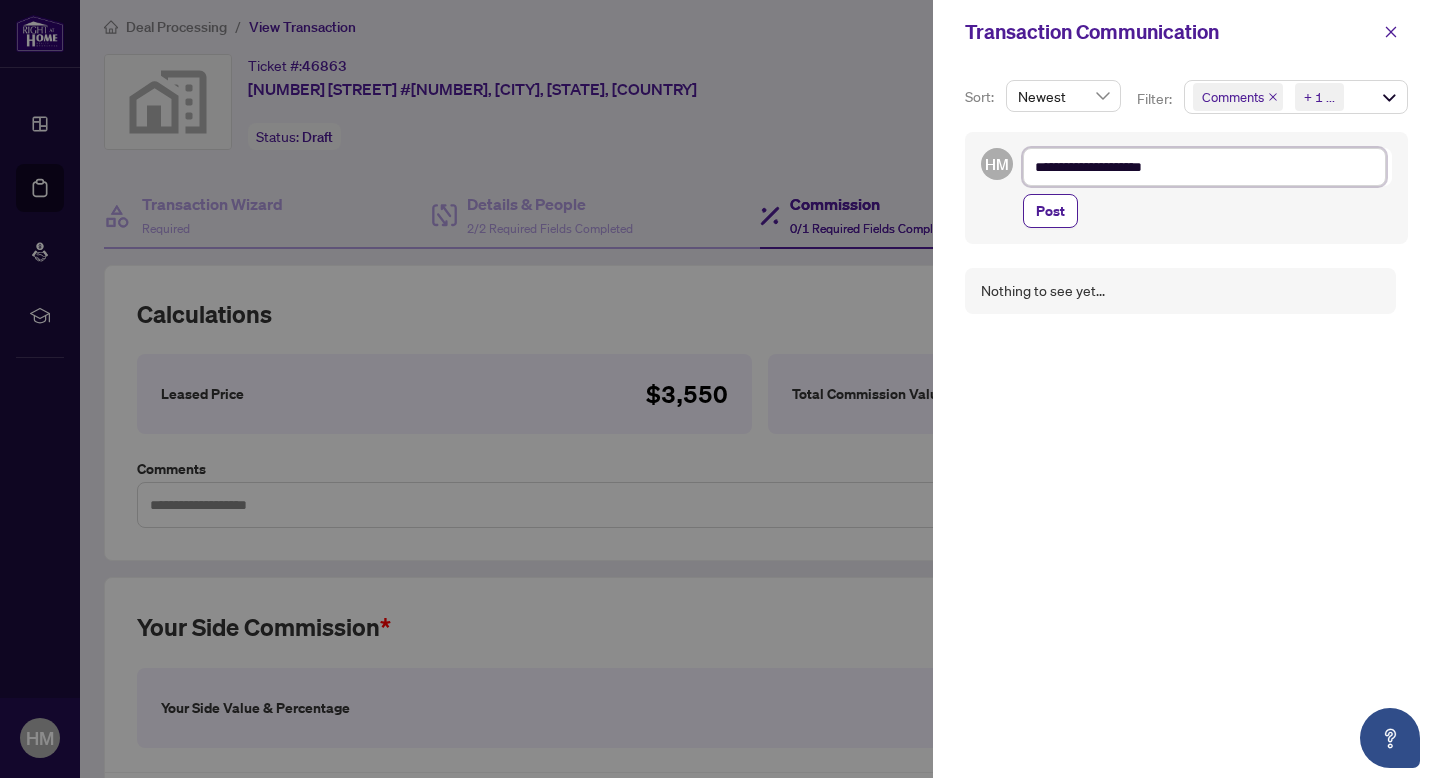 type on "**********" 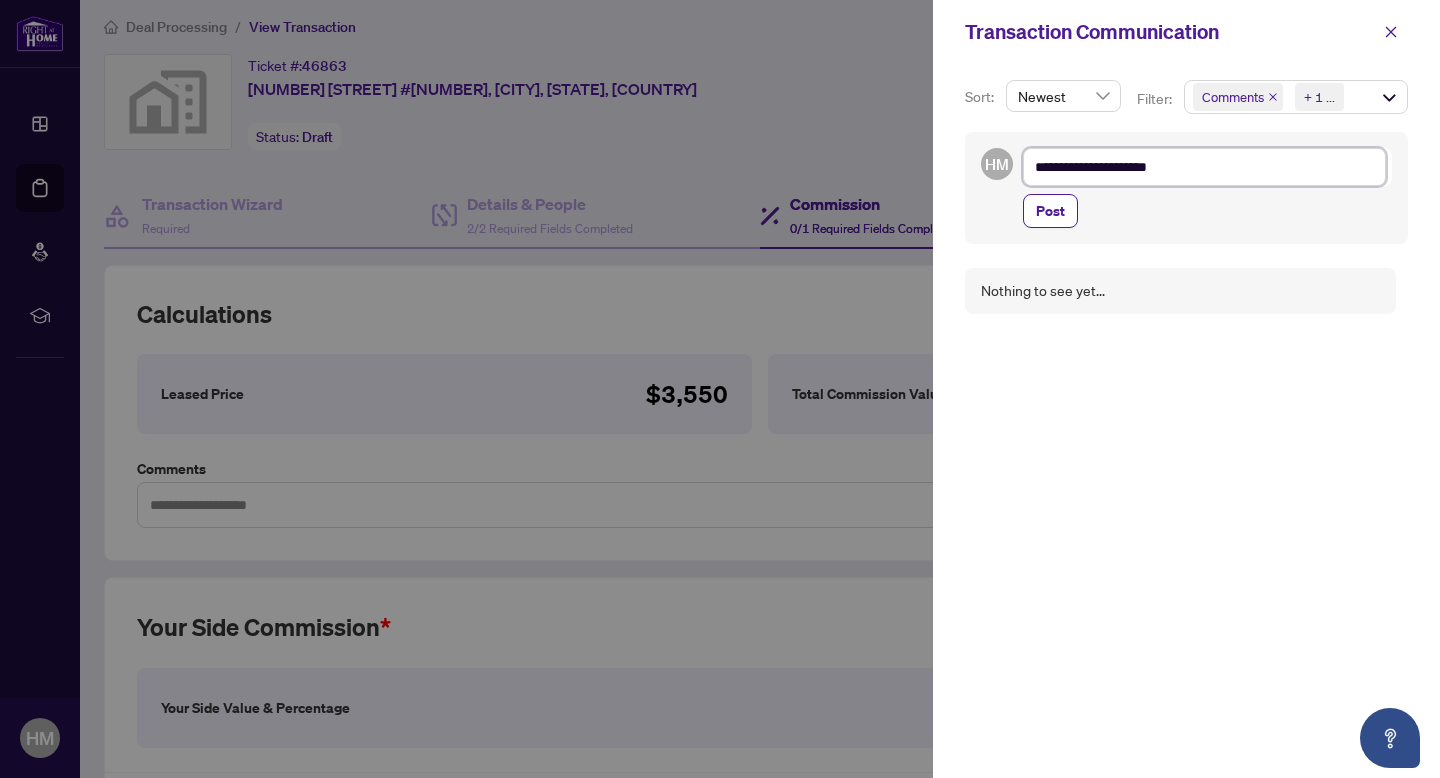 type on "**********" 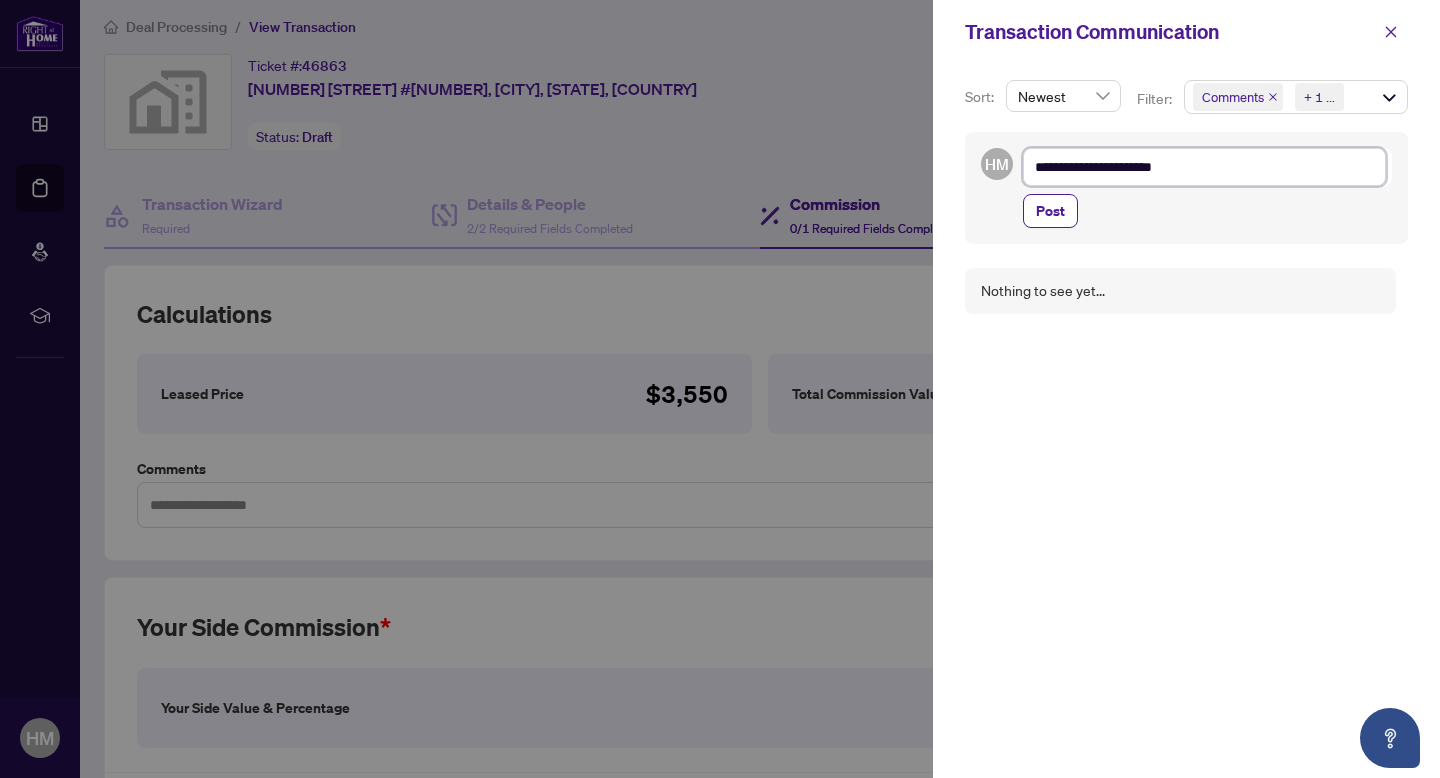 type on "**********" 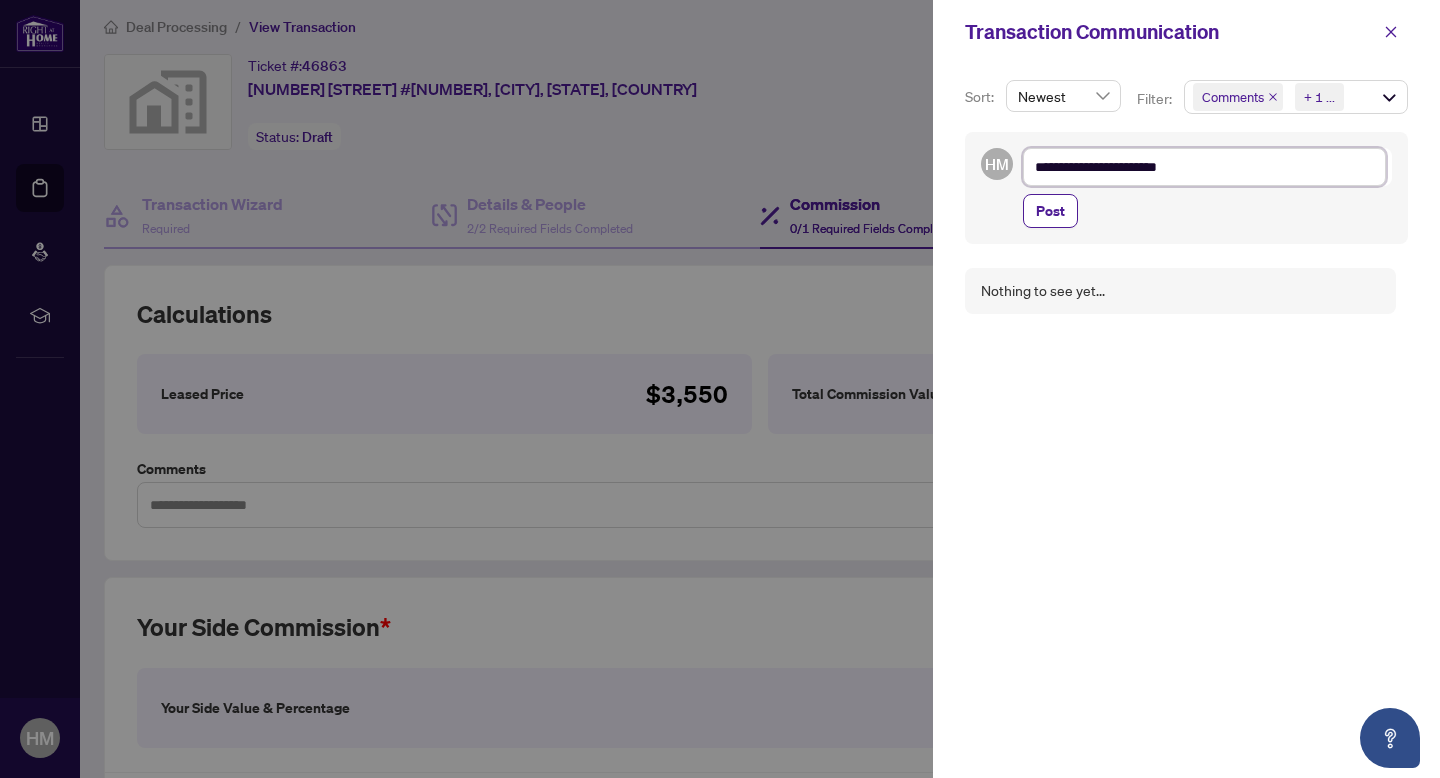 type on "**********" 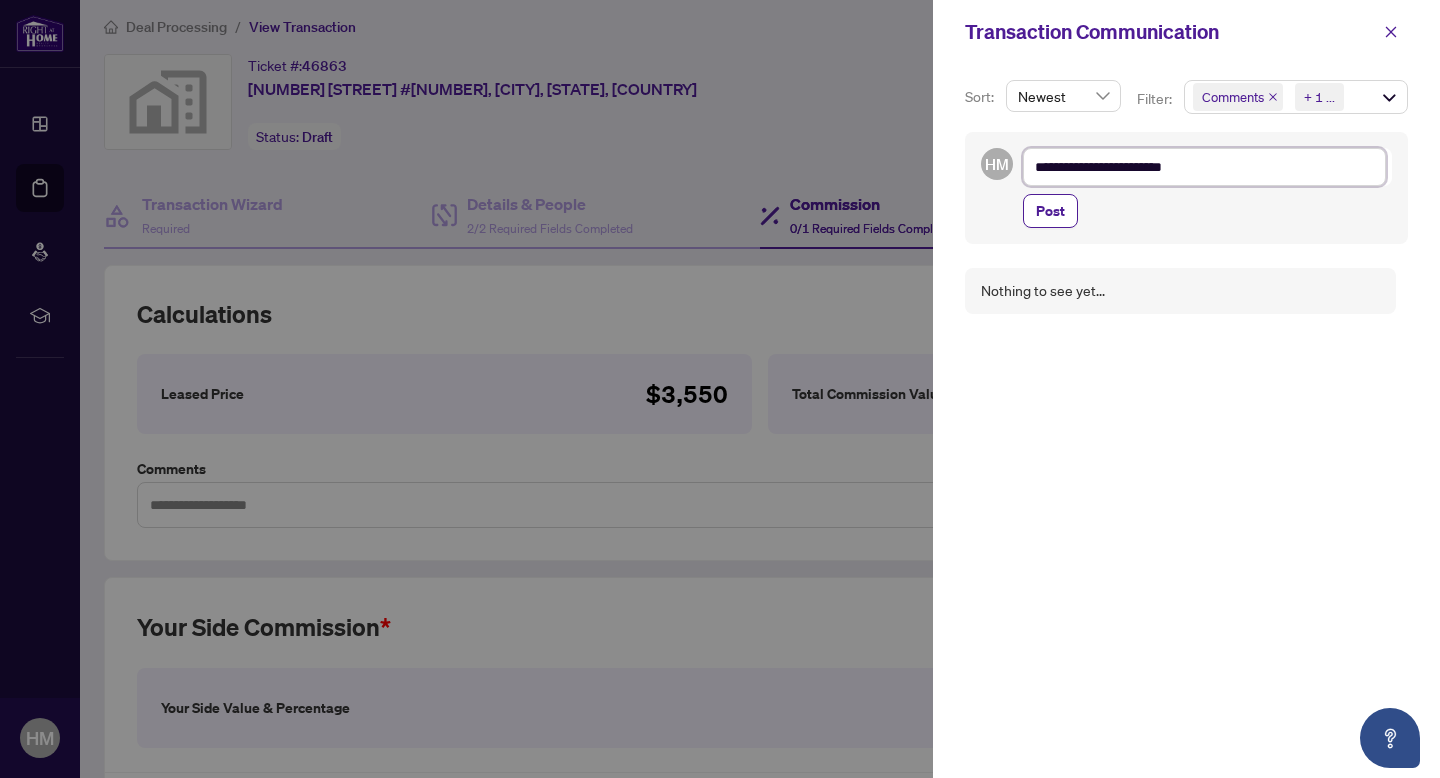 type on "**********" 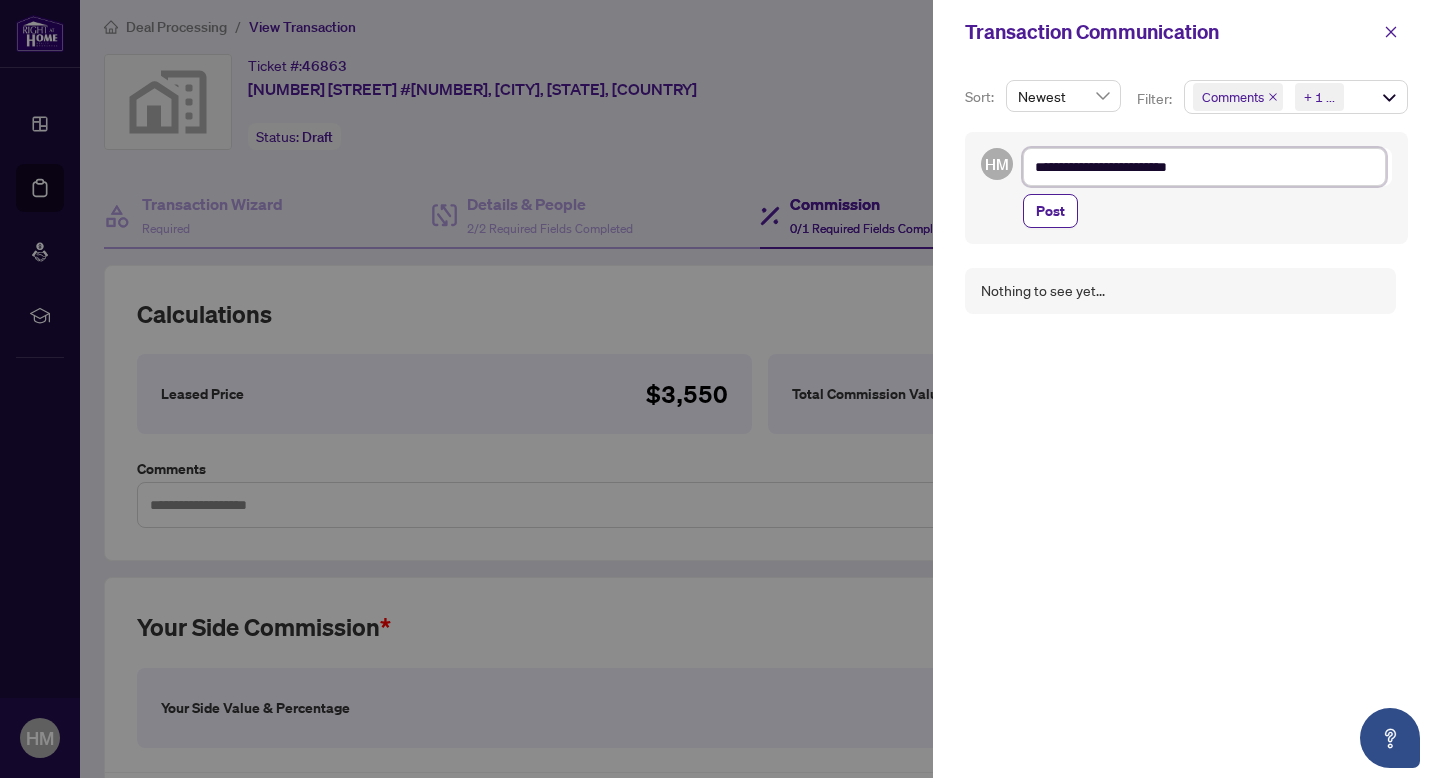 type on "**********" 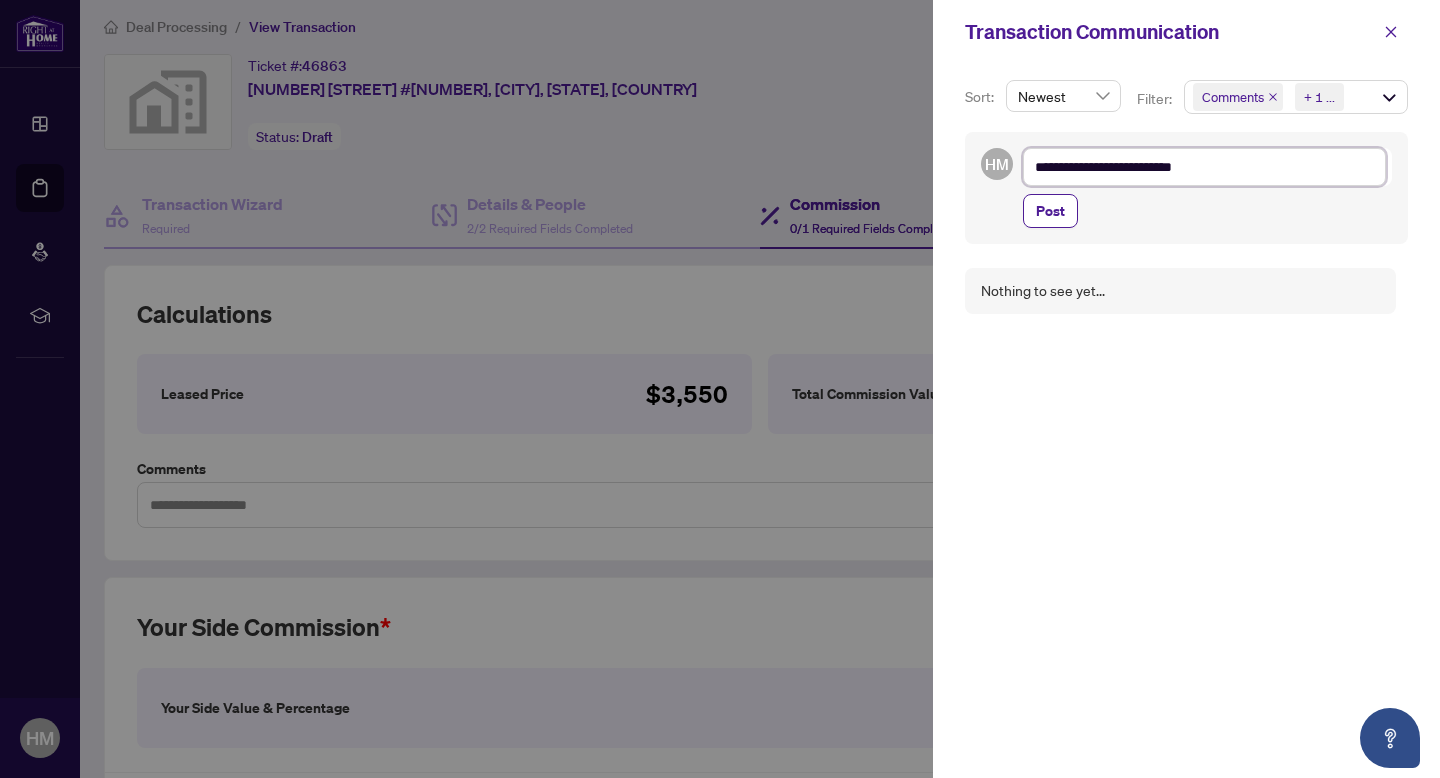 type on "**********" 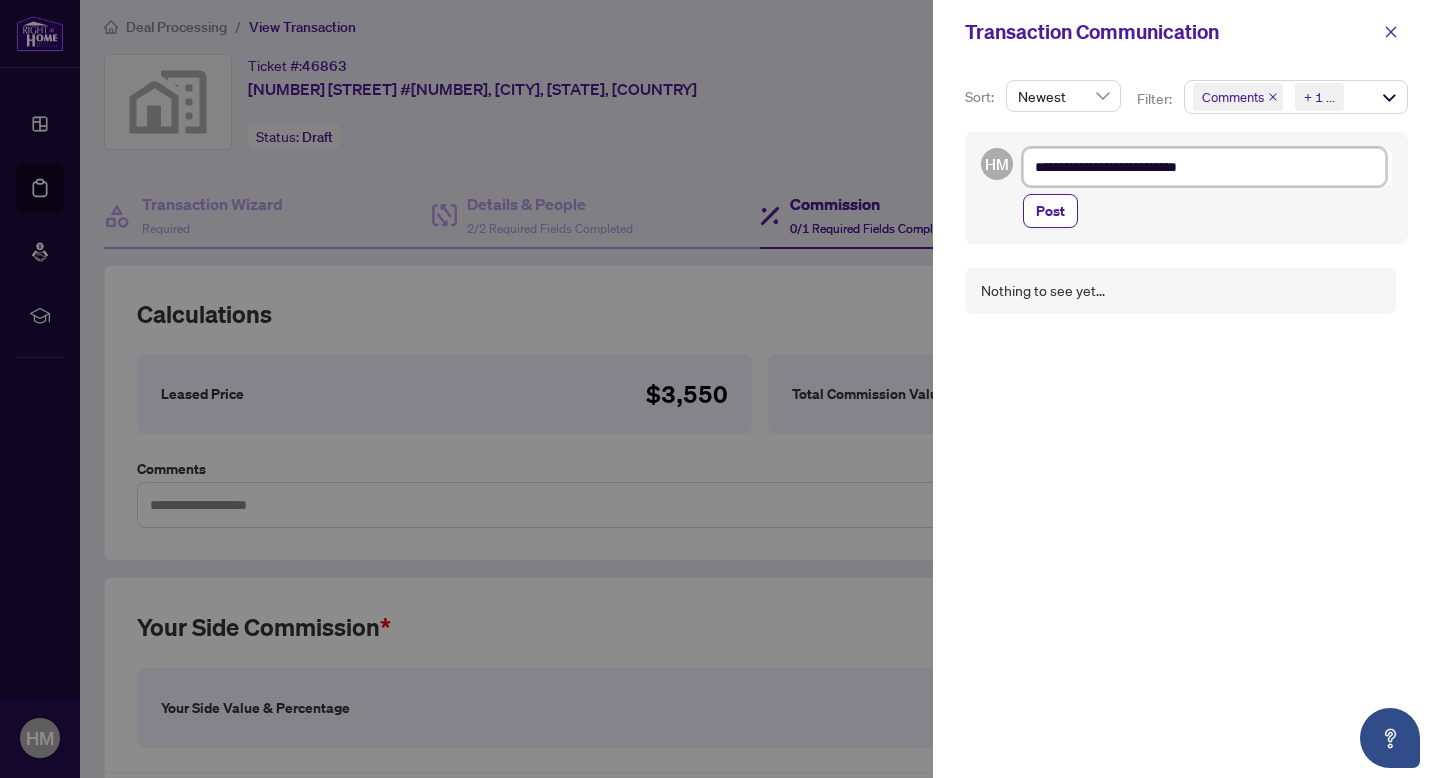 type on "**********" 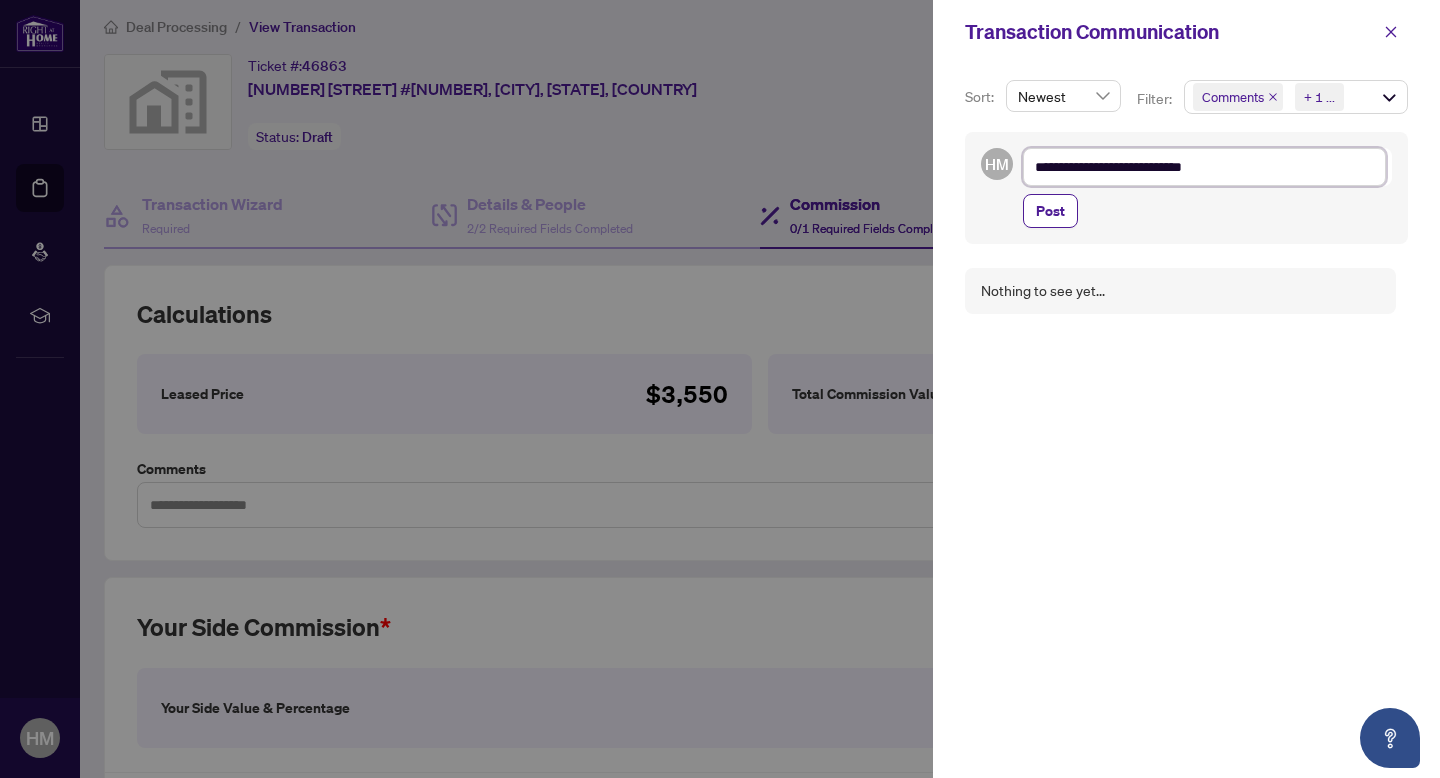 type on "**********" 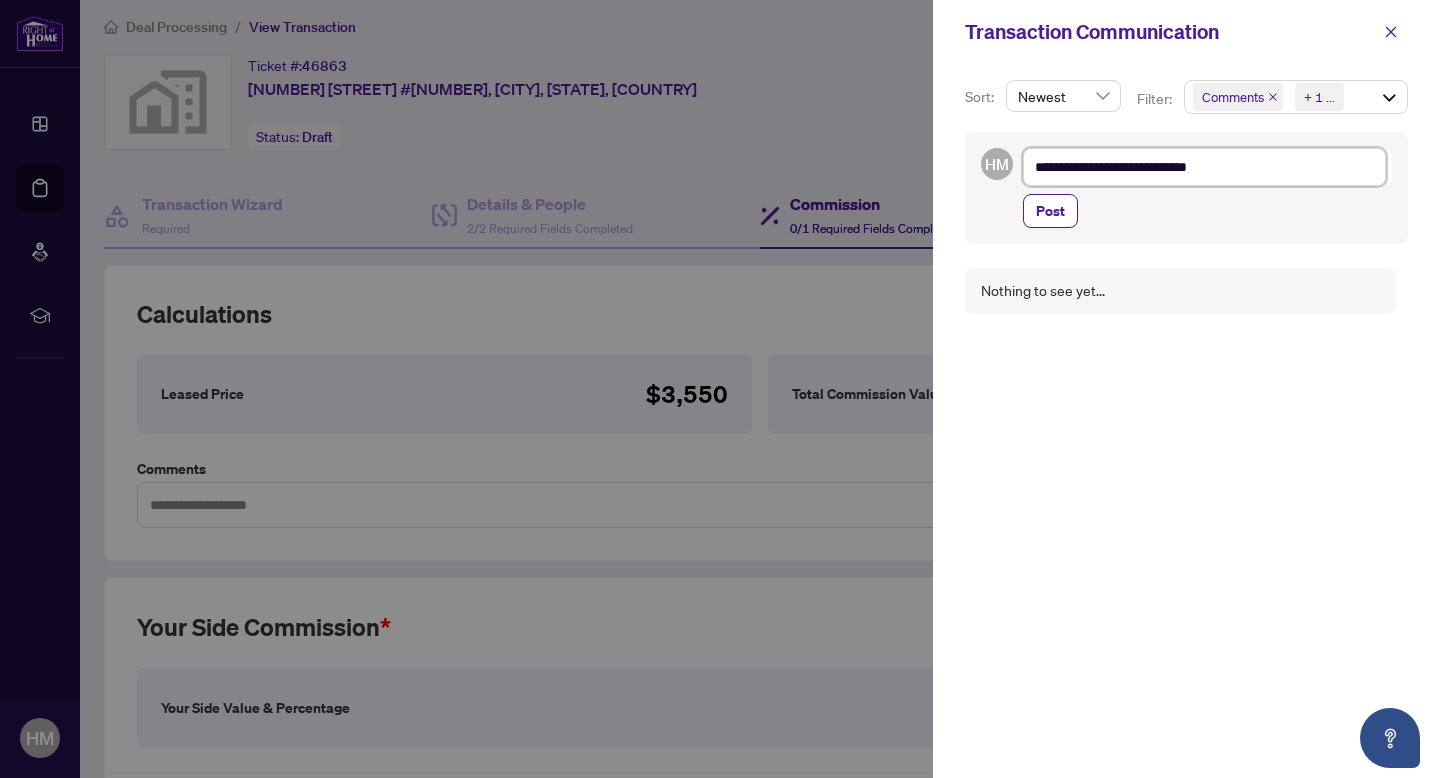type on "**********" 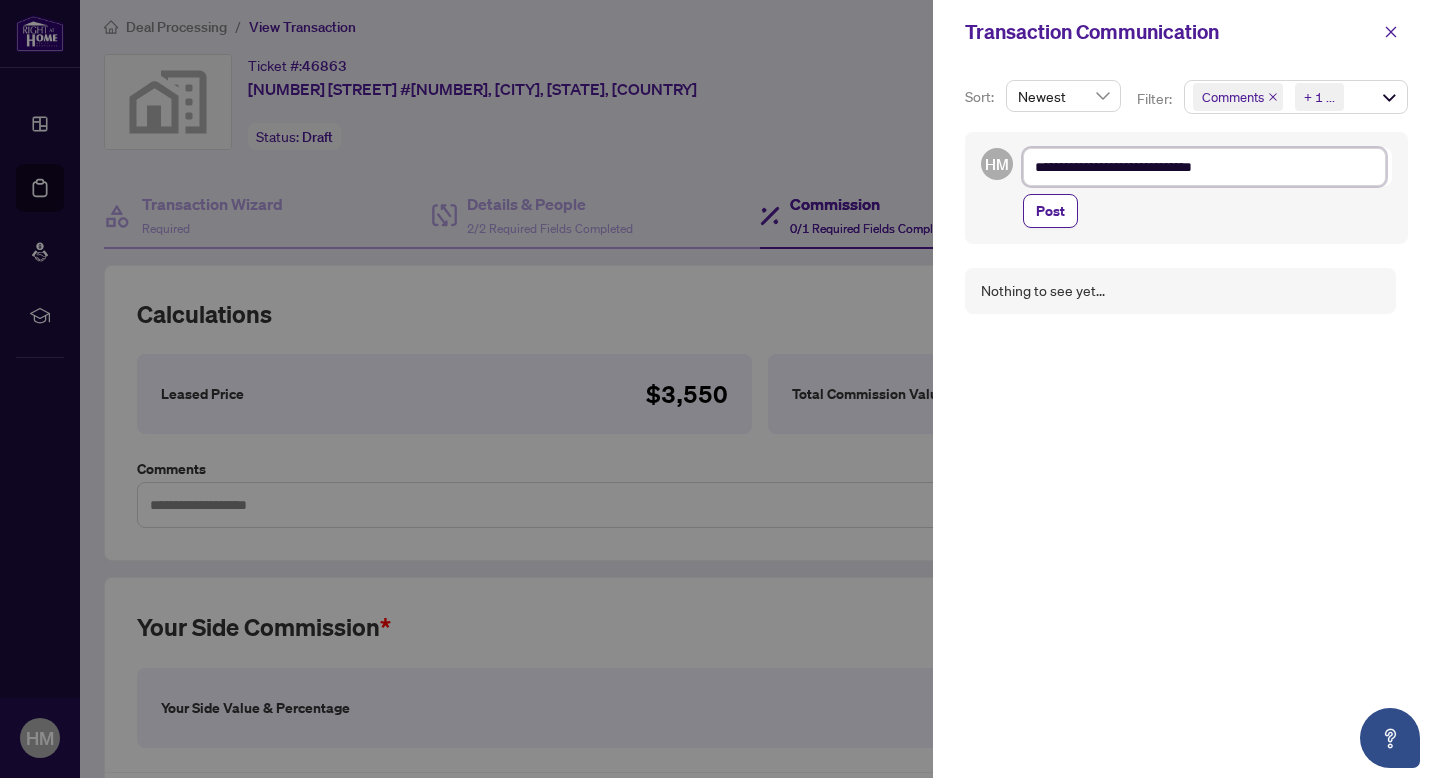 type on "**********" 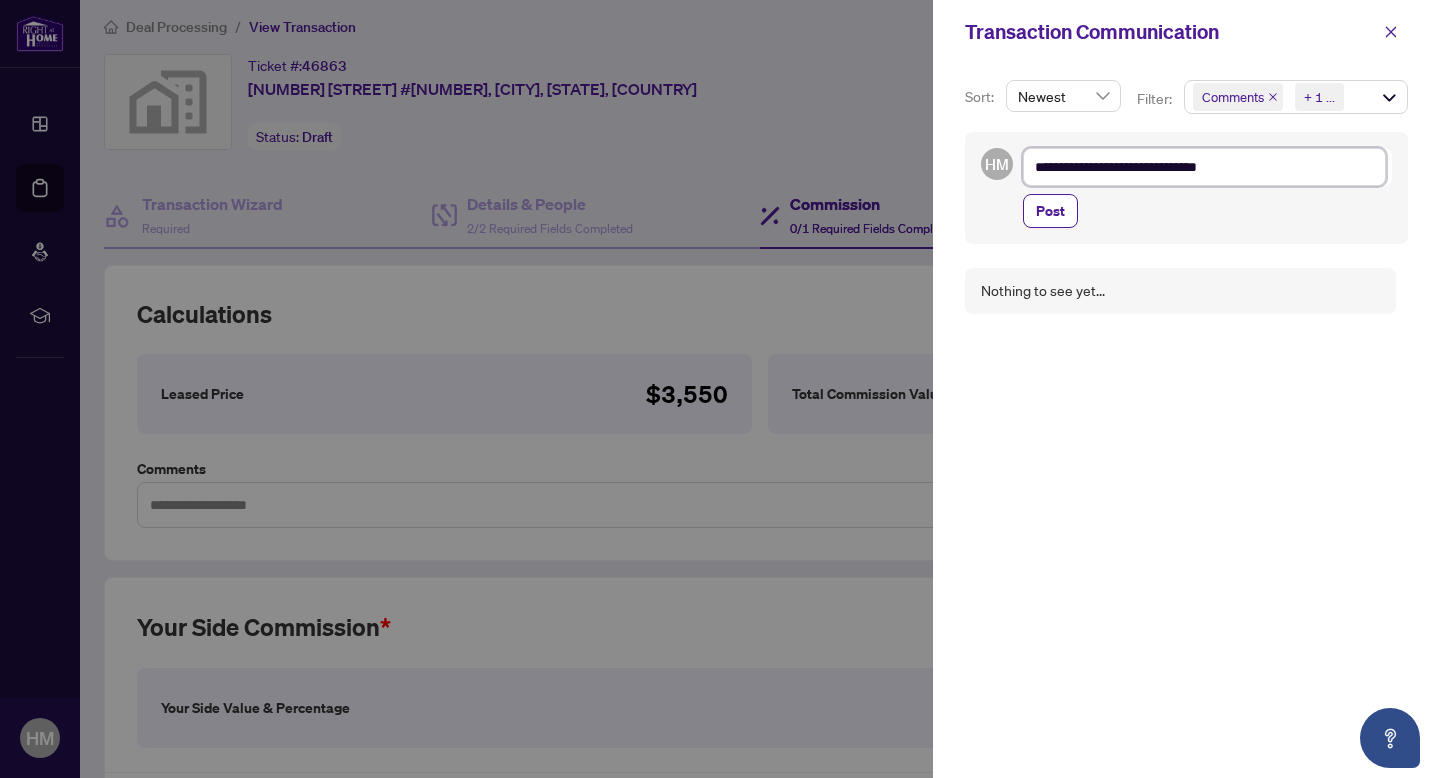 type on "**********" 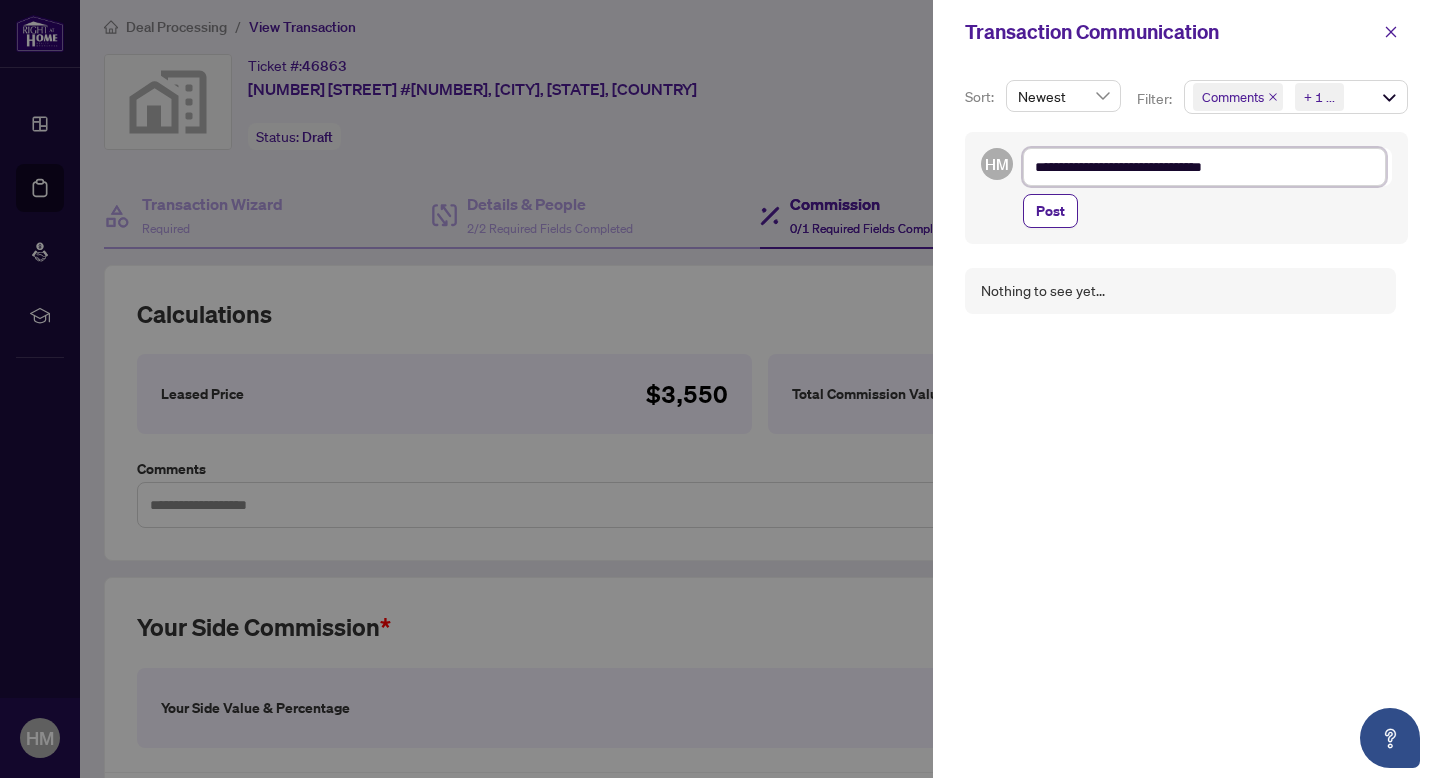 type on "**********" 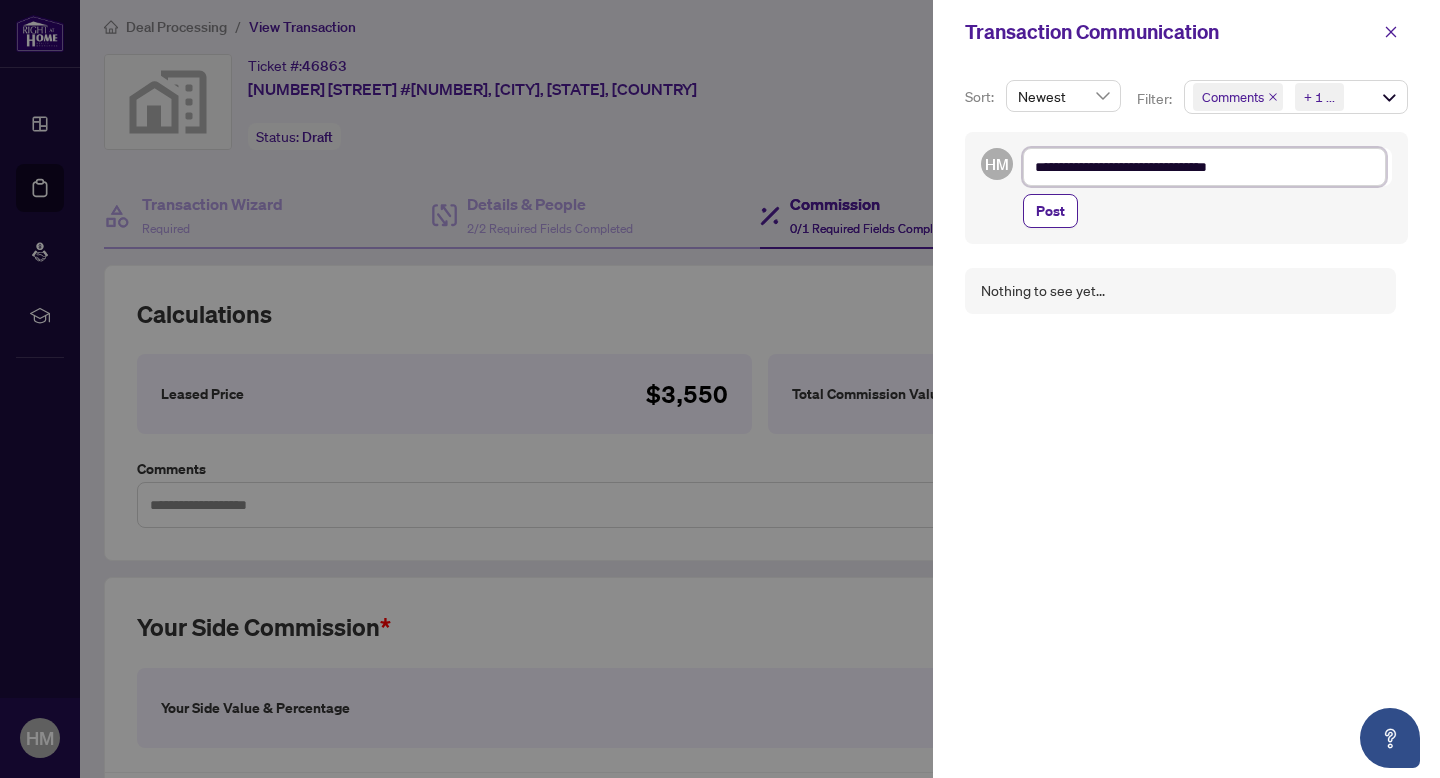 type on "**********" 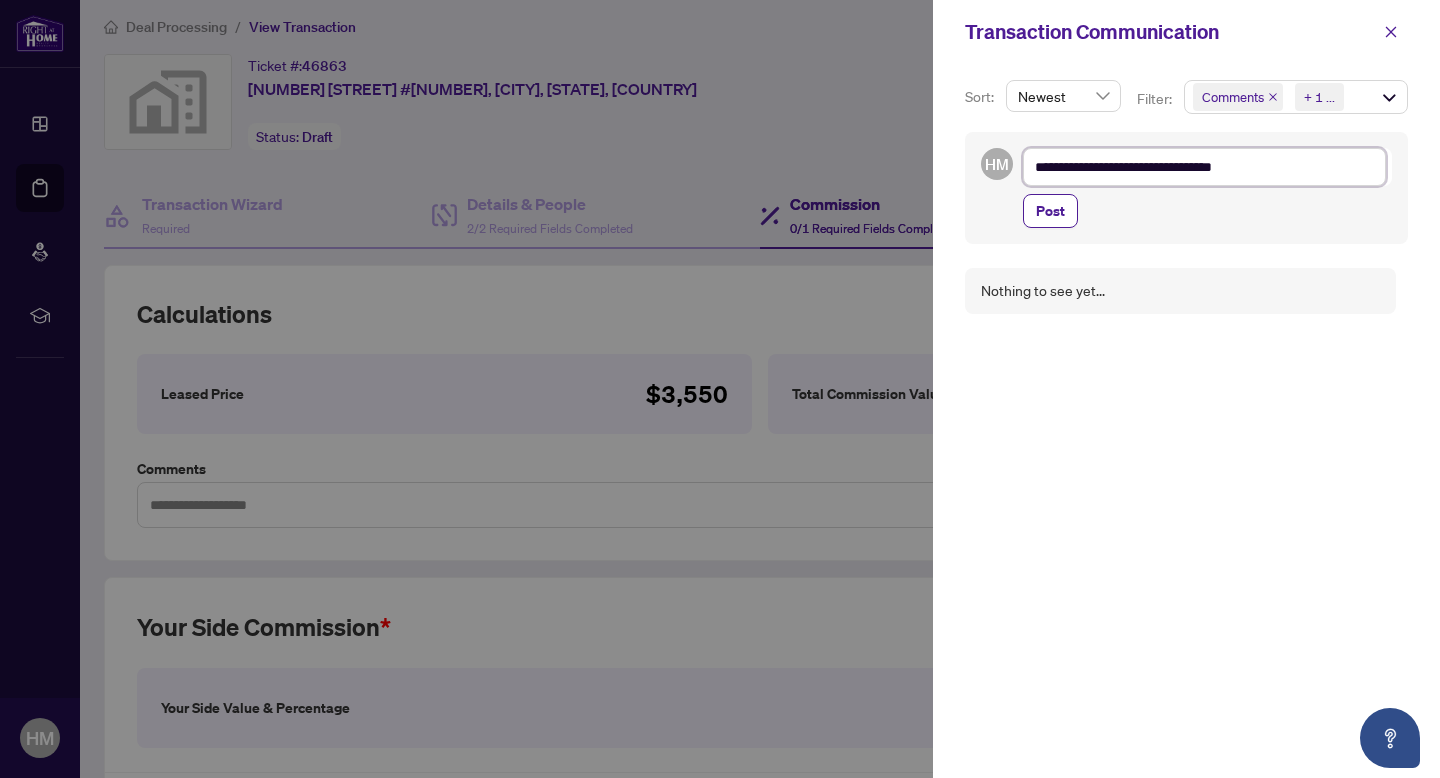 type on "**********" 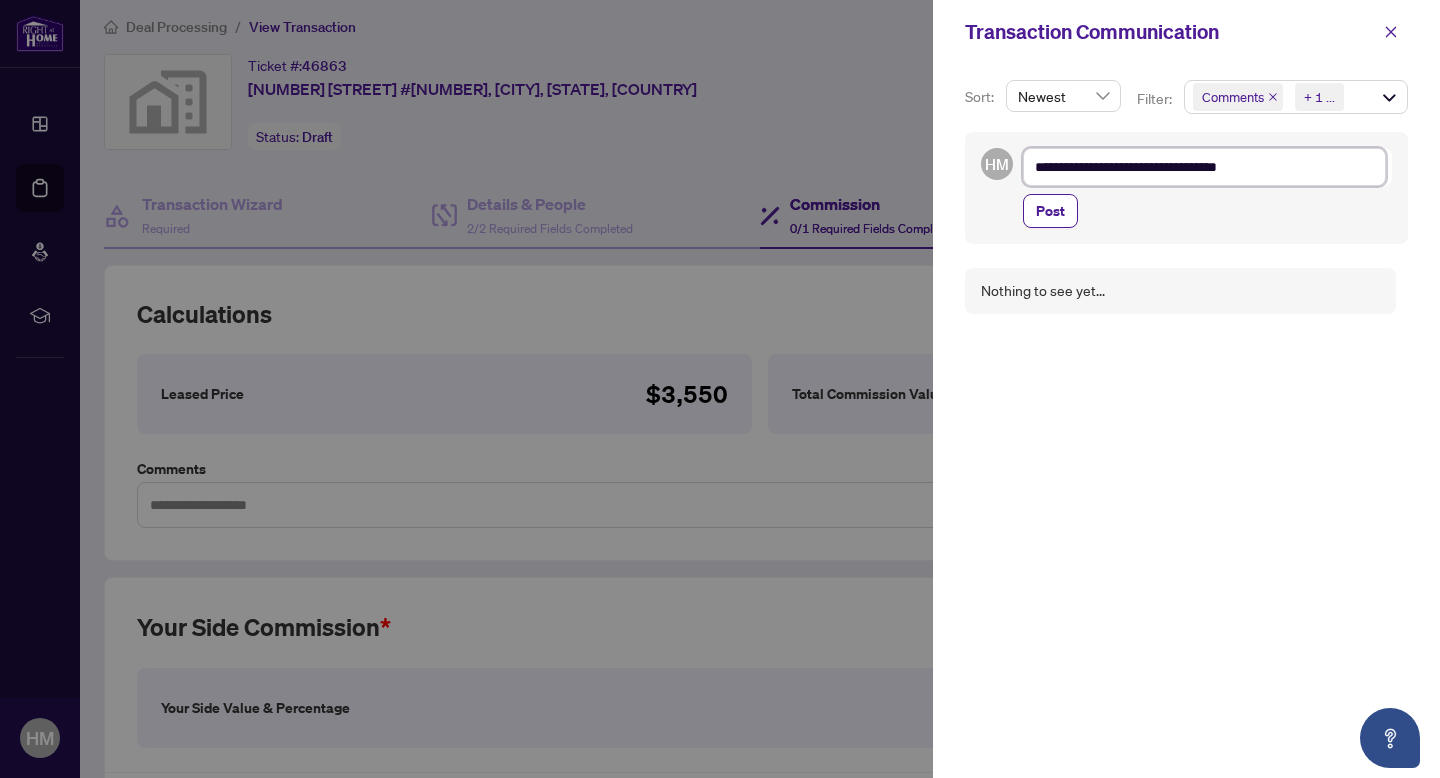 type on "**********" 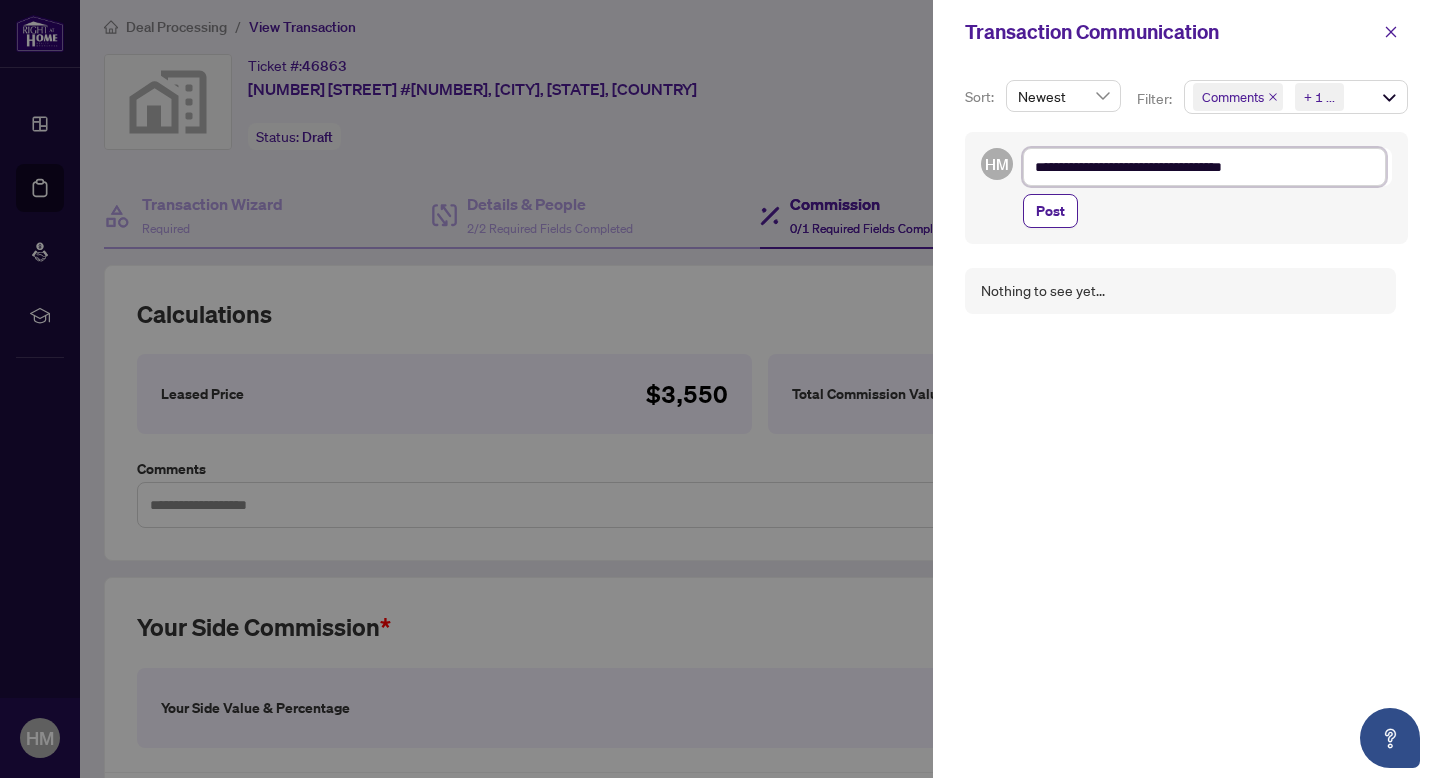 type on "**********" 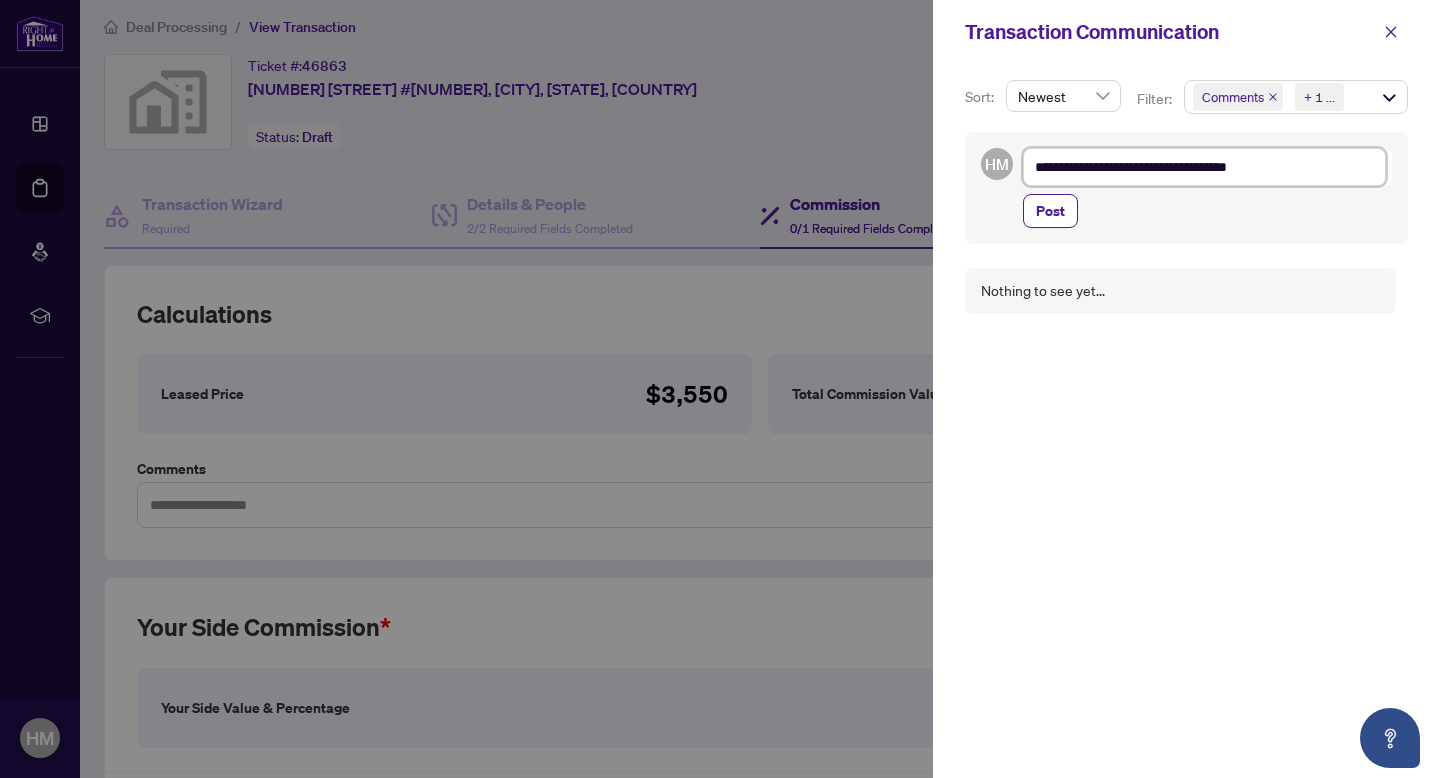 type on "**********" 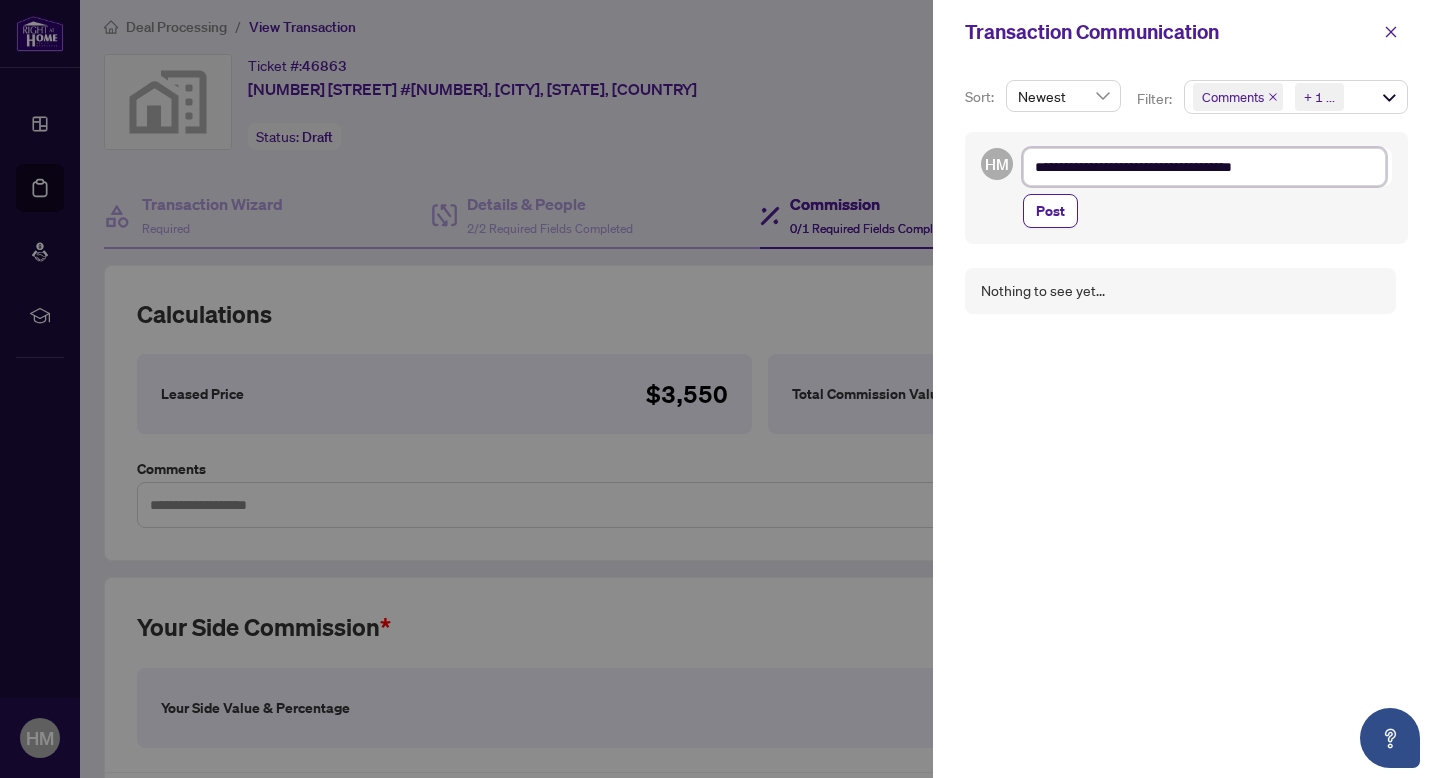 type on "**********" 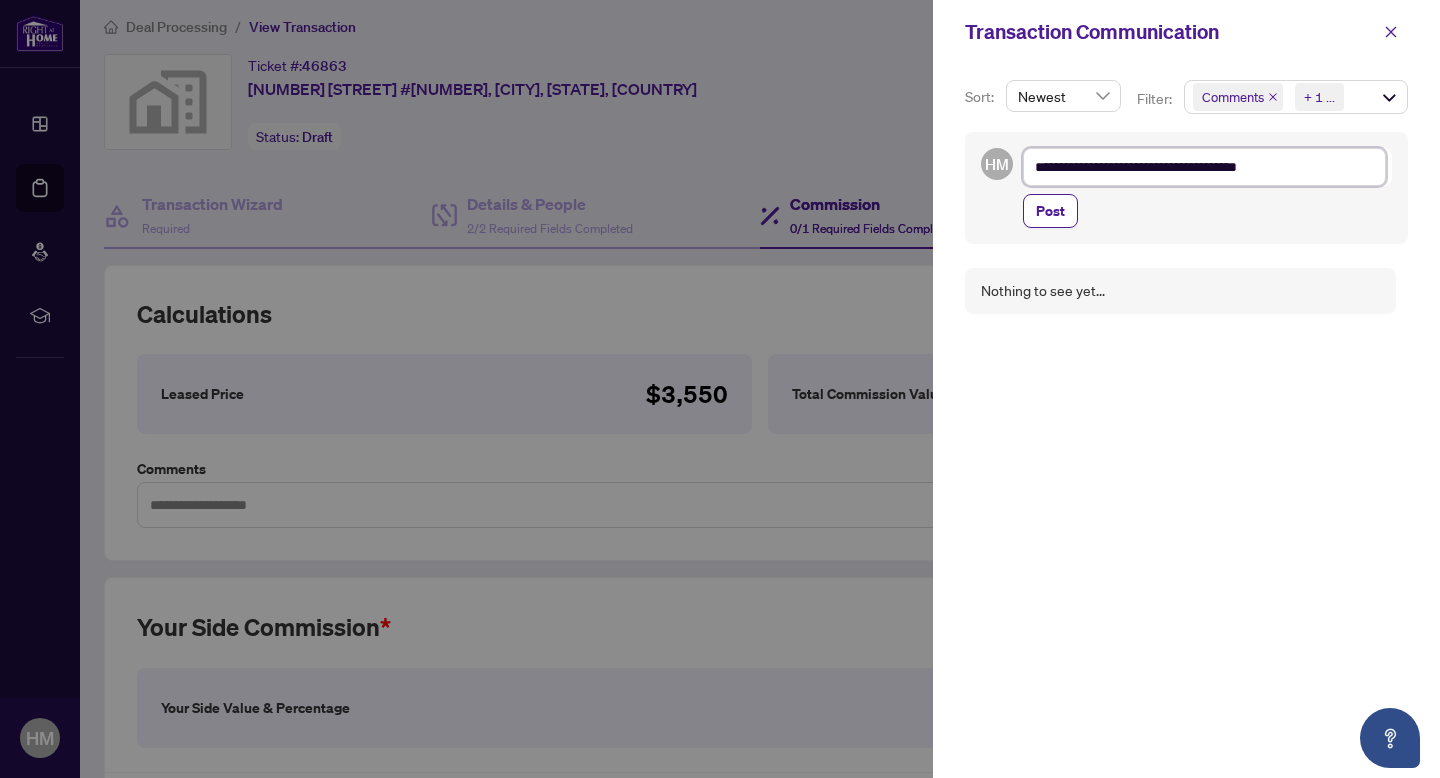 type on "**********" 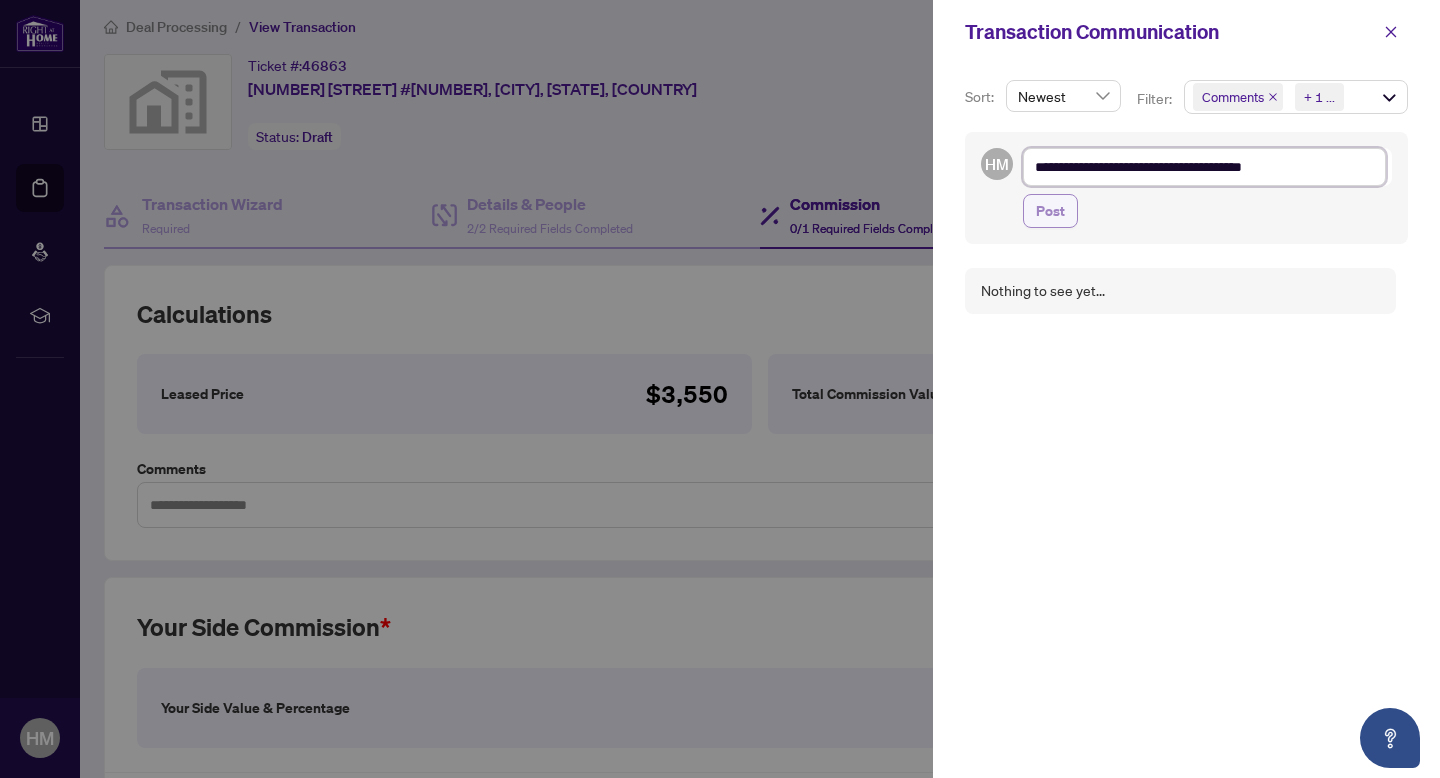 type on "**********" 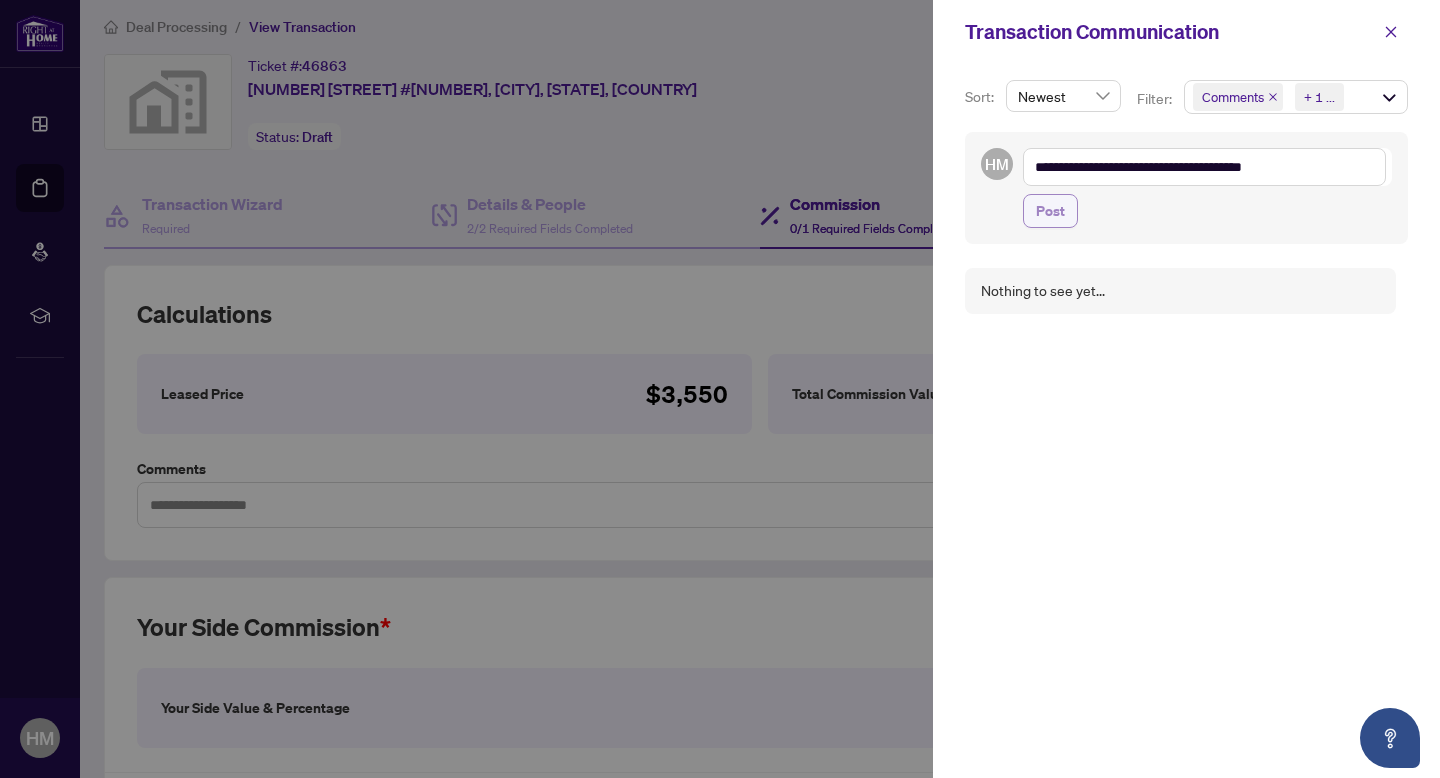 click on "Post" at bounding box center [1050, 211] 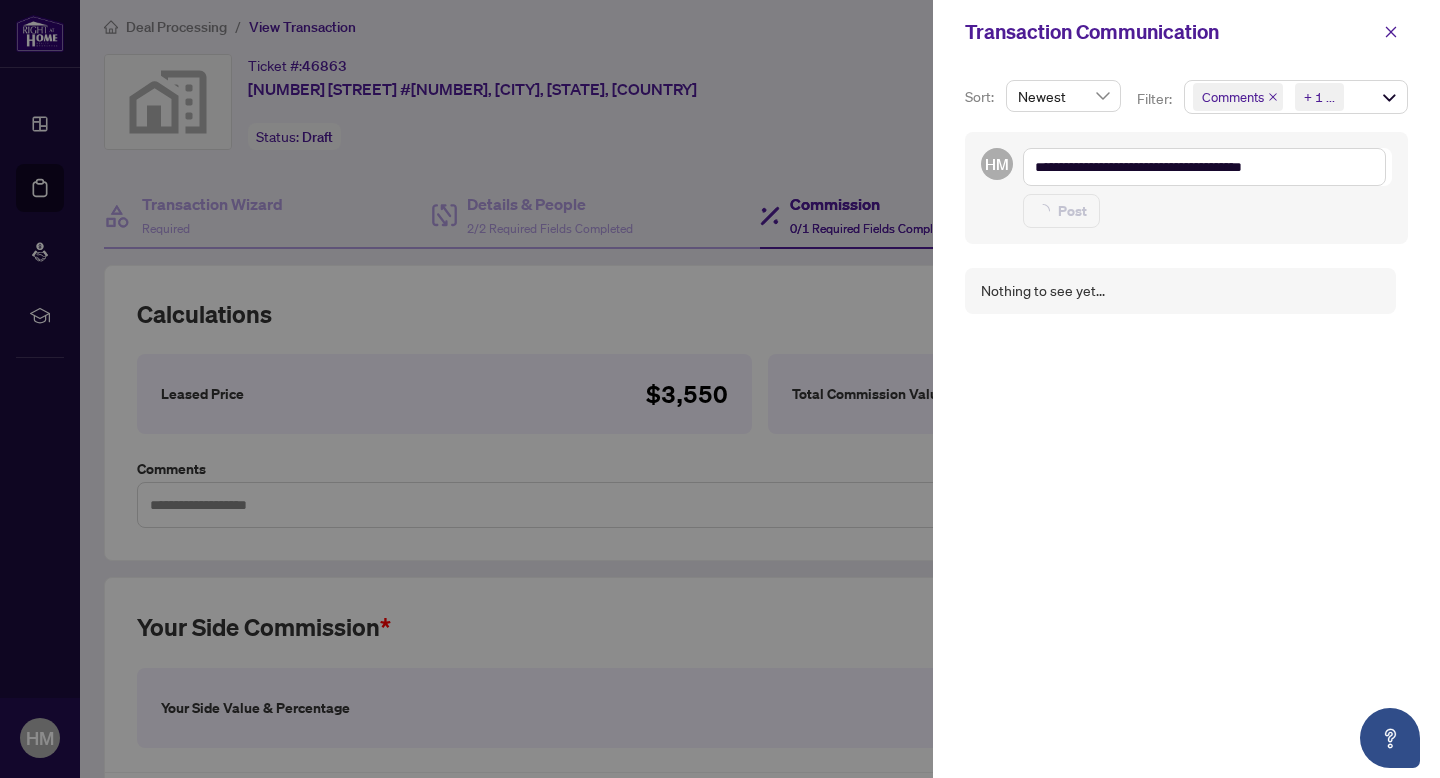 type on "**********" 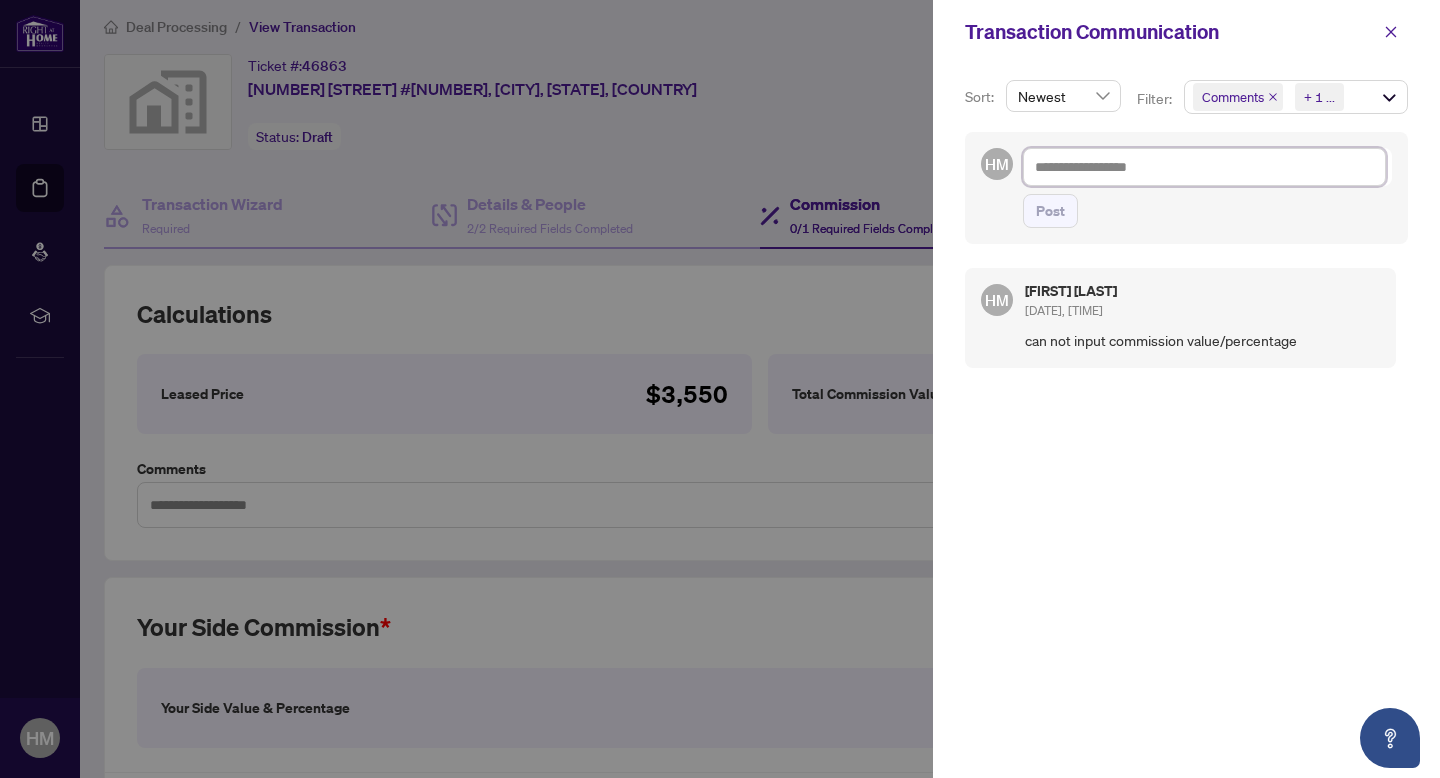 click at bounding box center (1204, 167) 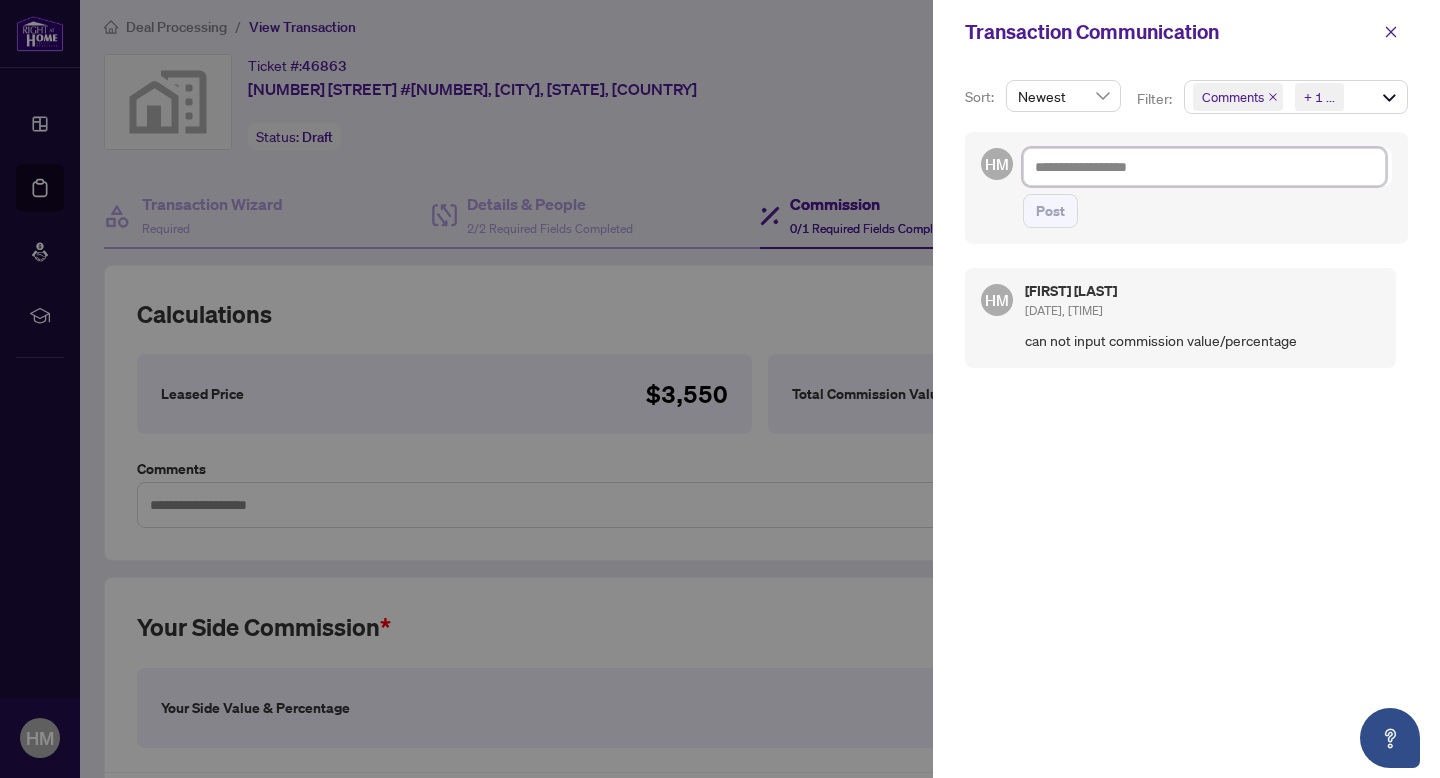 type on "*" 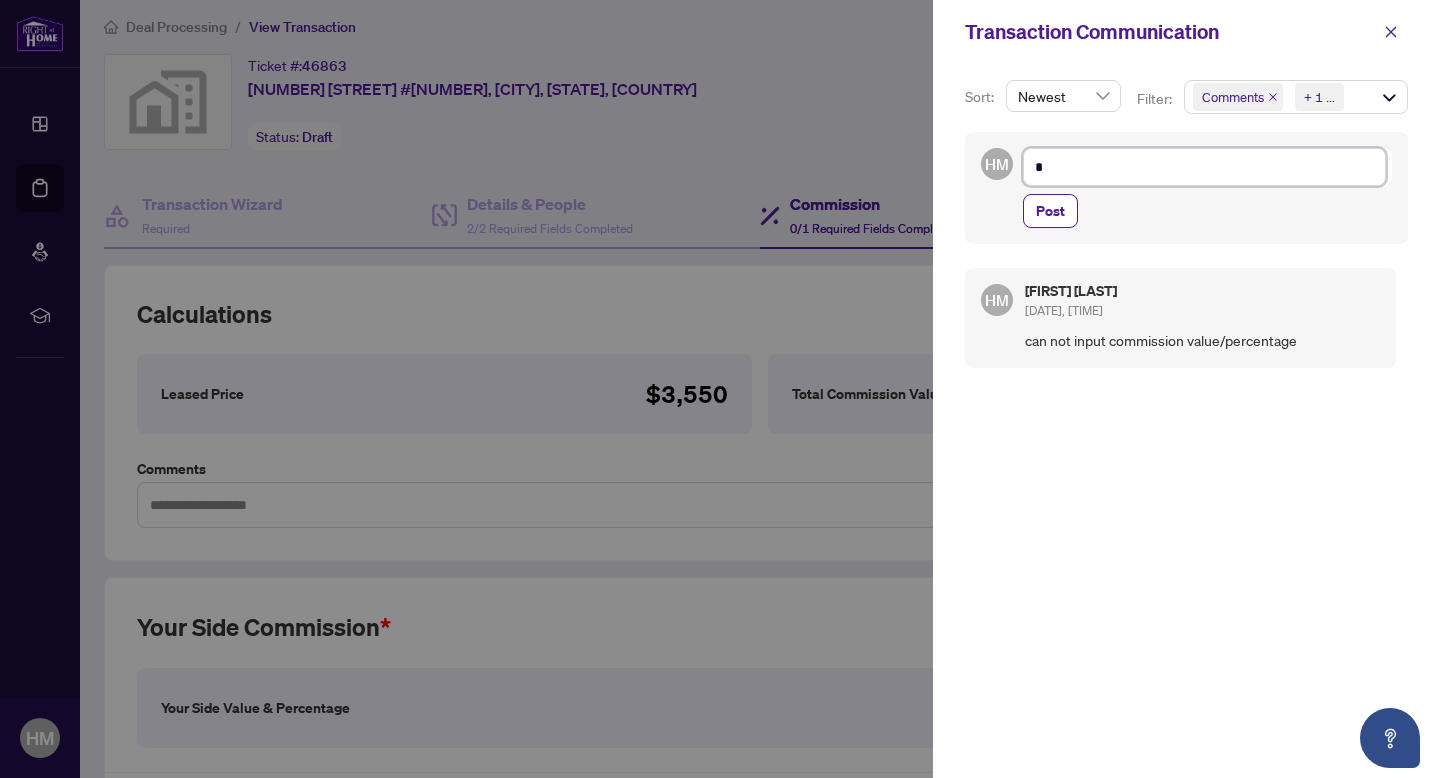 type on "**" 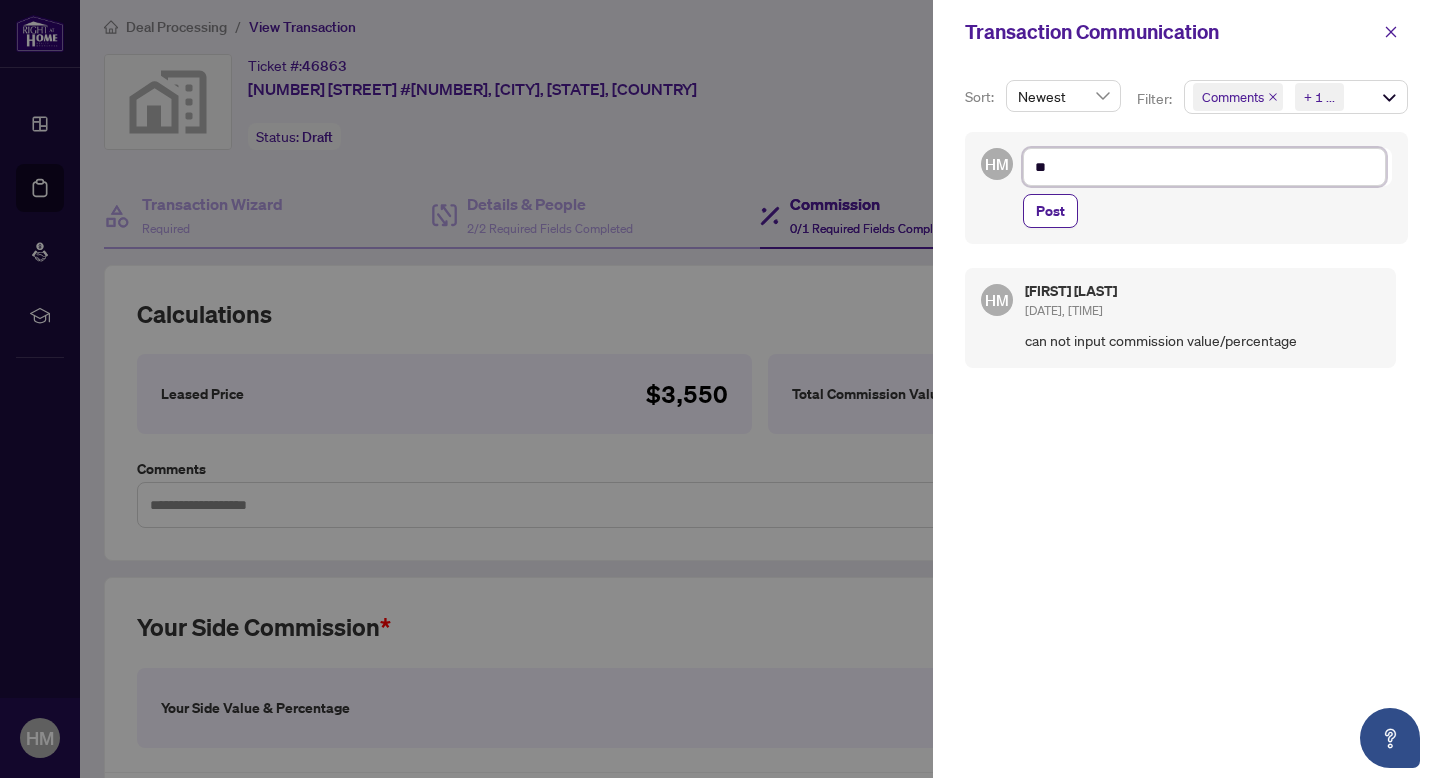 type on "***" 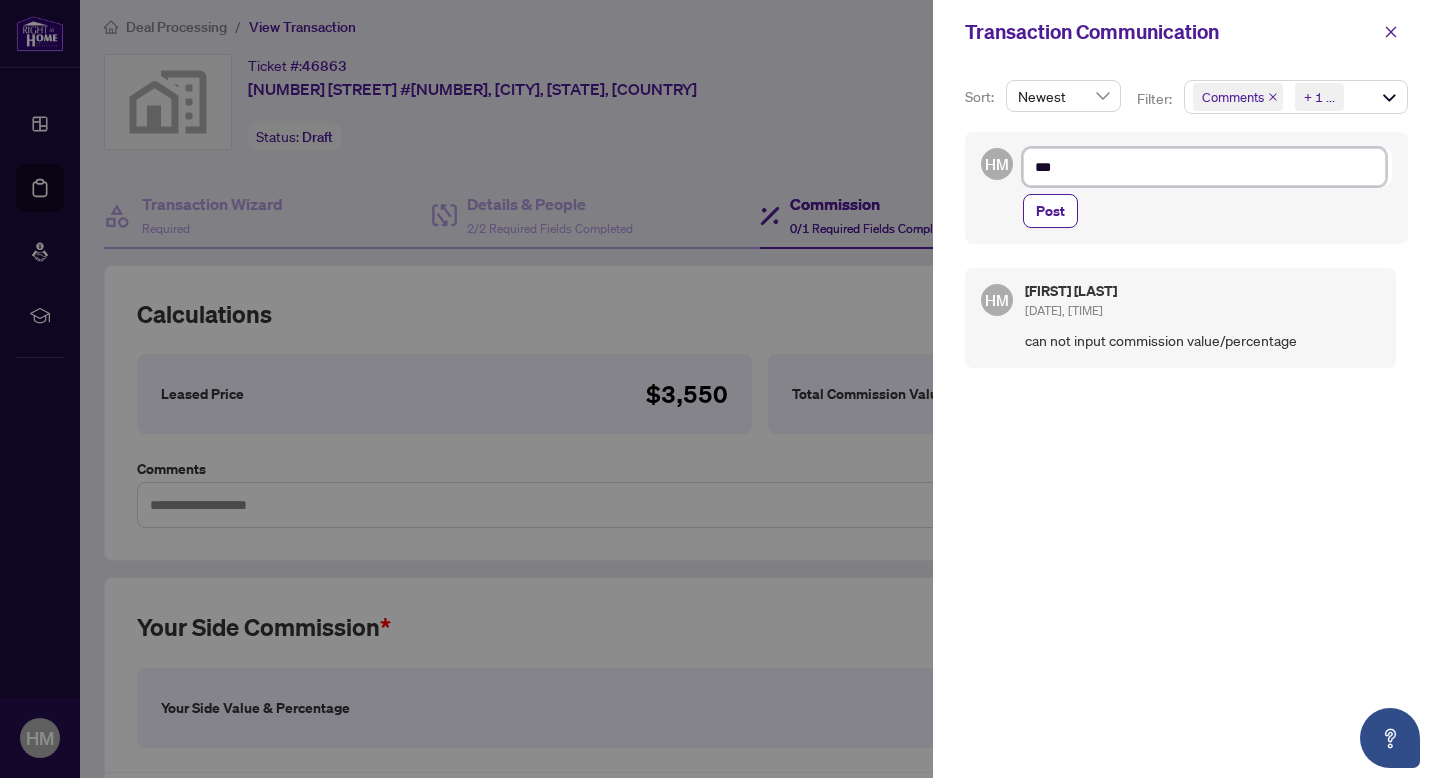 type on "****" 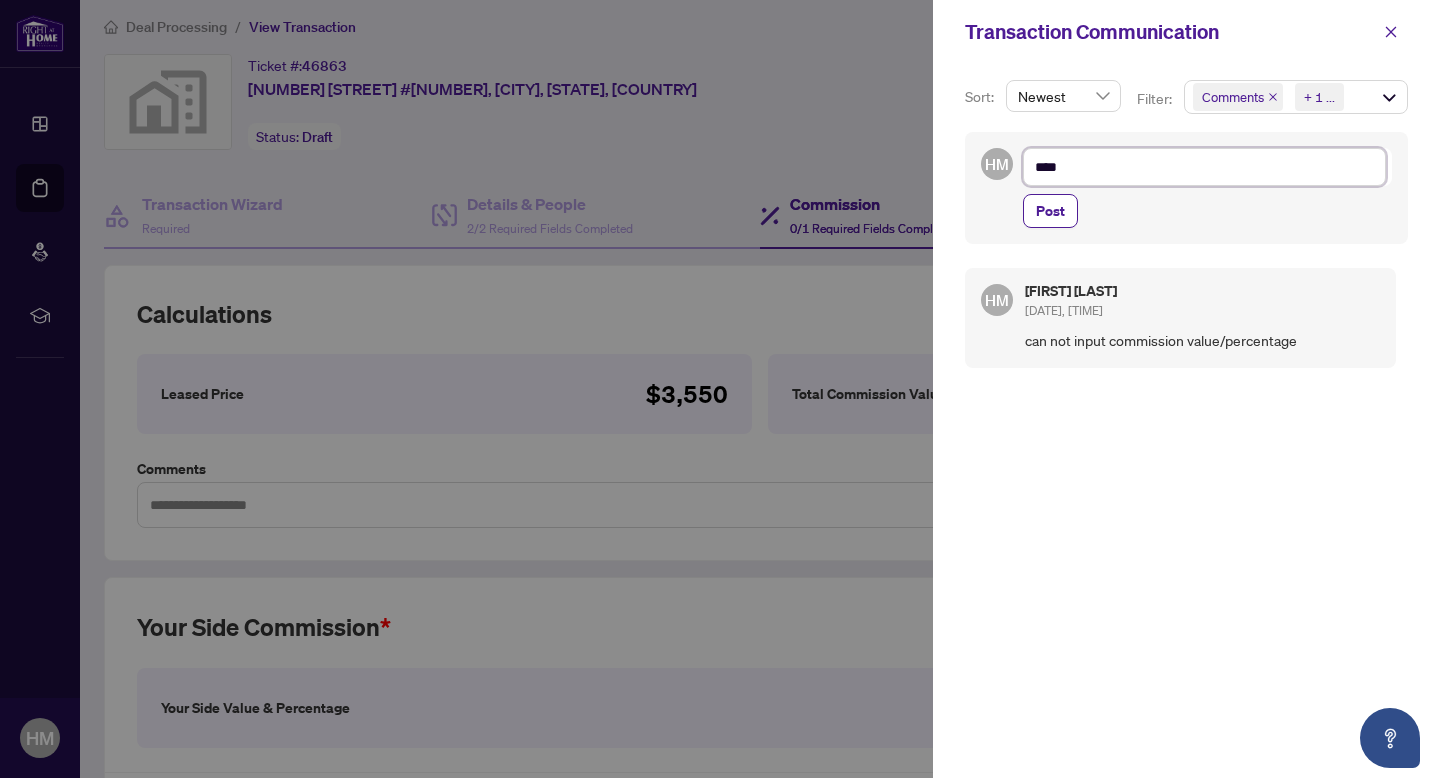 type on "*****" 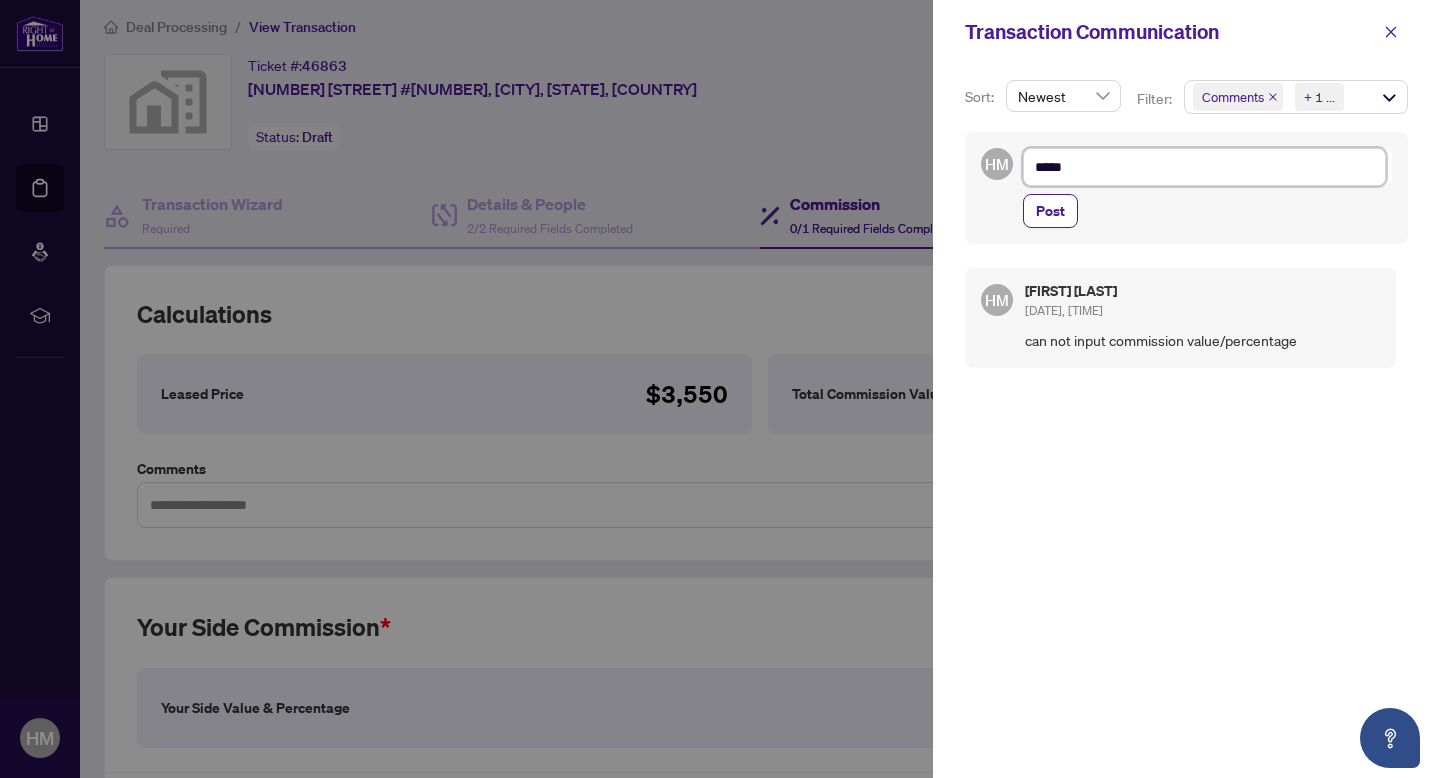 type on "******" 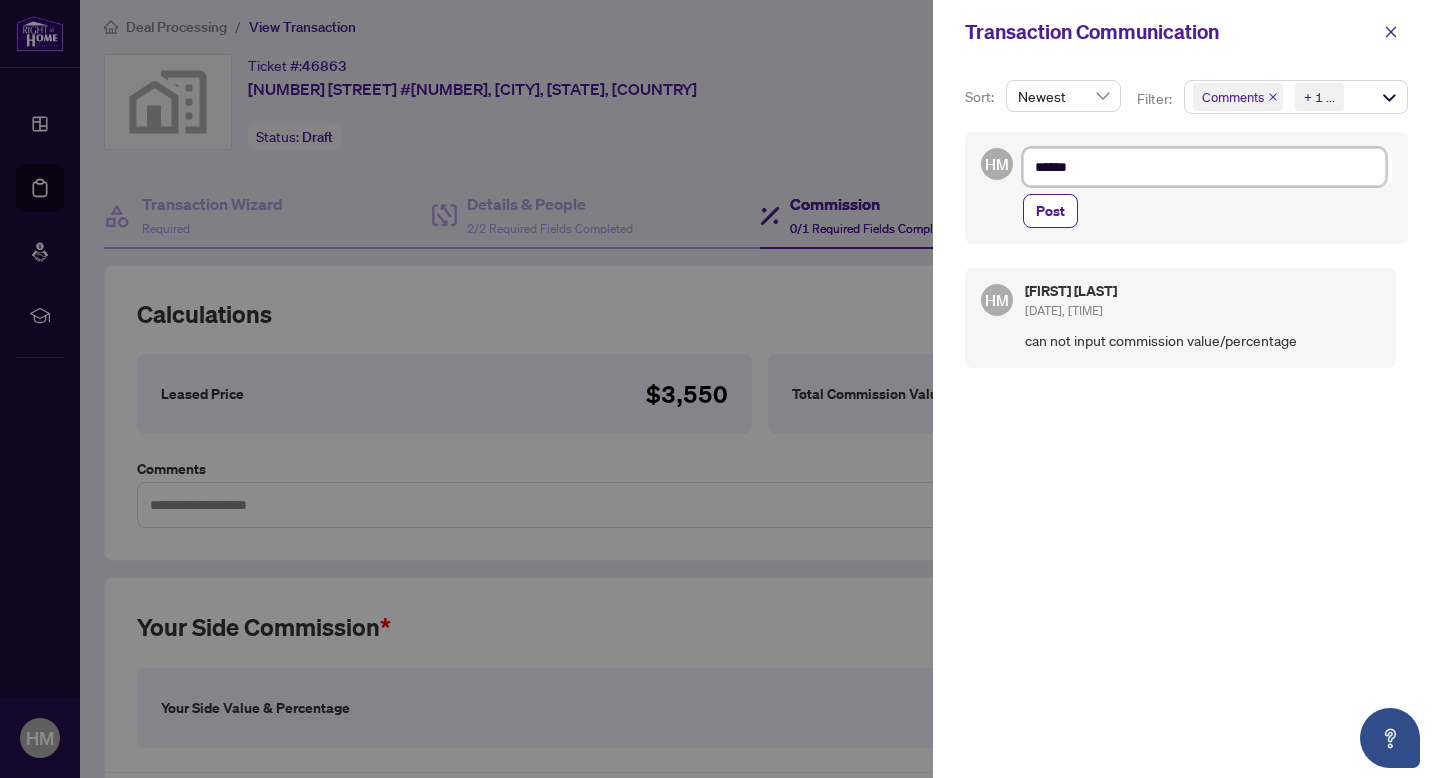 type on "******" 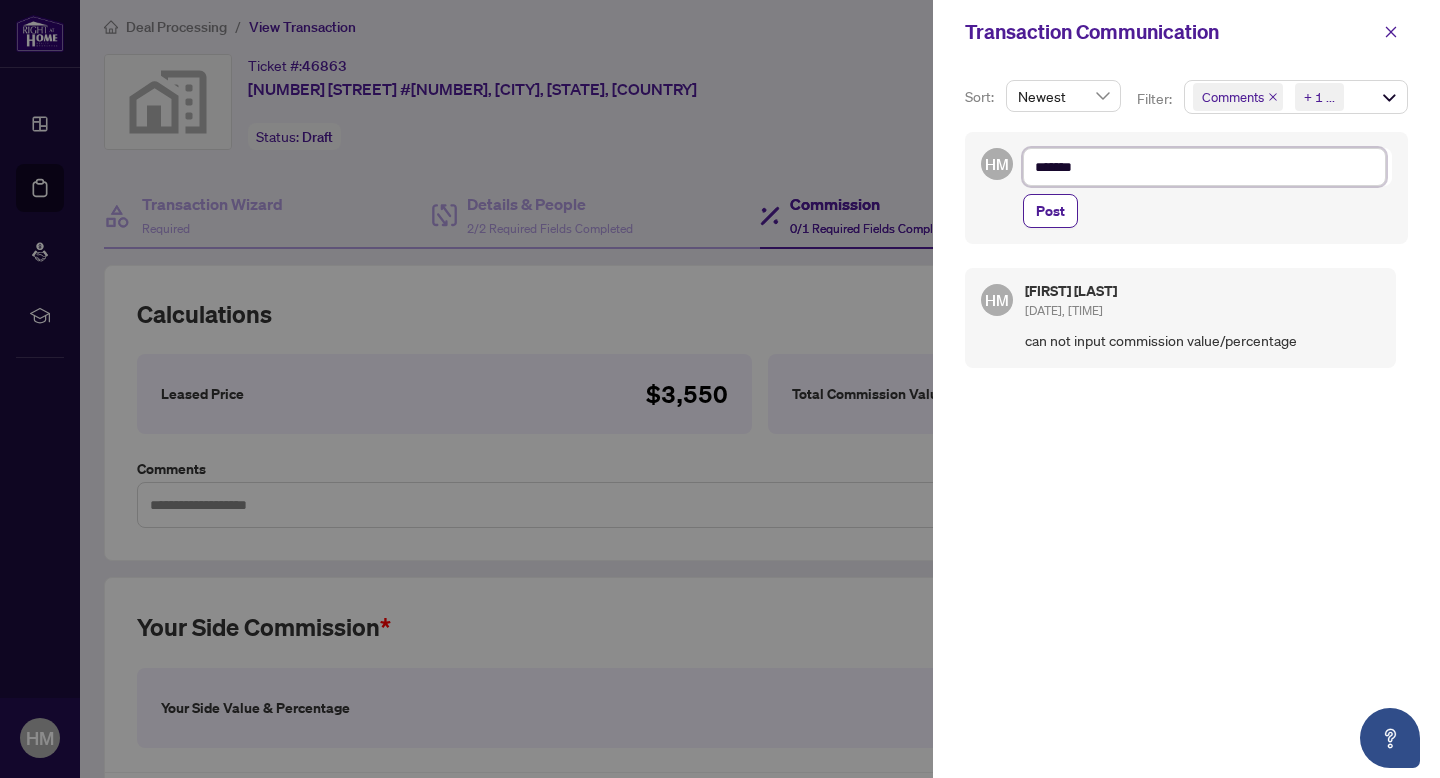 type on "********" 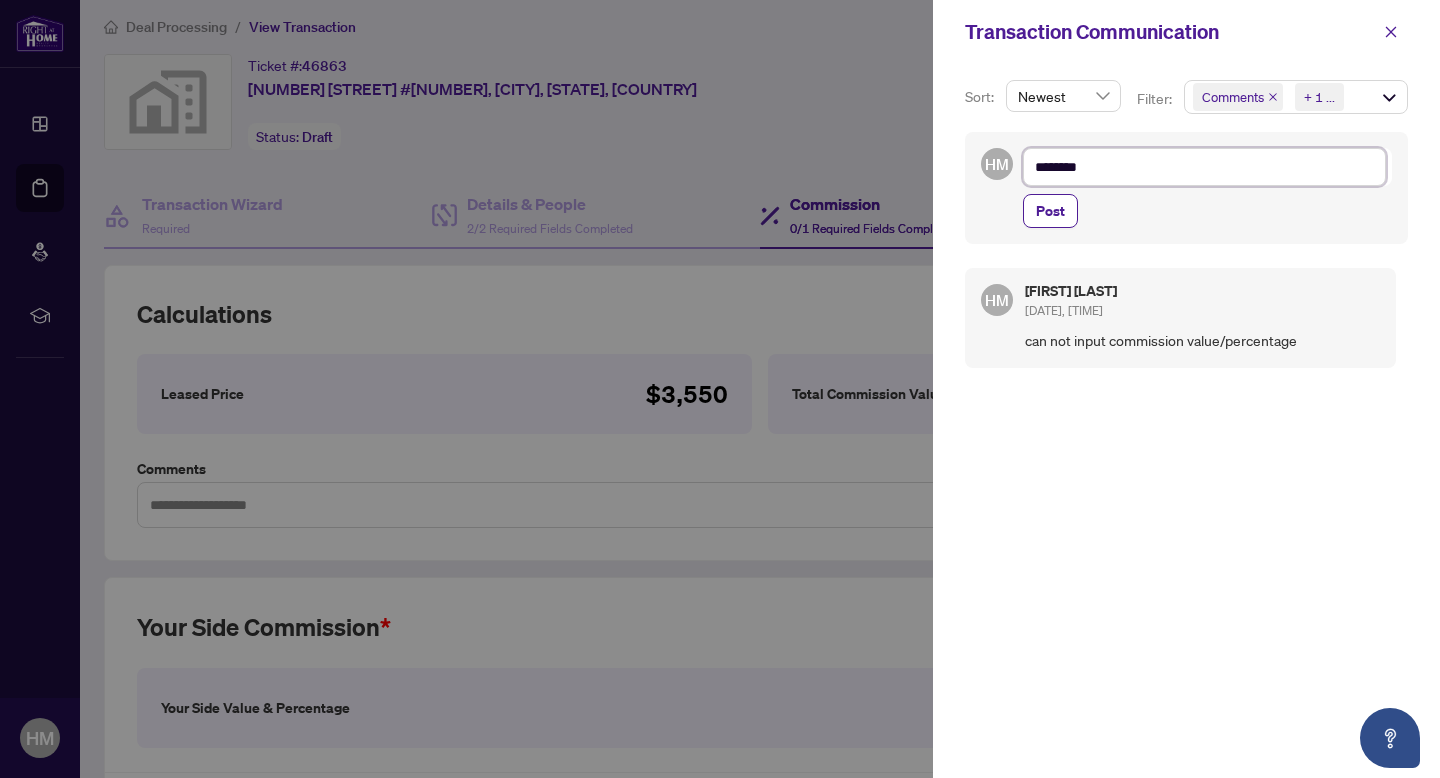type on "*********" 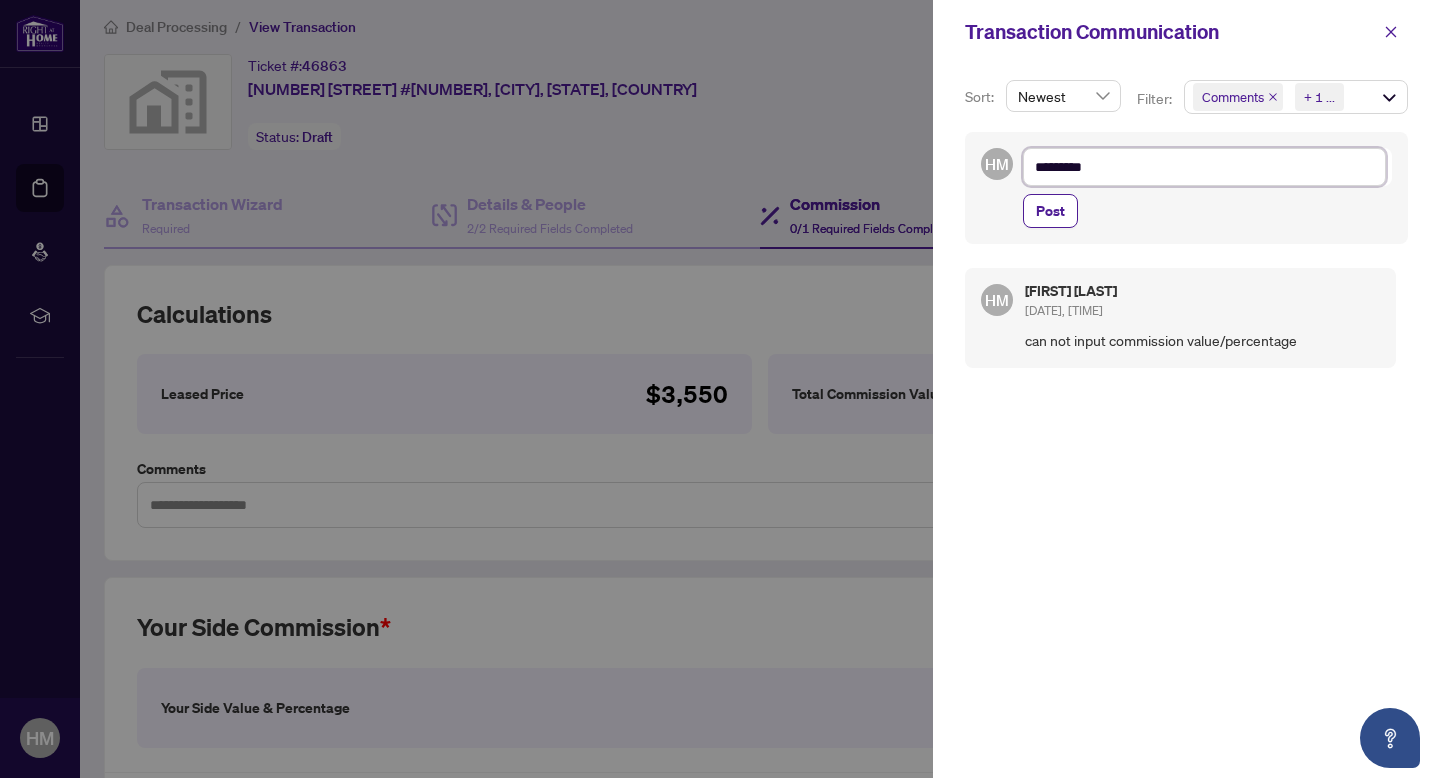 type on "**********" 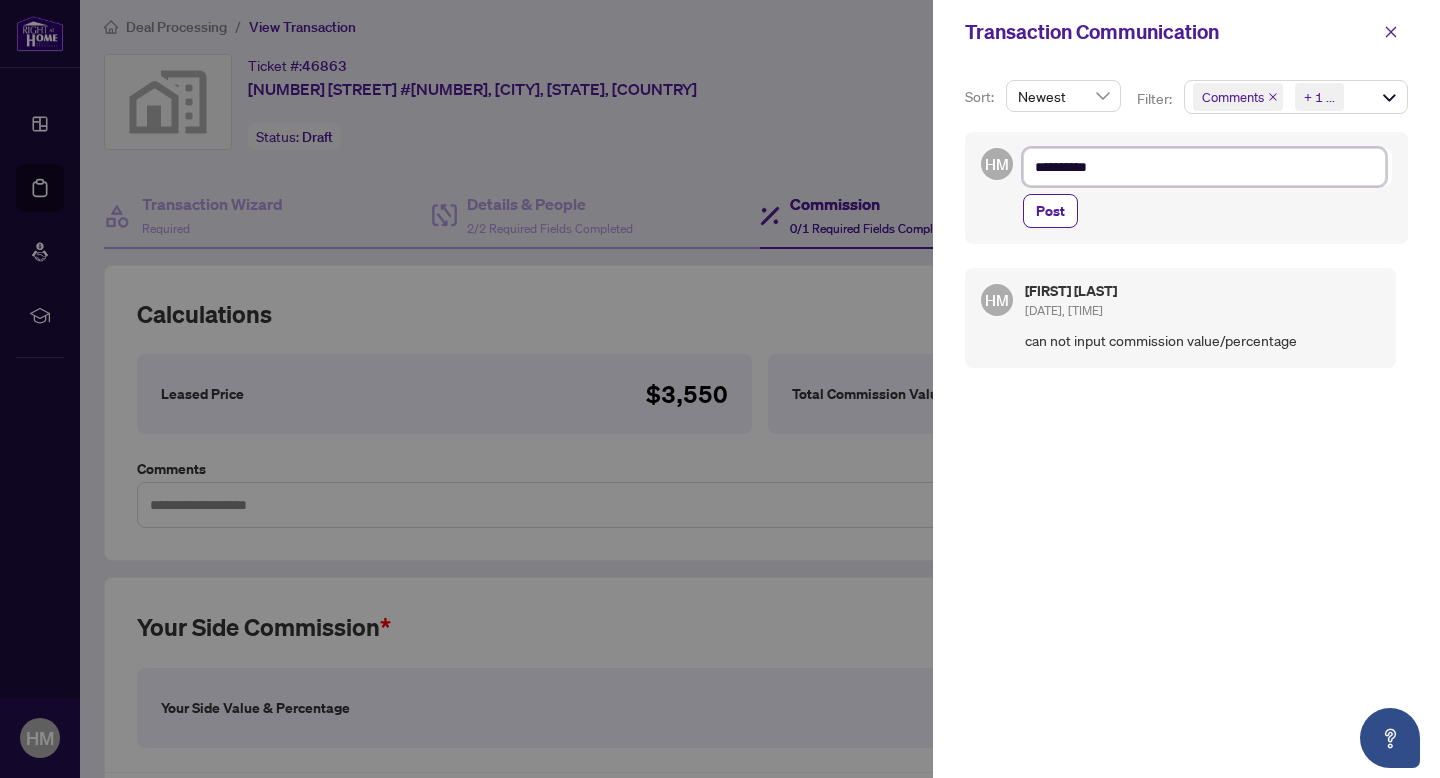type on "**********" 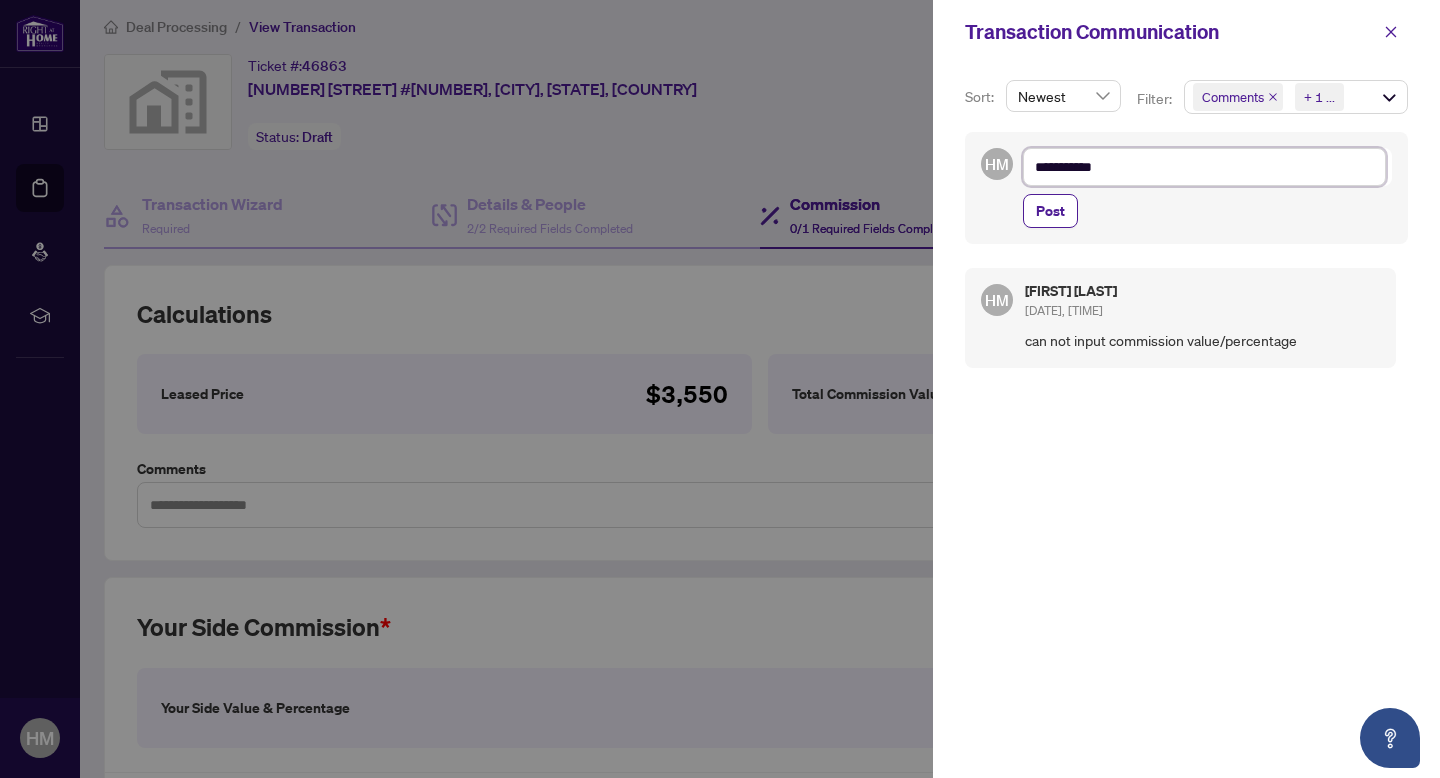 type on "**********" 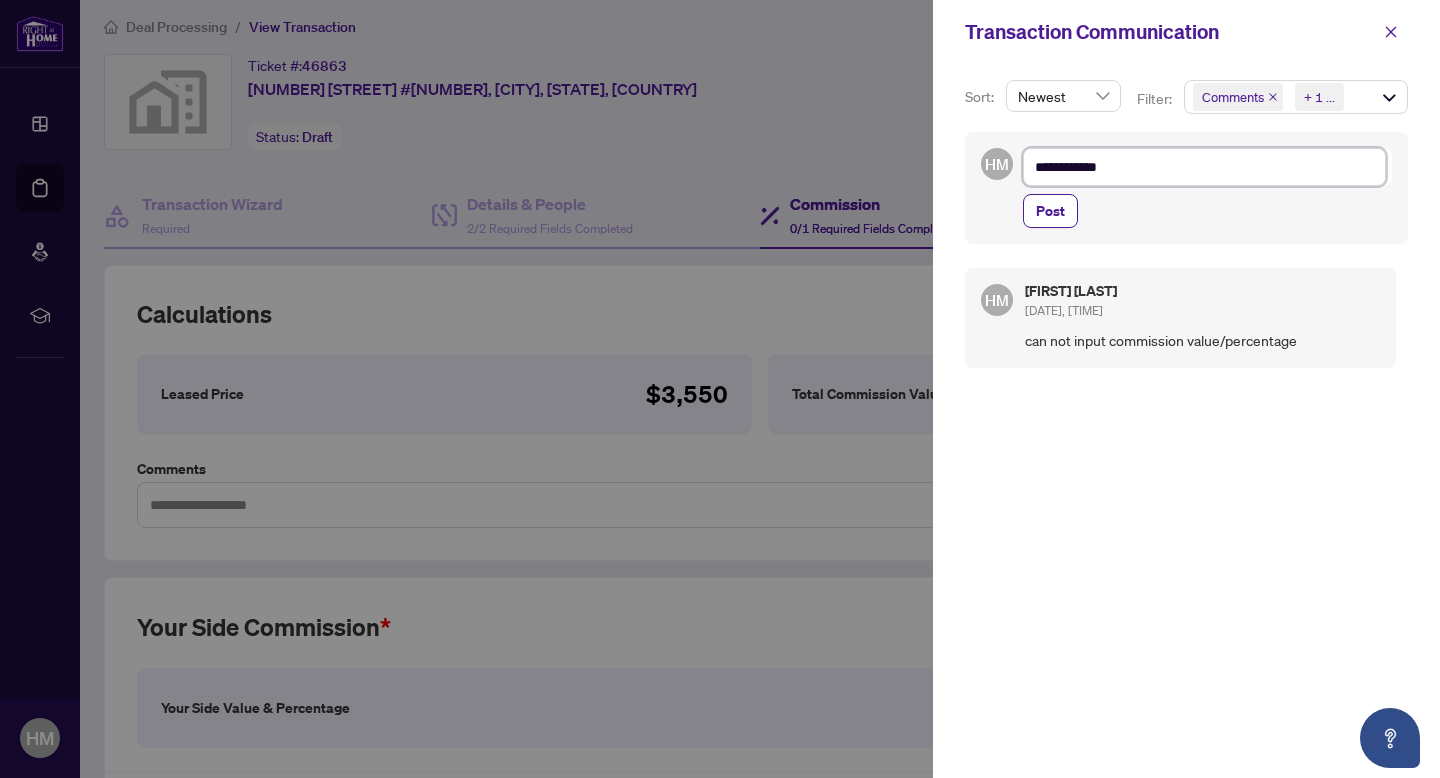 type on "**********" 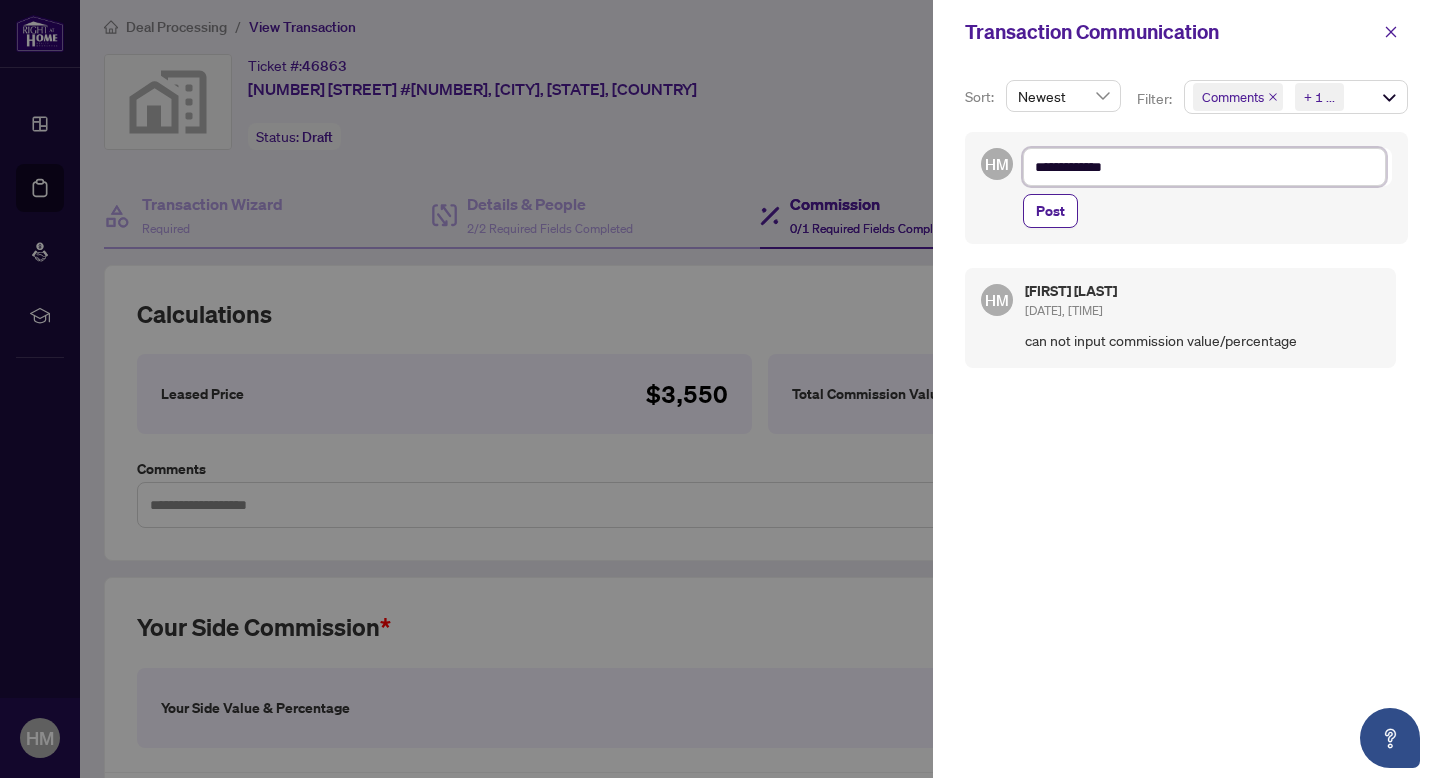 type on "**********" 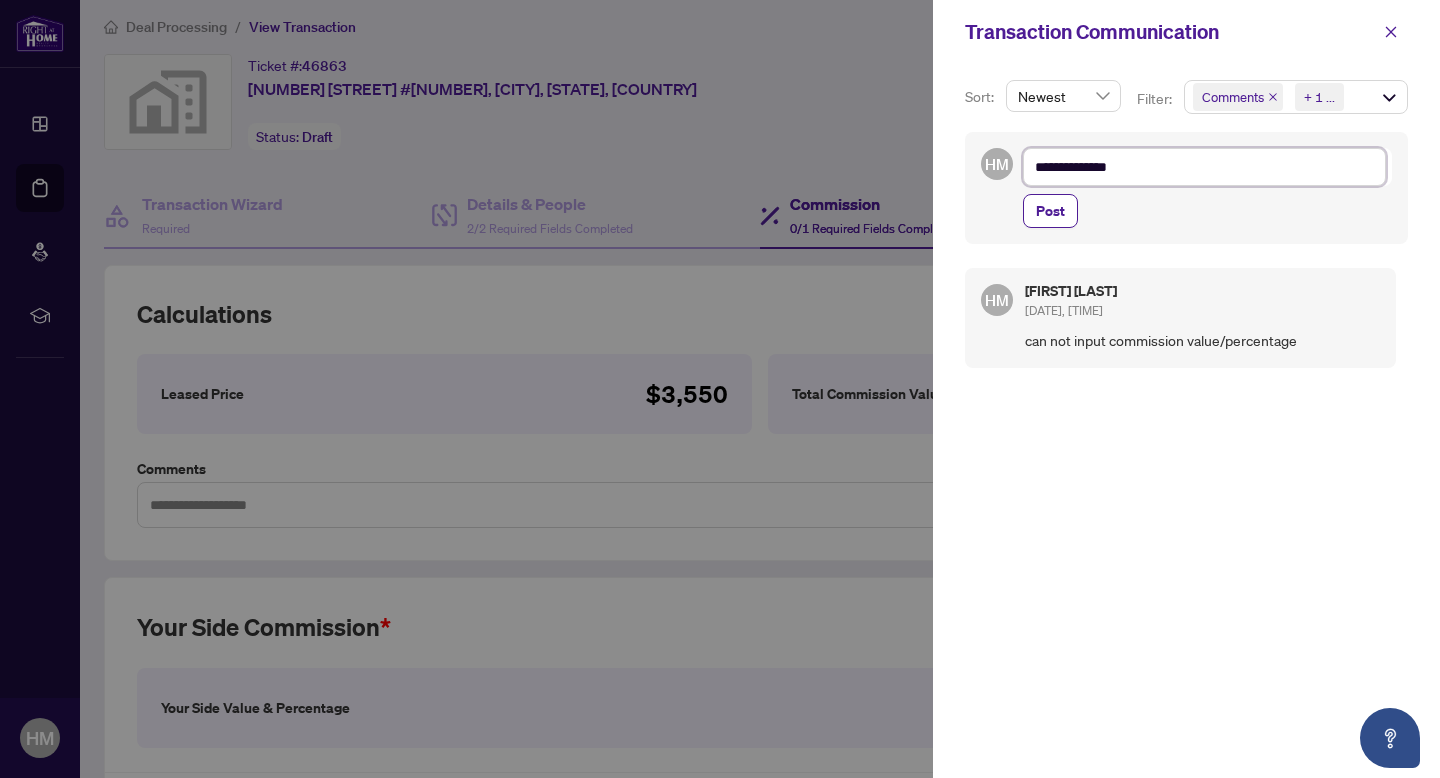 type on "**********" 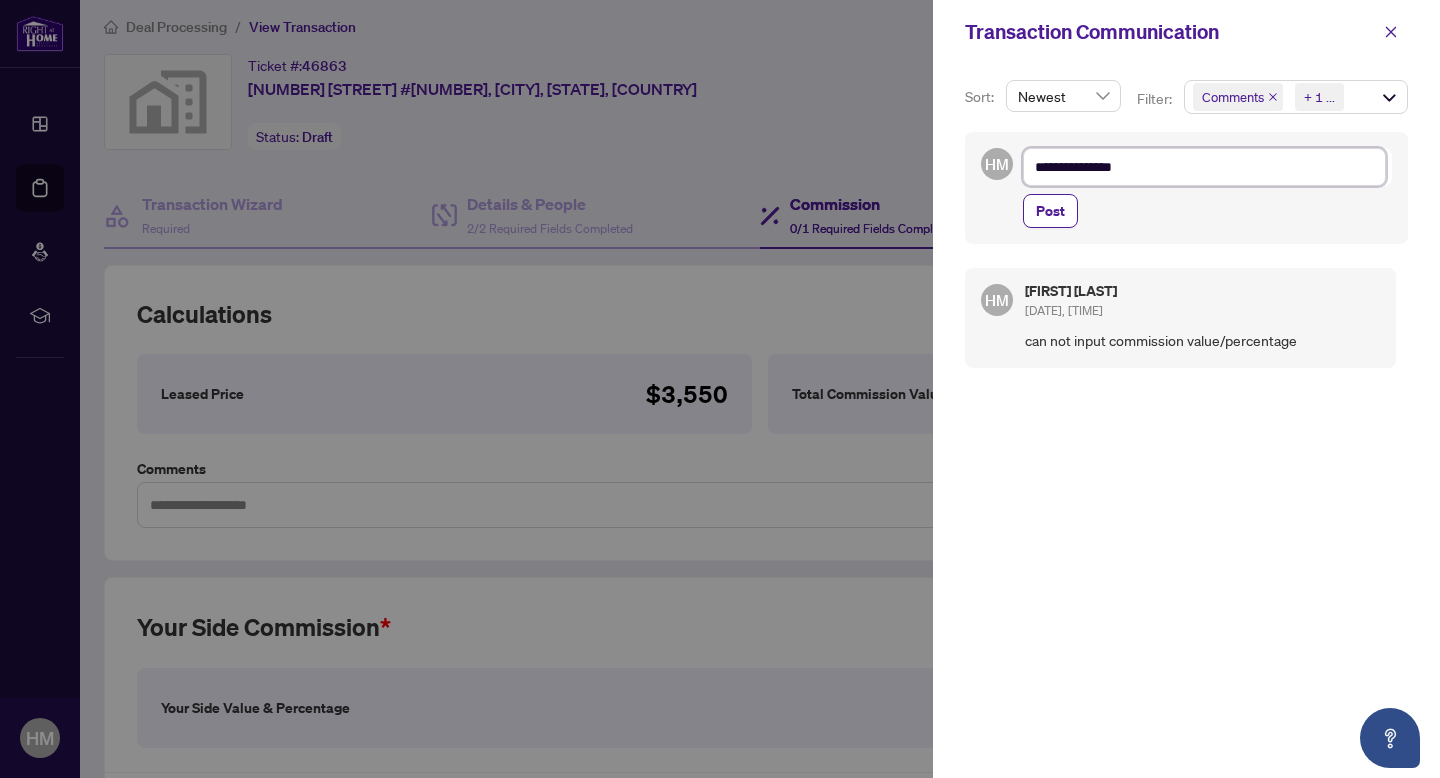 type on "**********" 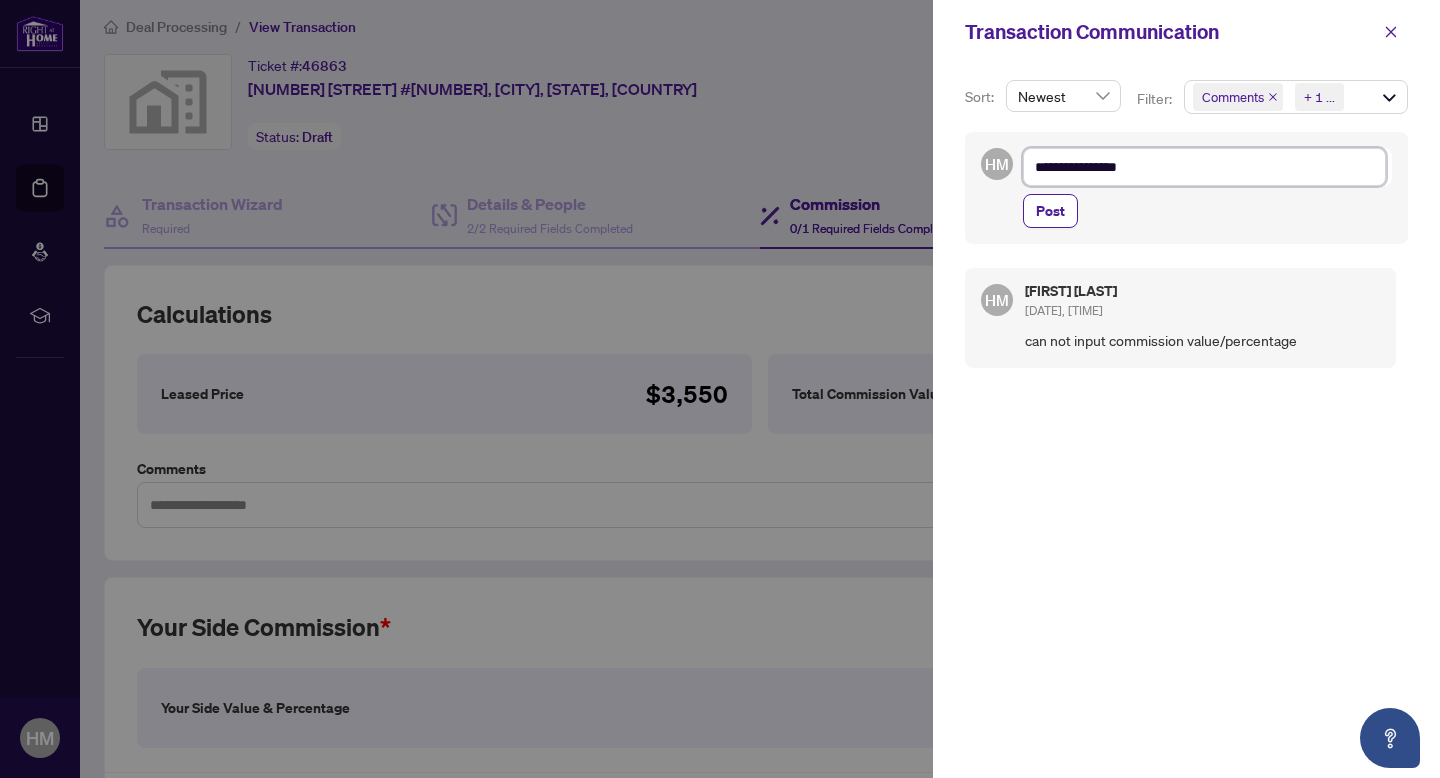 type on "**********" 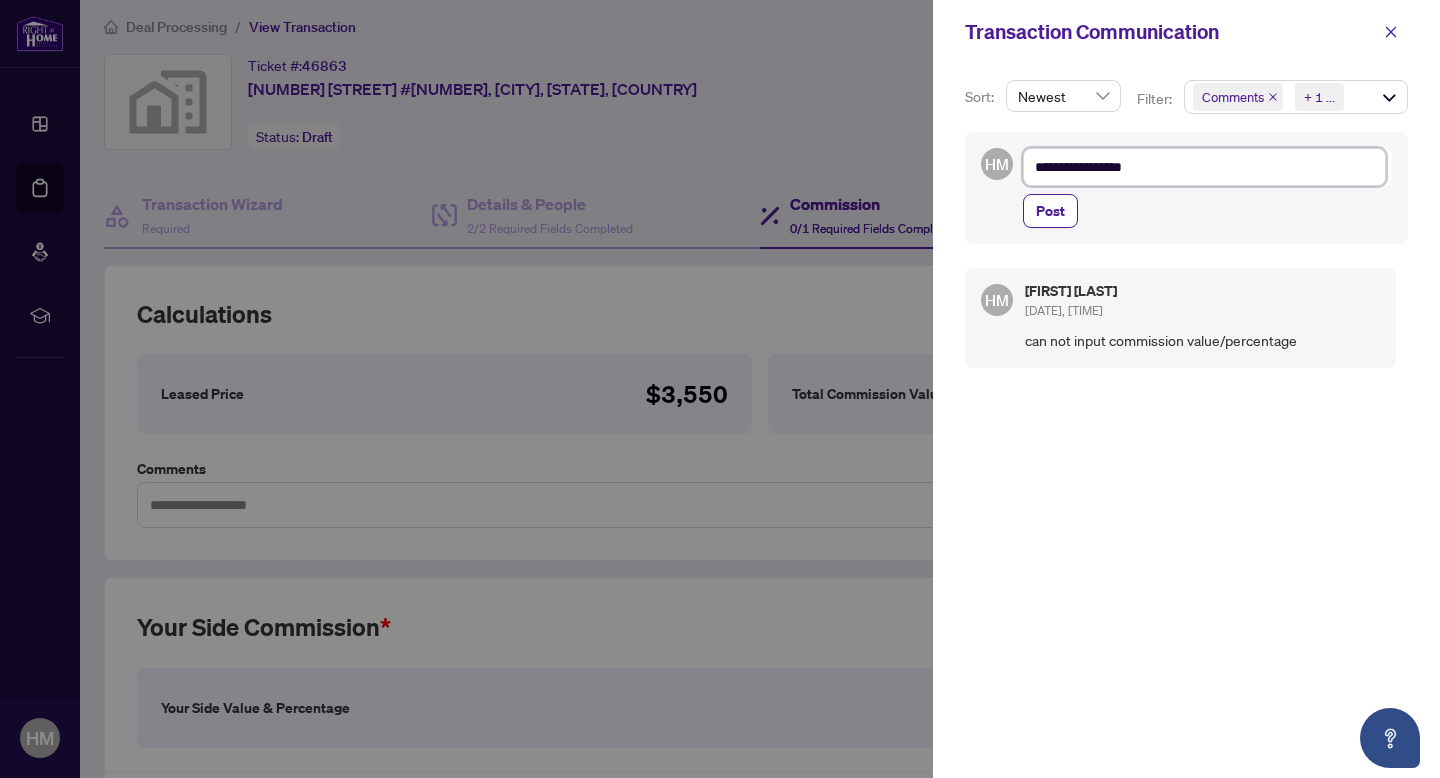 type on "**********" 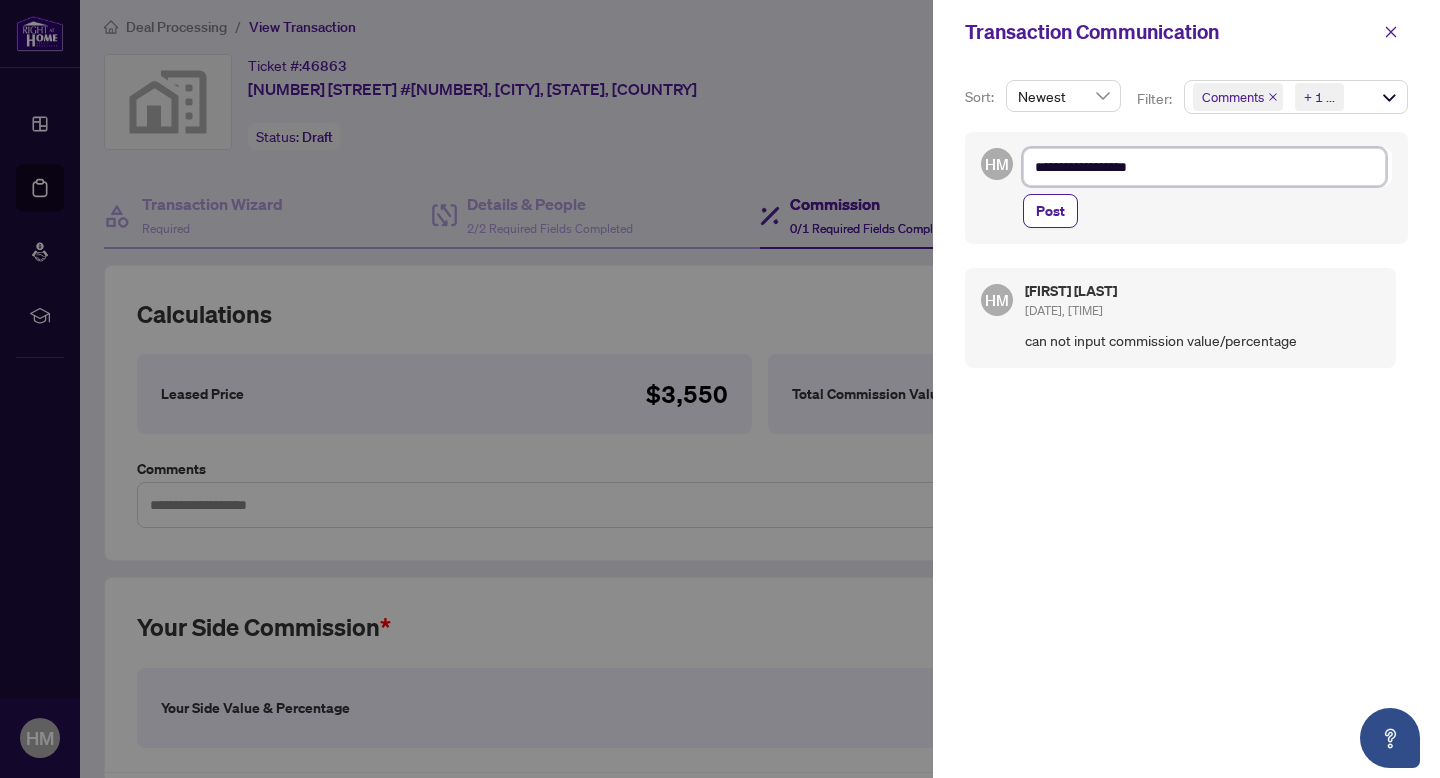 click on "**********" at bounding box center (1204, 167) 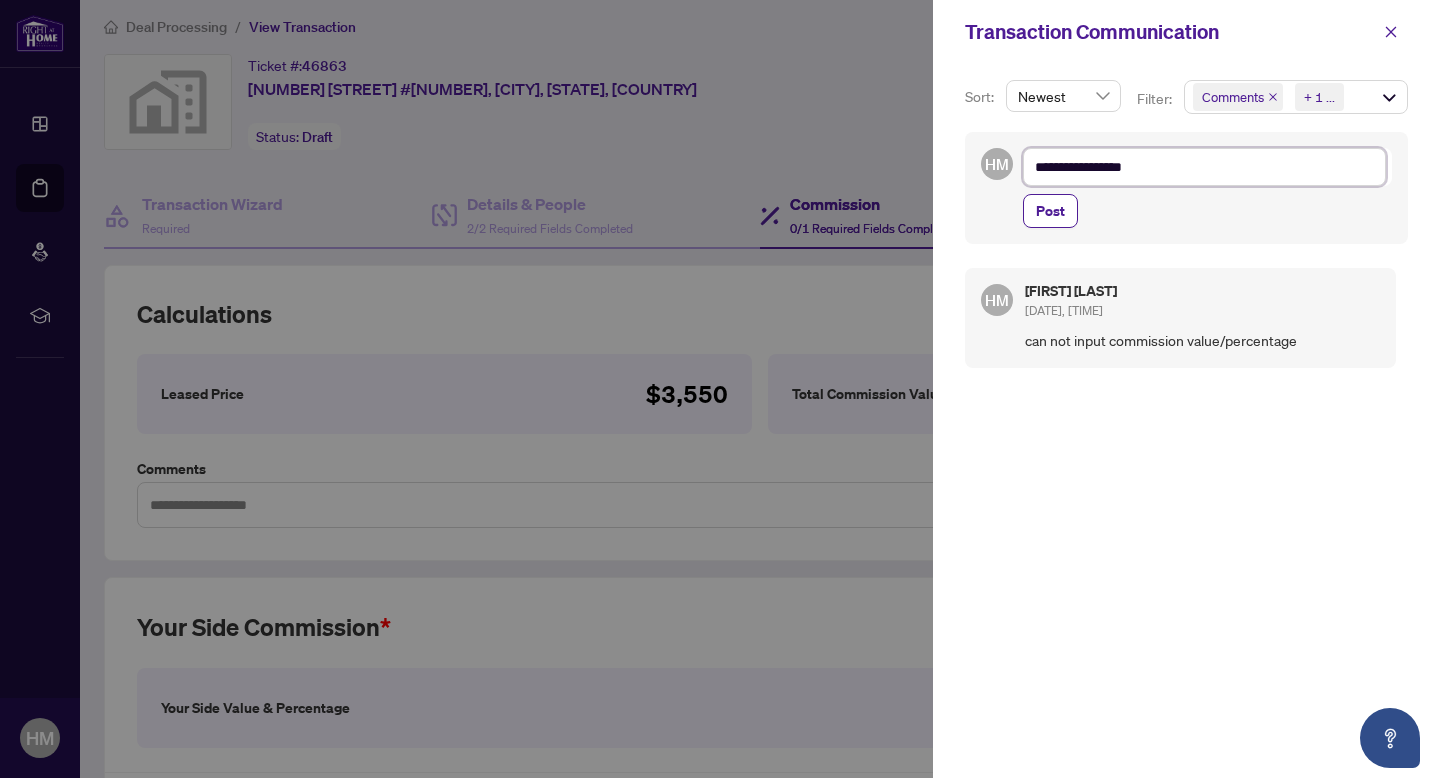 type on "**********" 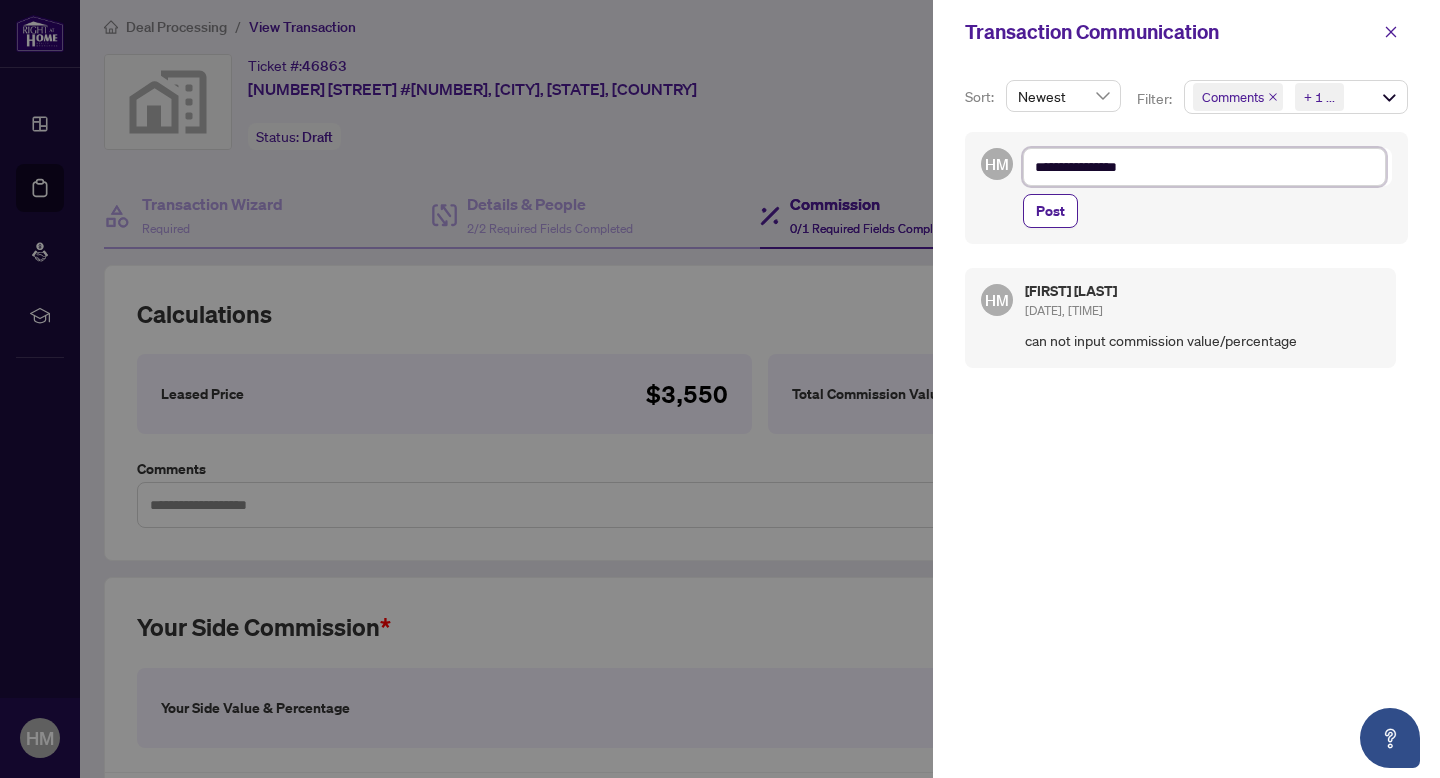 type on "**********" 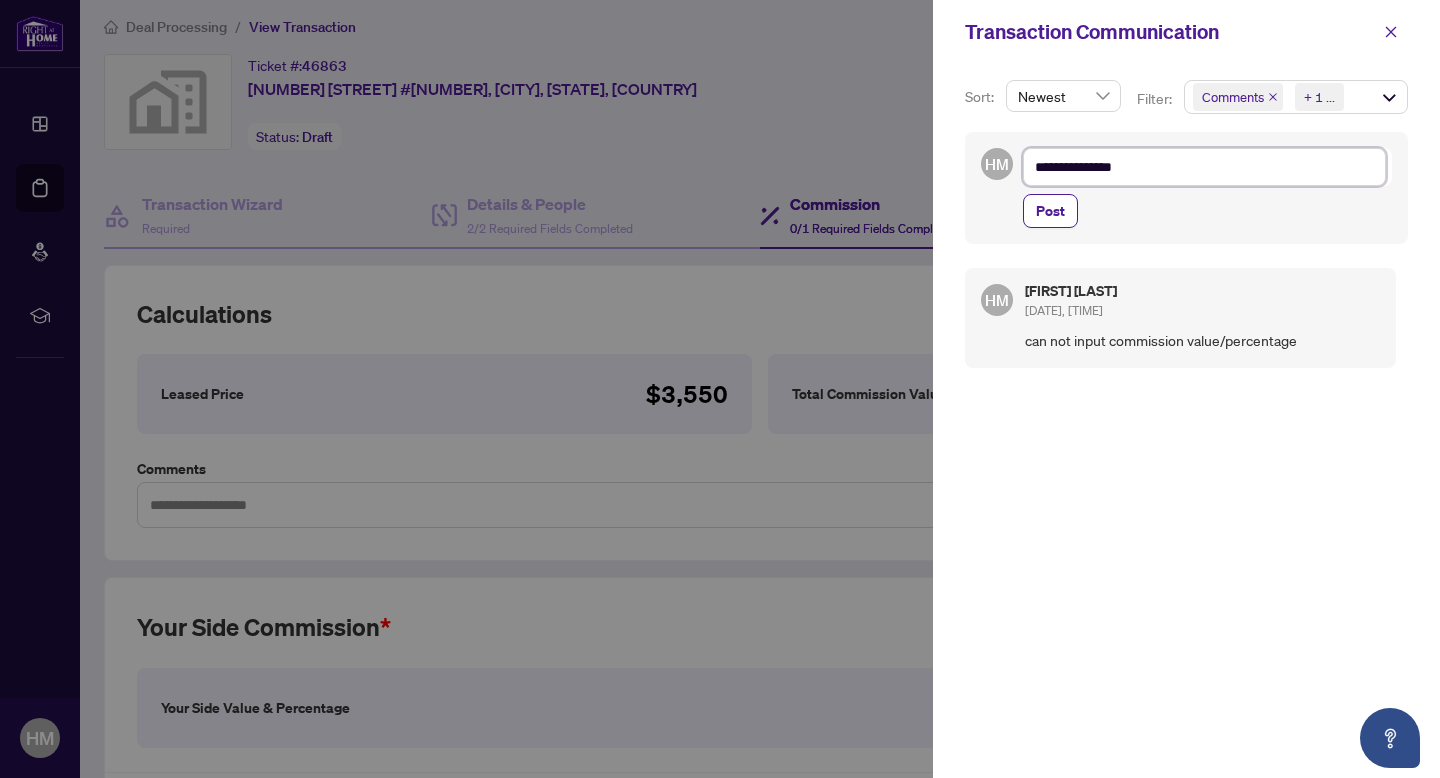 type on "**********" 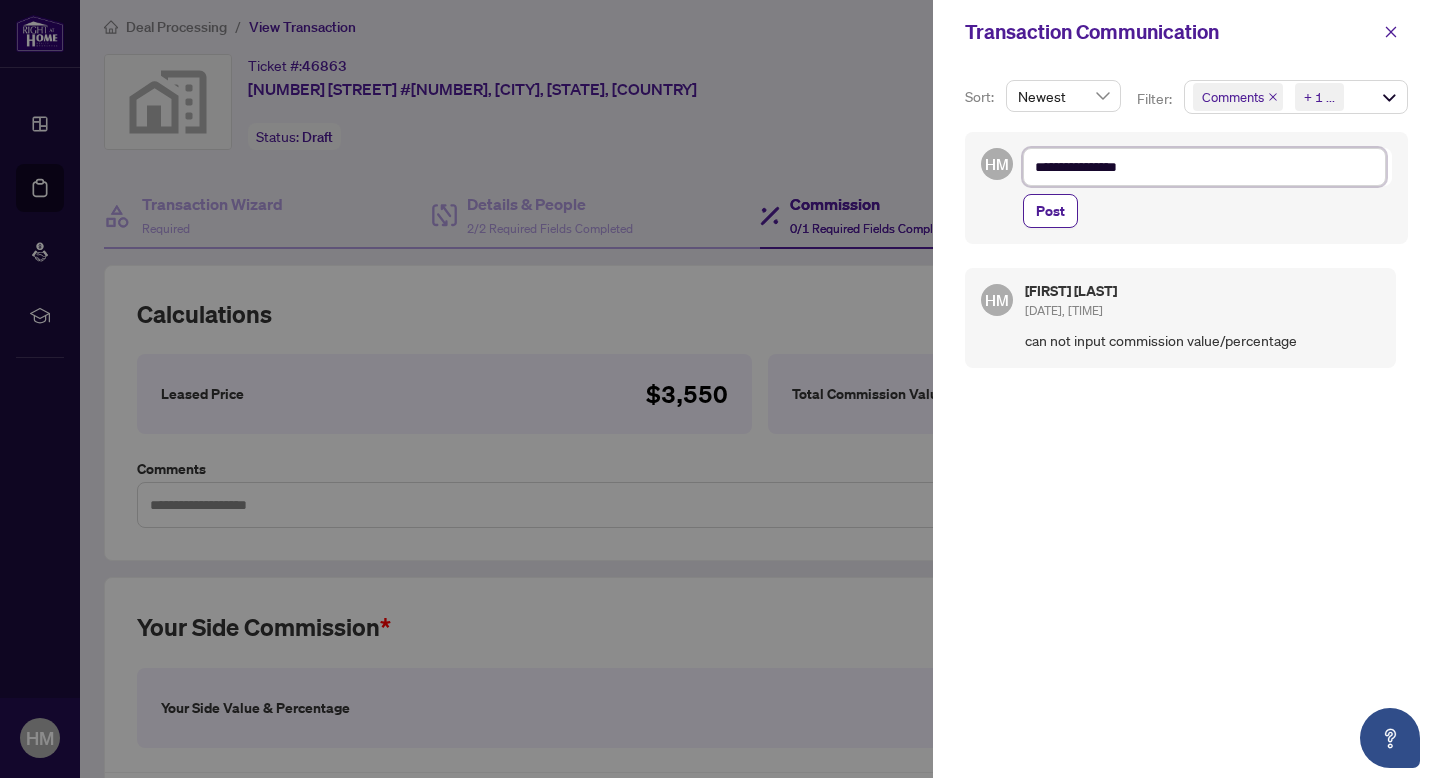 type on "**********" 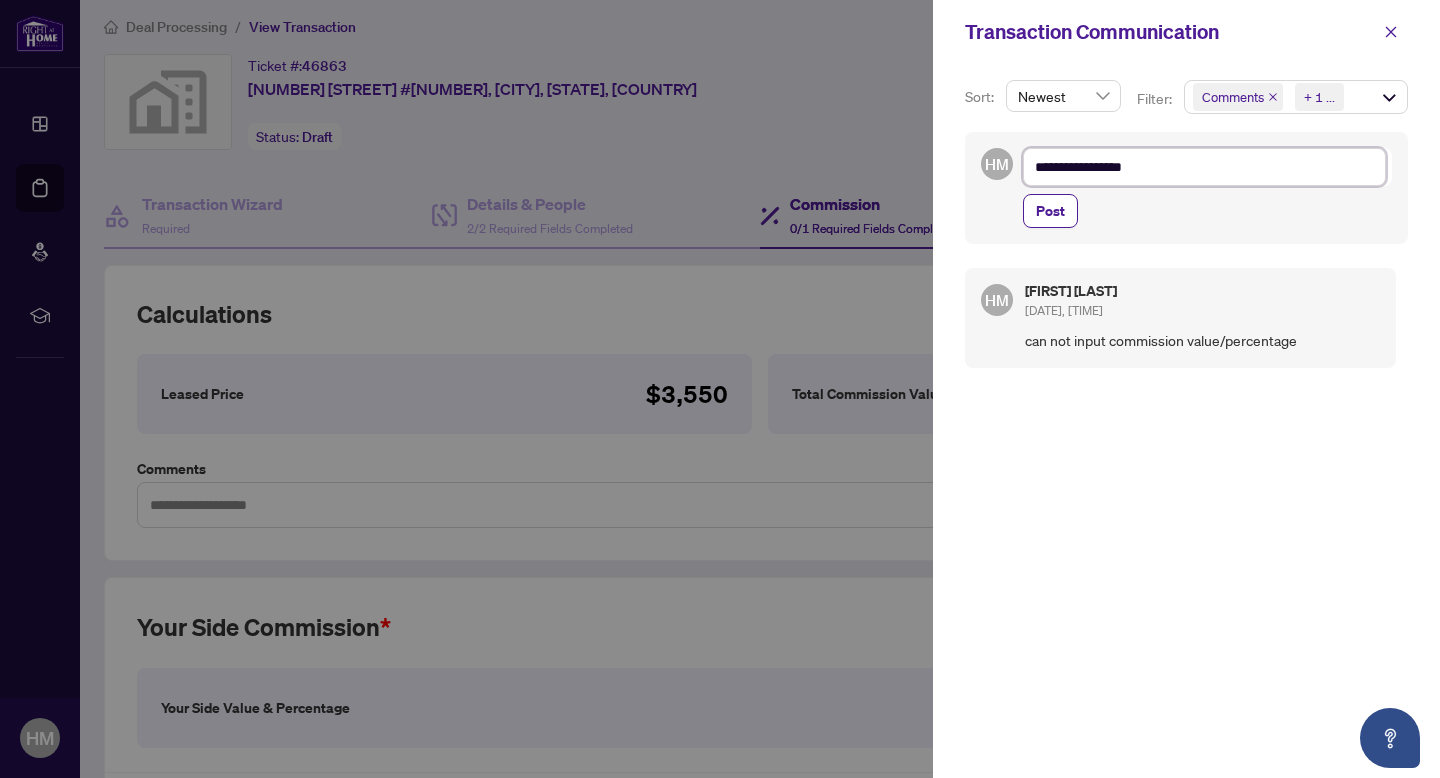 type on "**********" 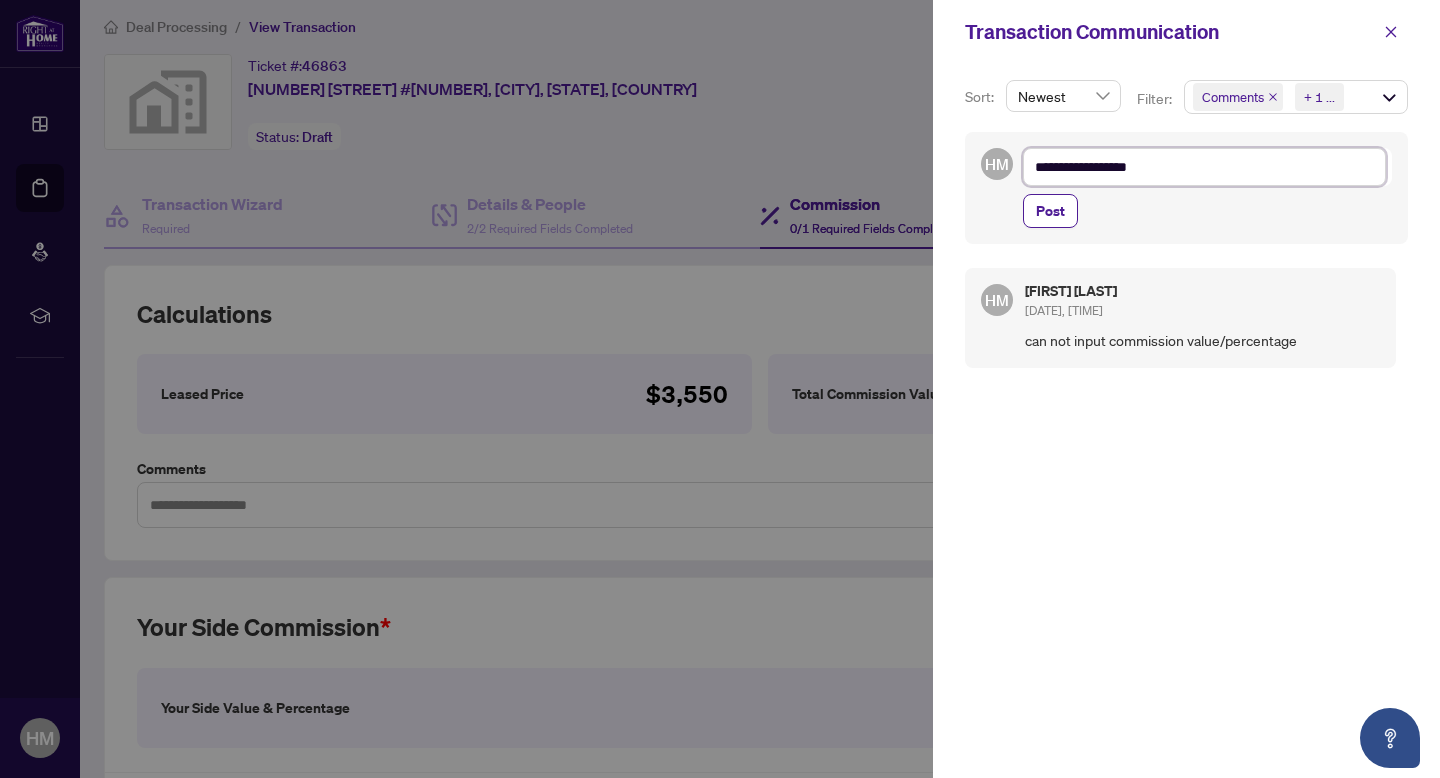 type on "**********" 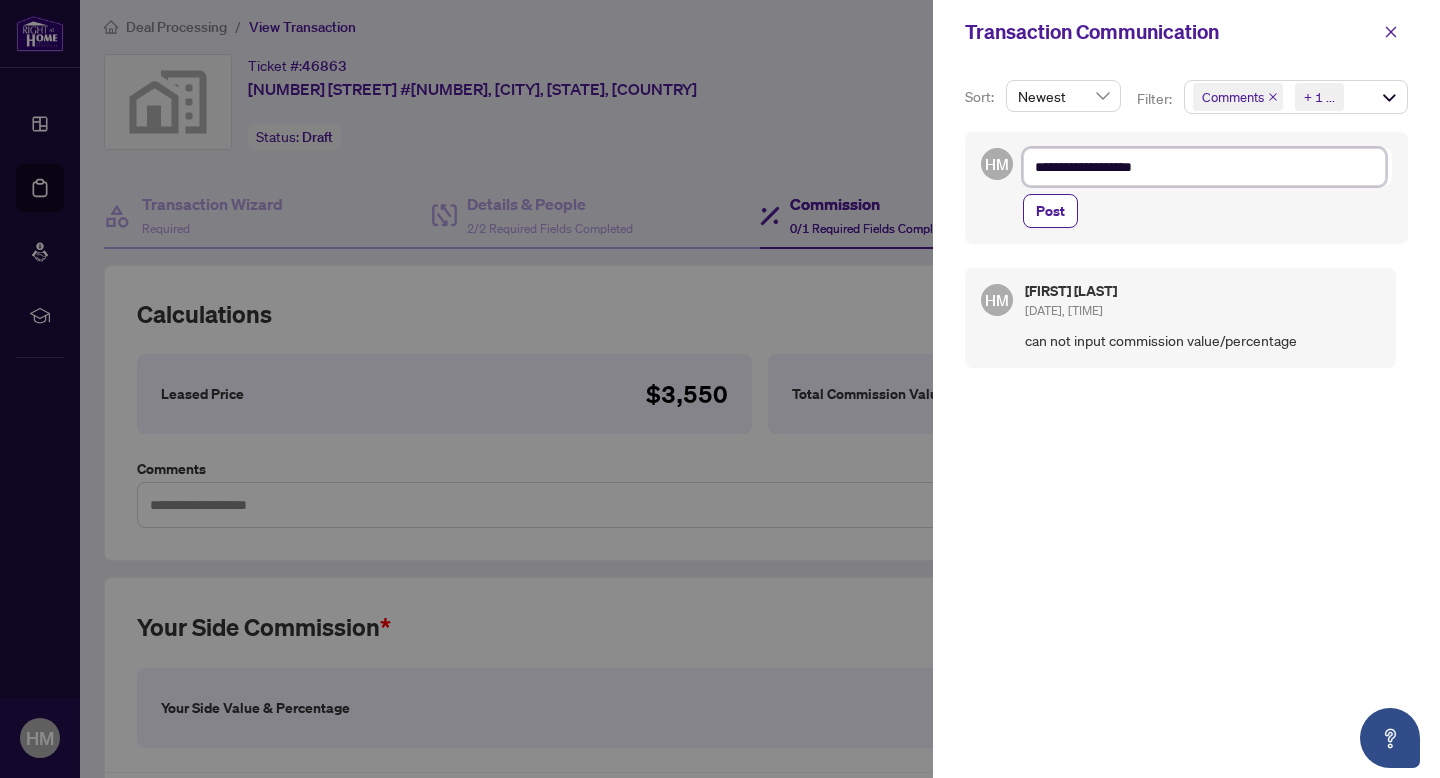 type on "**********" 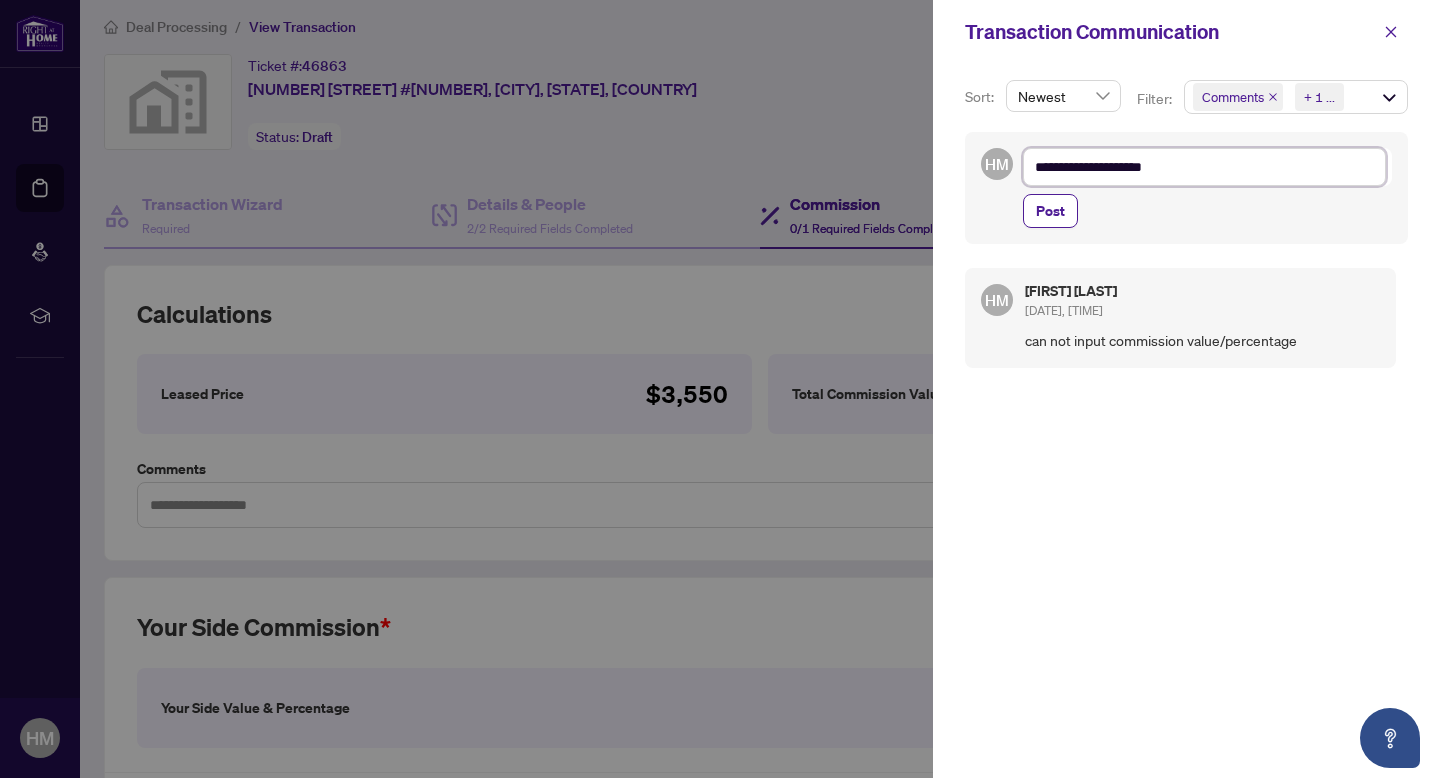 click on "**********" at bounding box center (1204, 167) 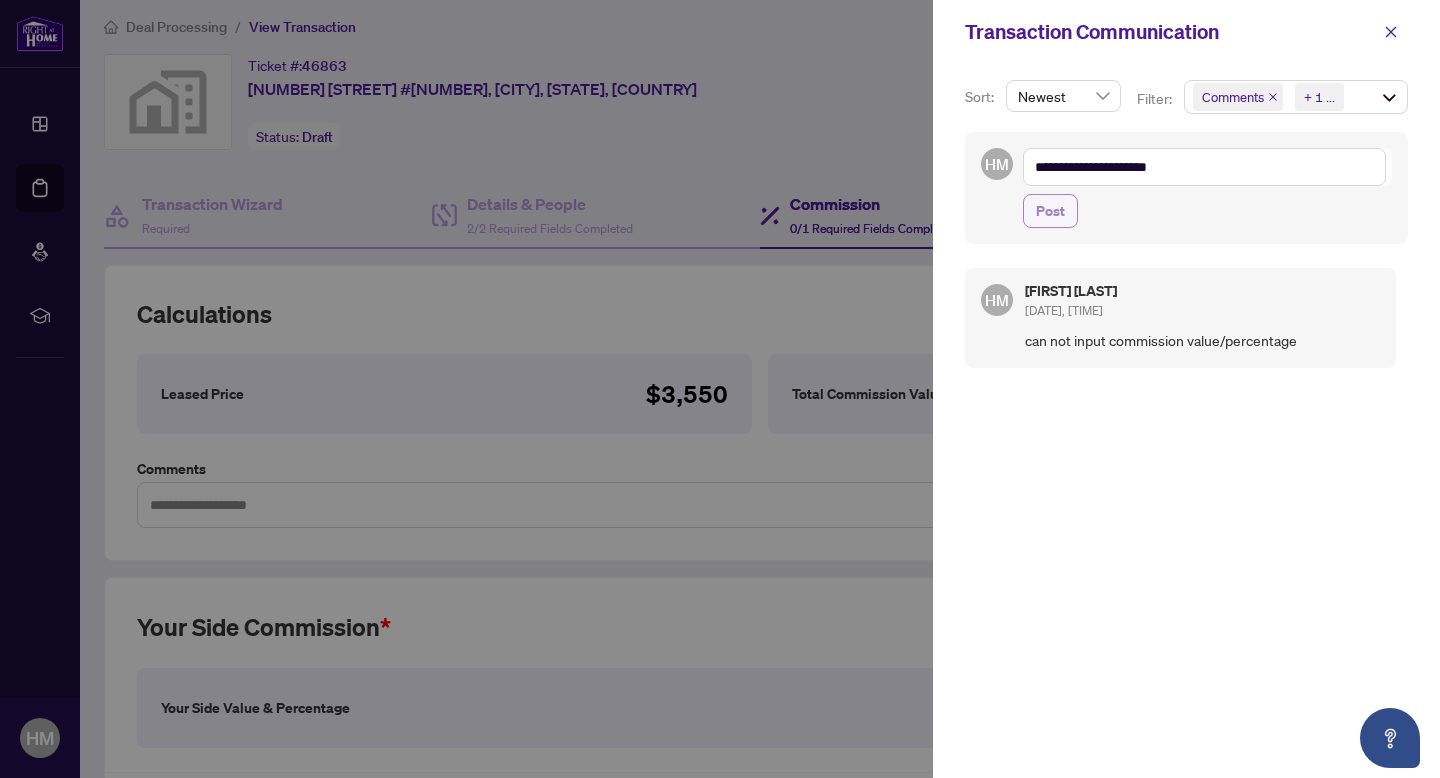 click on "Post" at bounding box center [1050, 211] 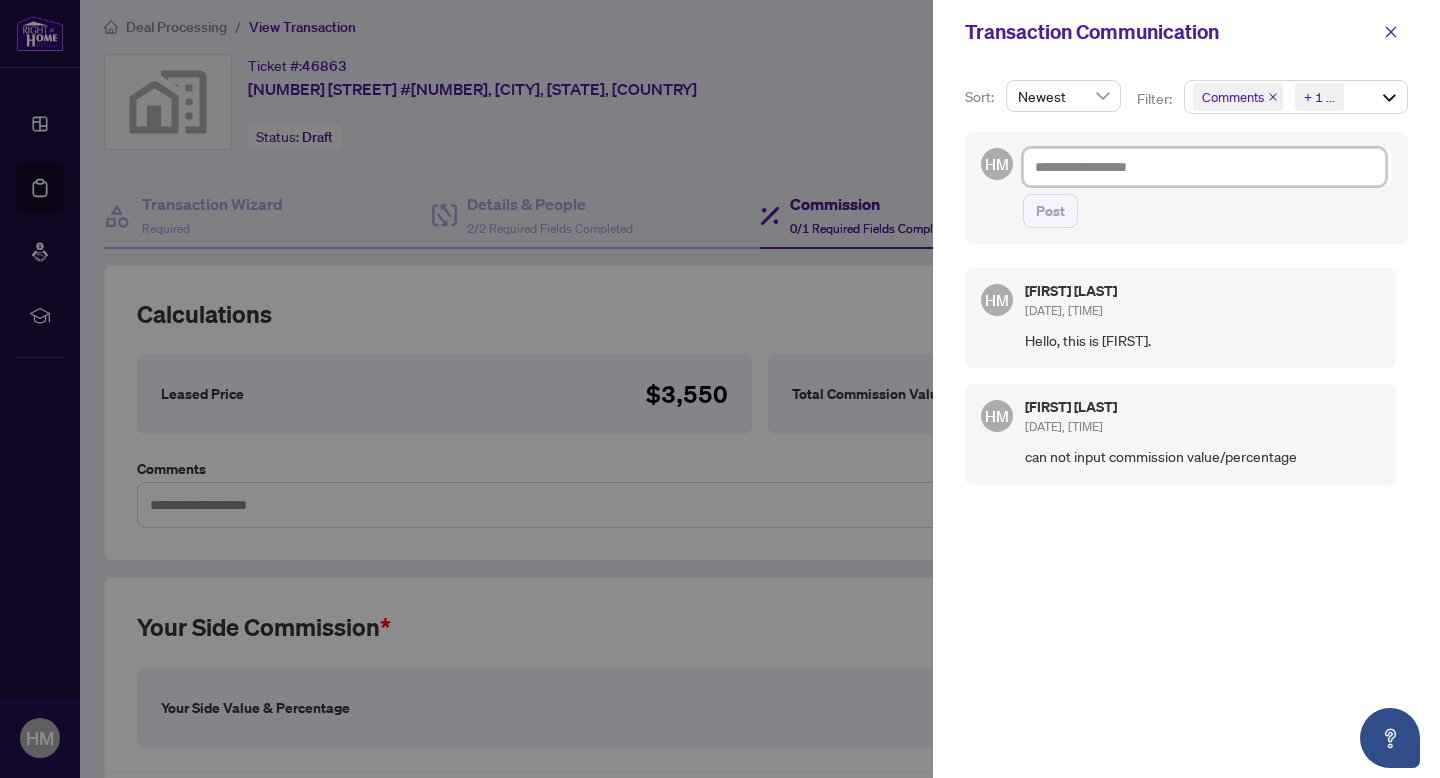 click at bounding box center [1204, 167] 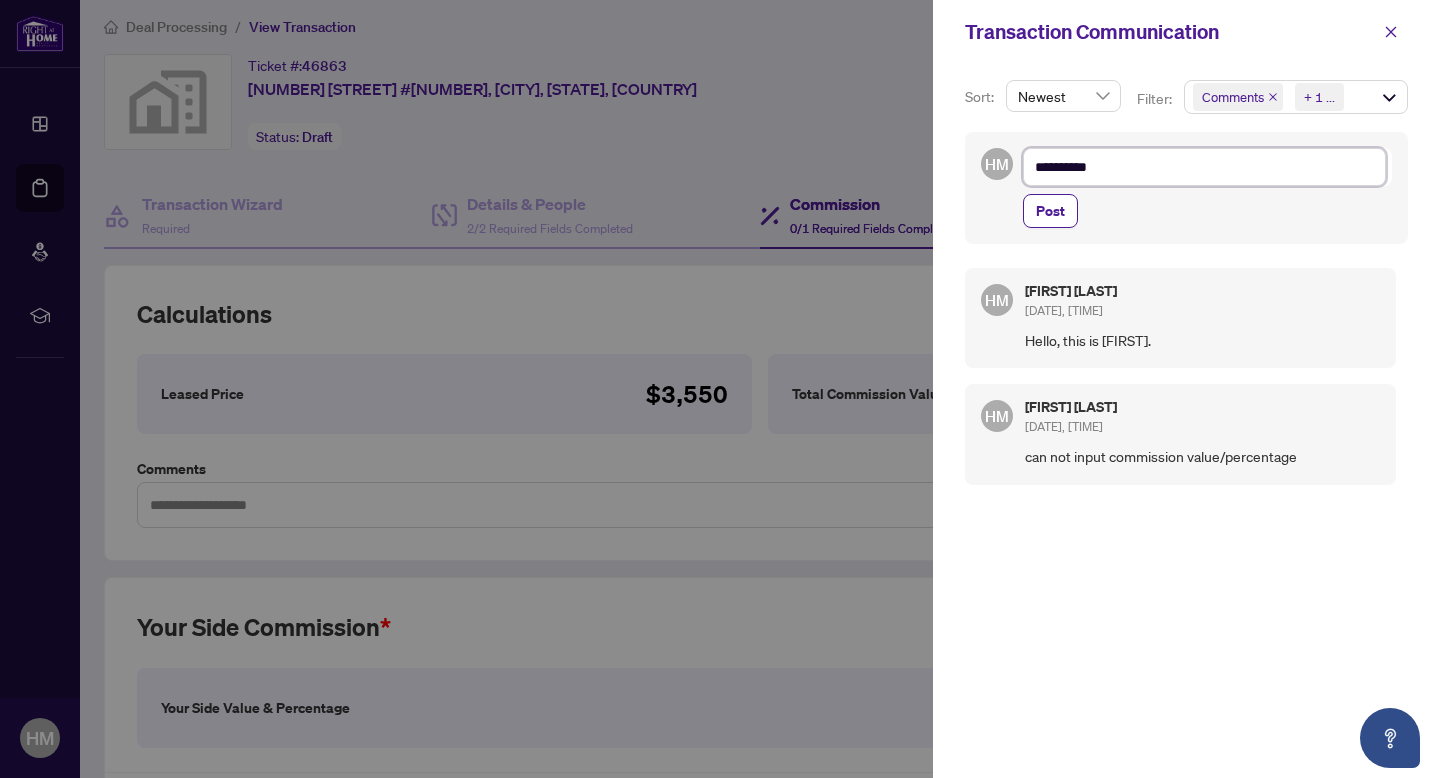 click on "*********" at bounding box center [1204, 167] 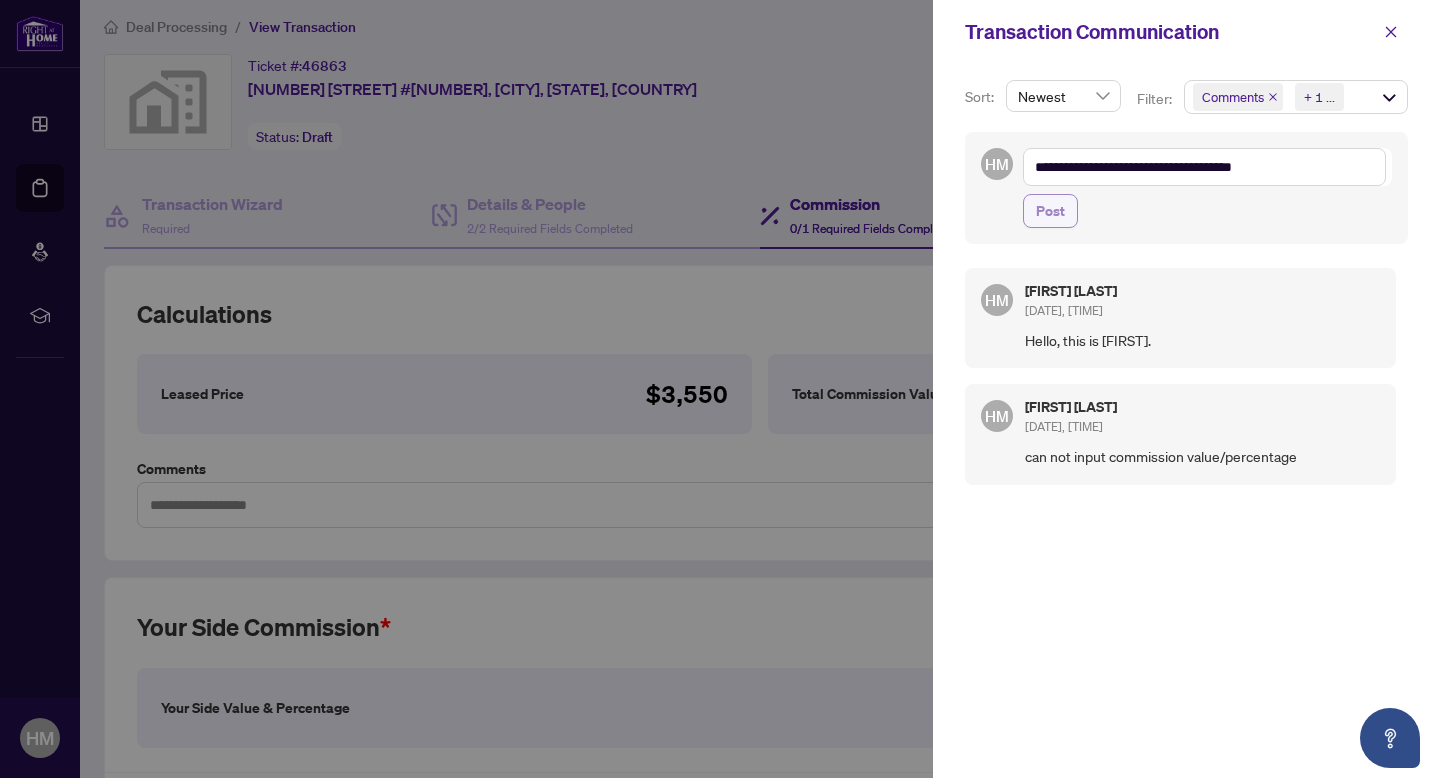 click on "Post" at bounding box center (1050, 211) 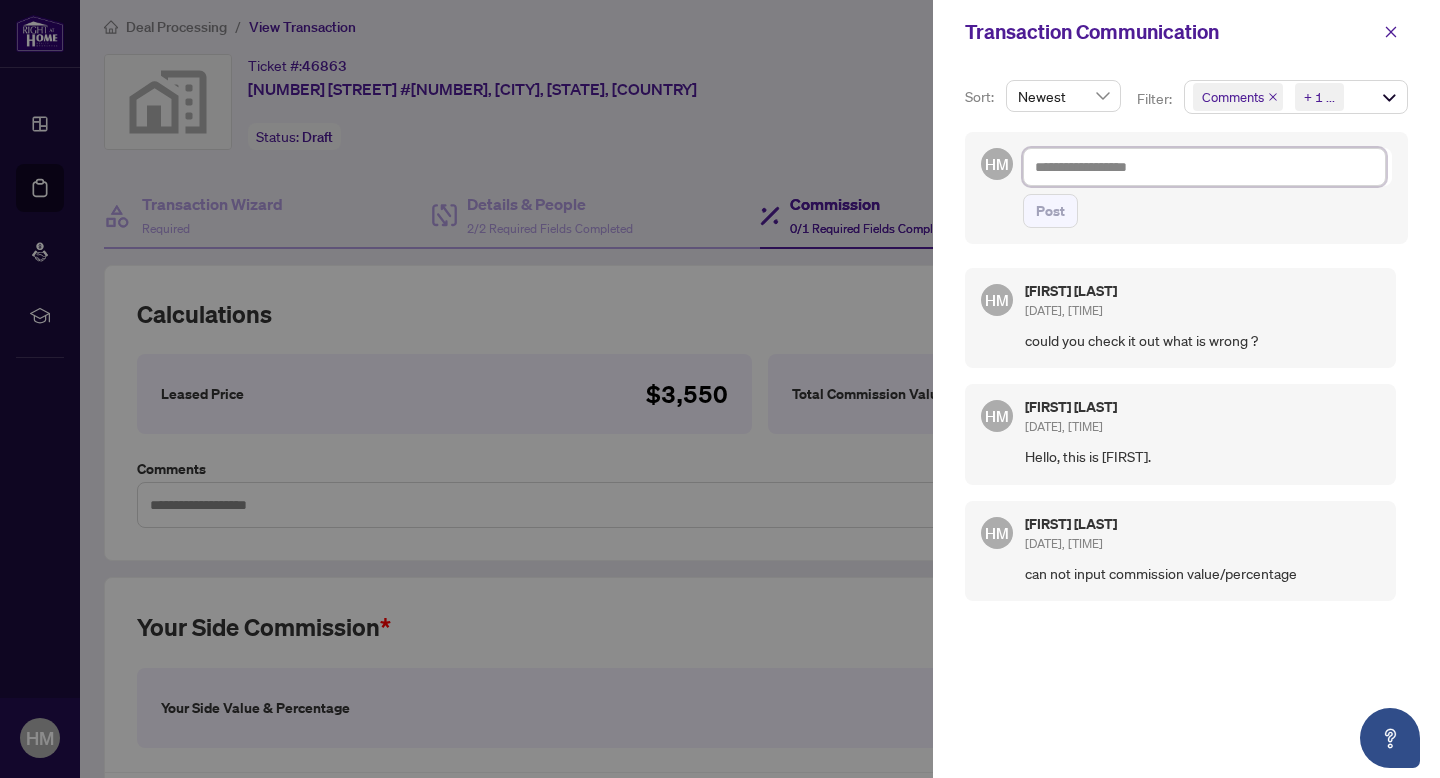 click at bounding box center (1204, 167) 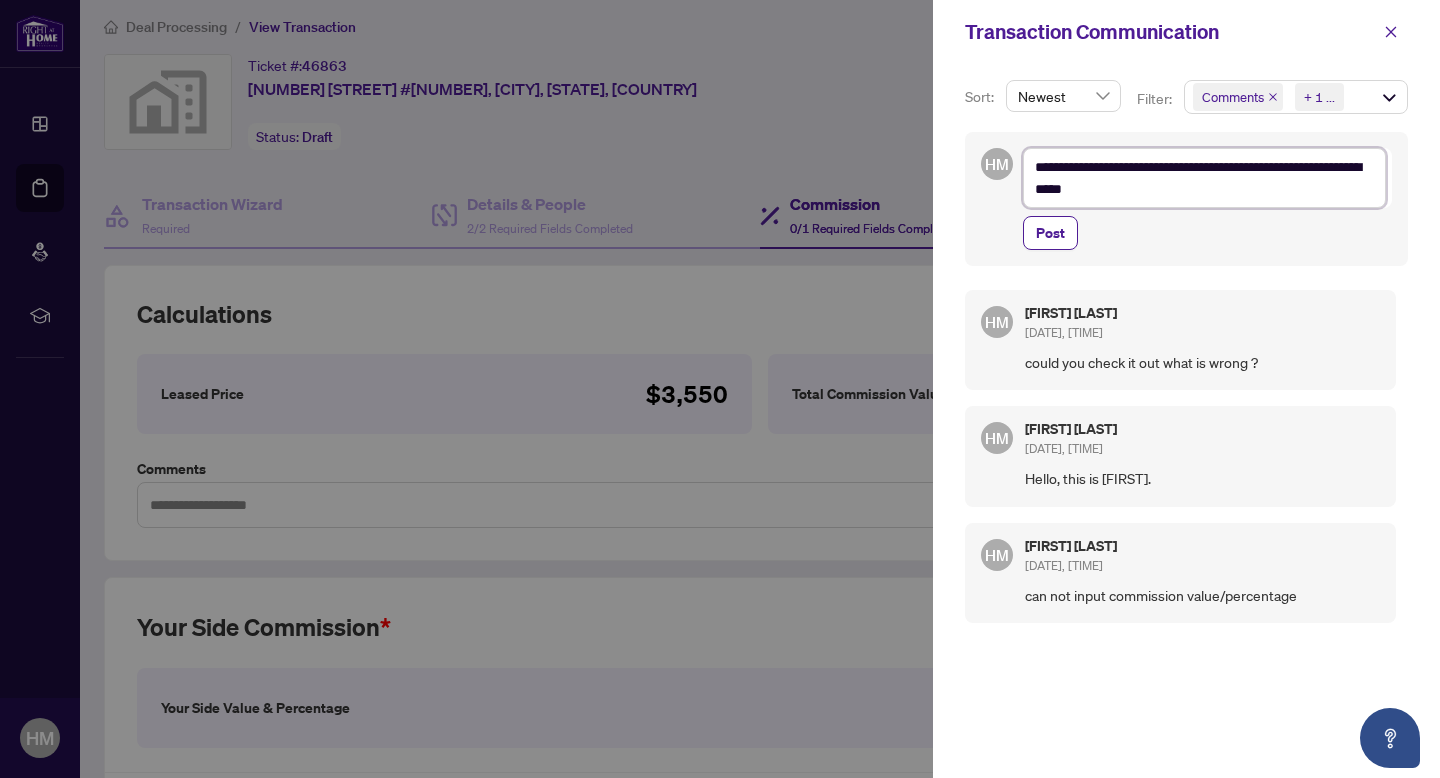 click on "**********" at bounding box center [1204, 178] 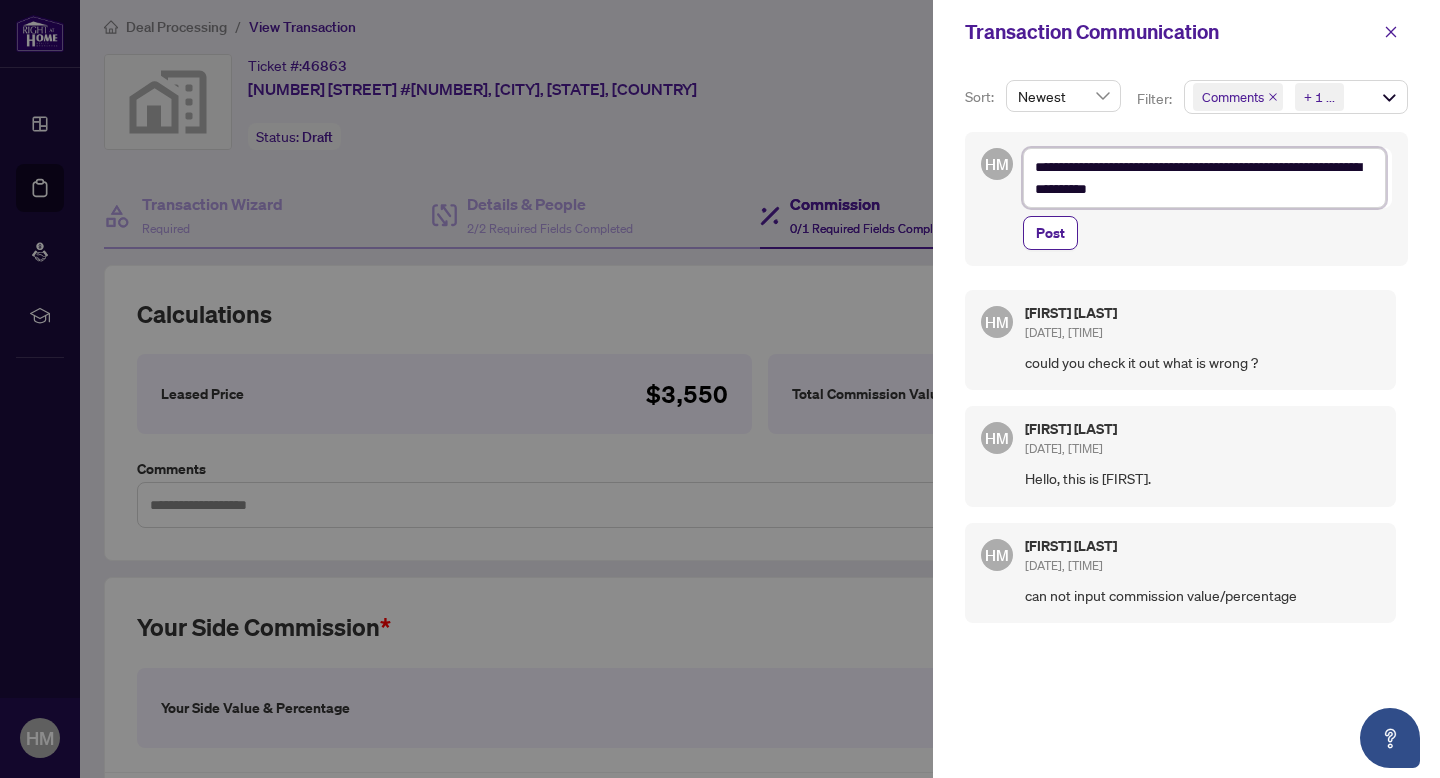 click on "**********" at bounding box center (1204, 178) 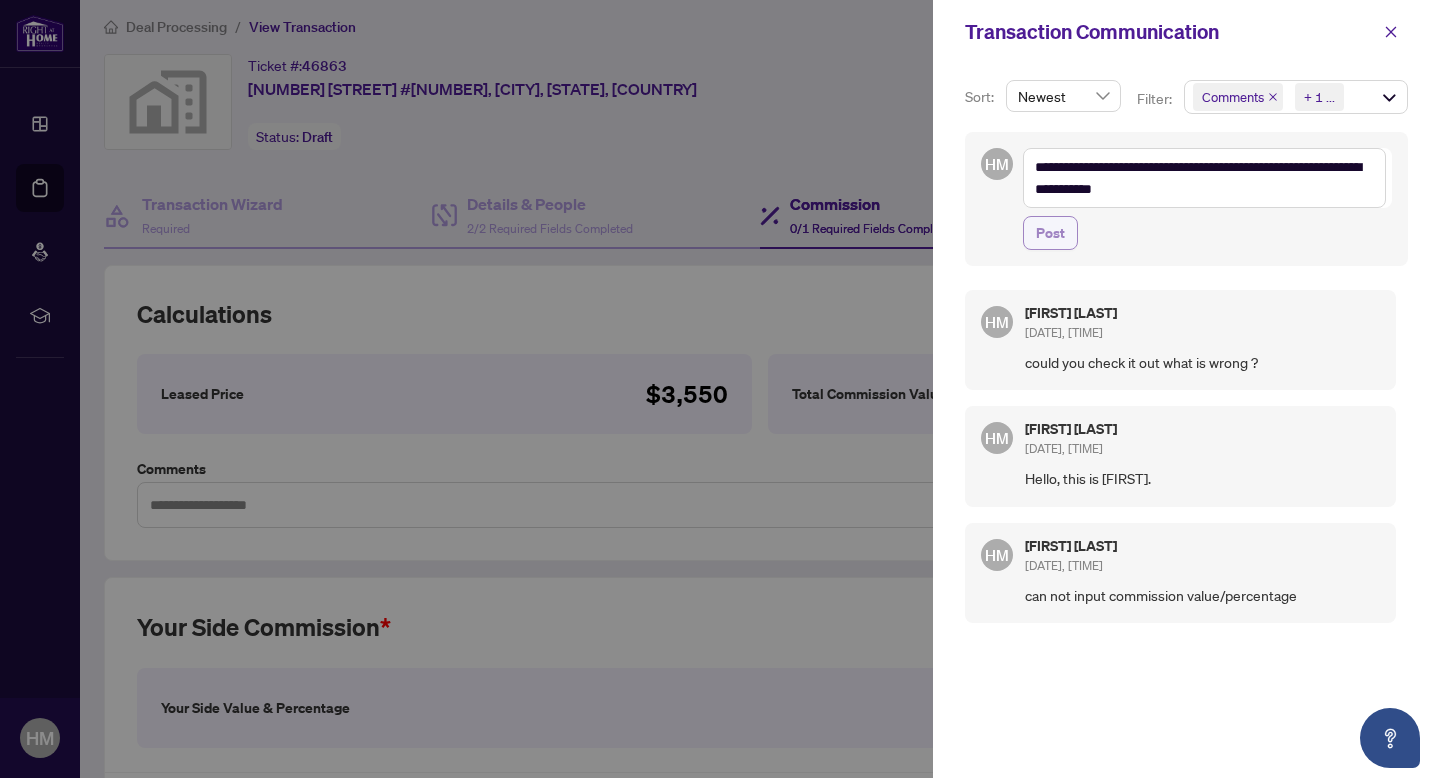 click on "Post" at bounding box center (1050, 233) 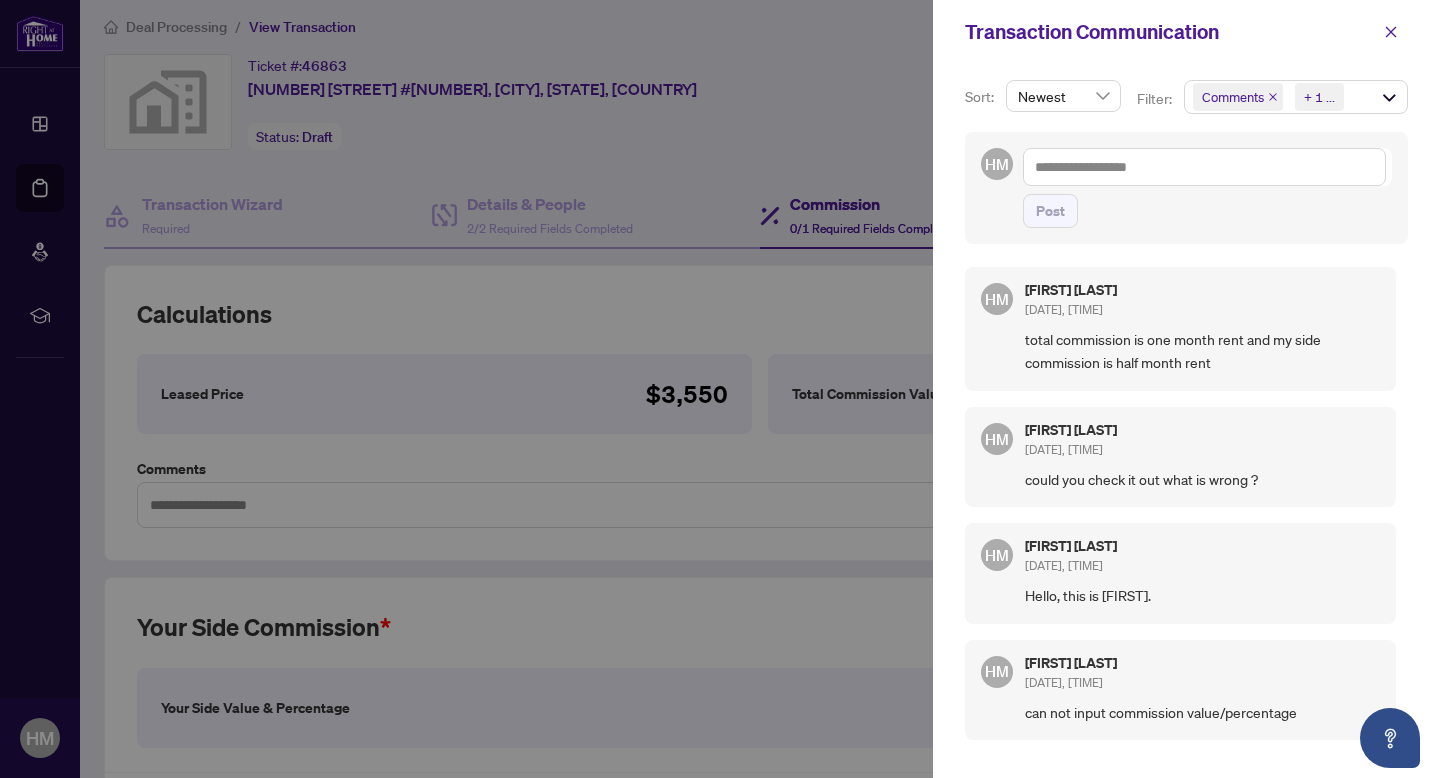 scroll, scrollTop: 0, scrollLeft: 0, axis: both 